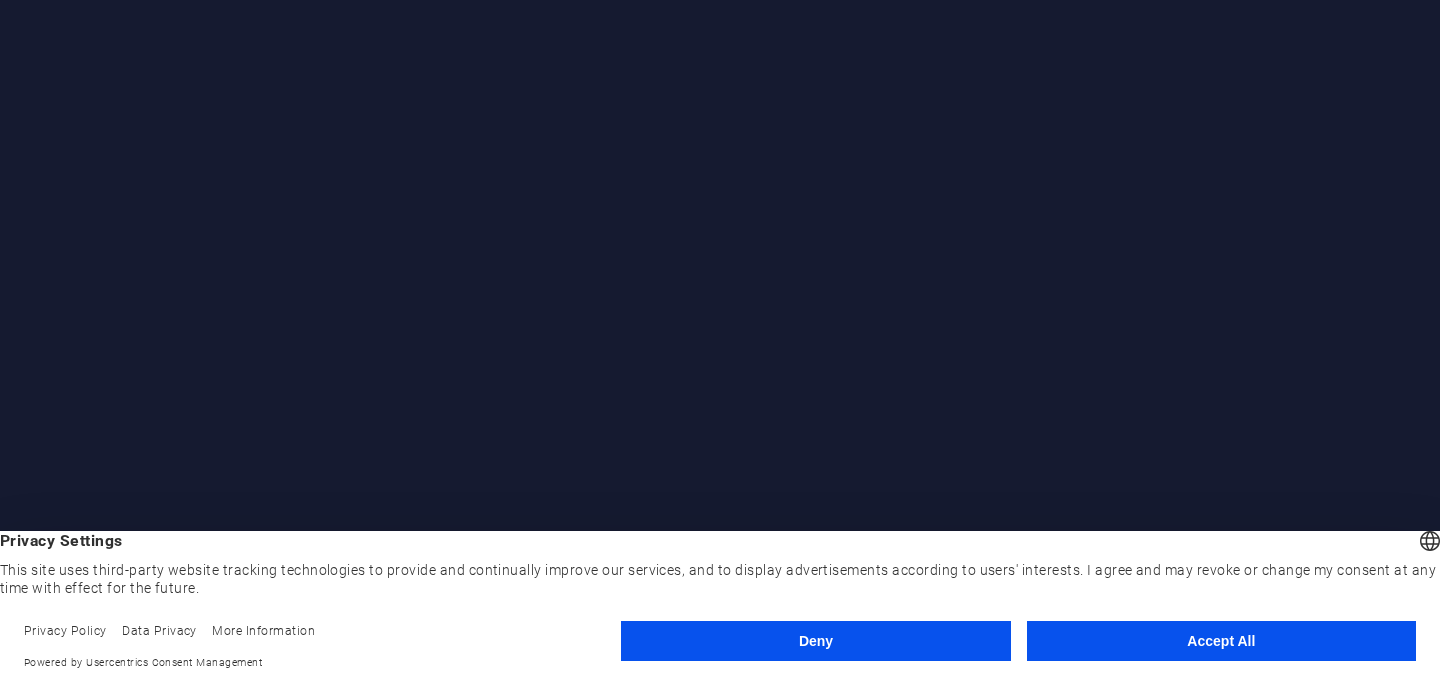 scroll, scrollTop: 0, scrollLeft: 0, axis: both 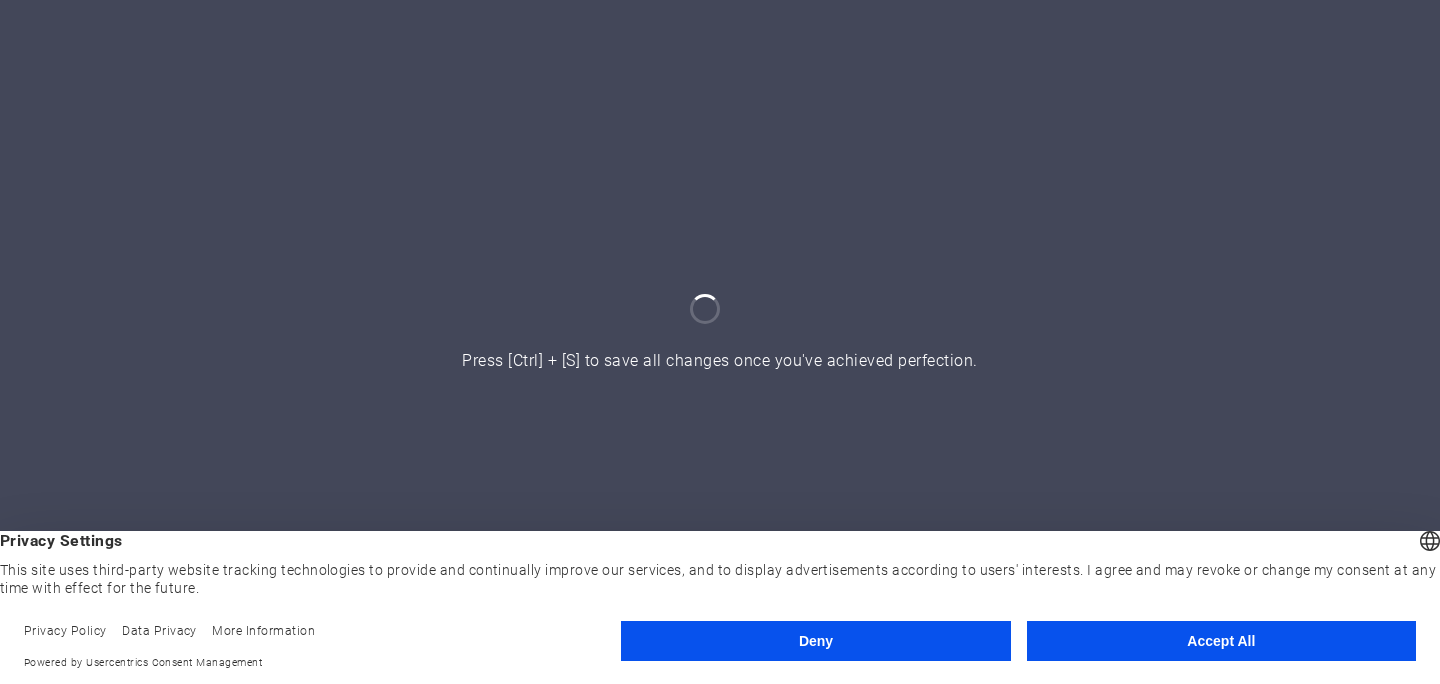 click on "Accept All" at bounding box center (1221, 641) 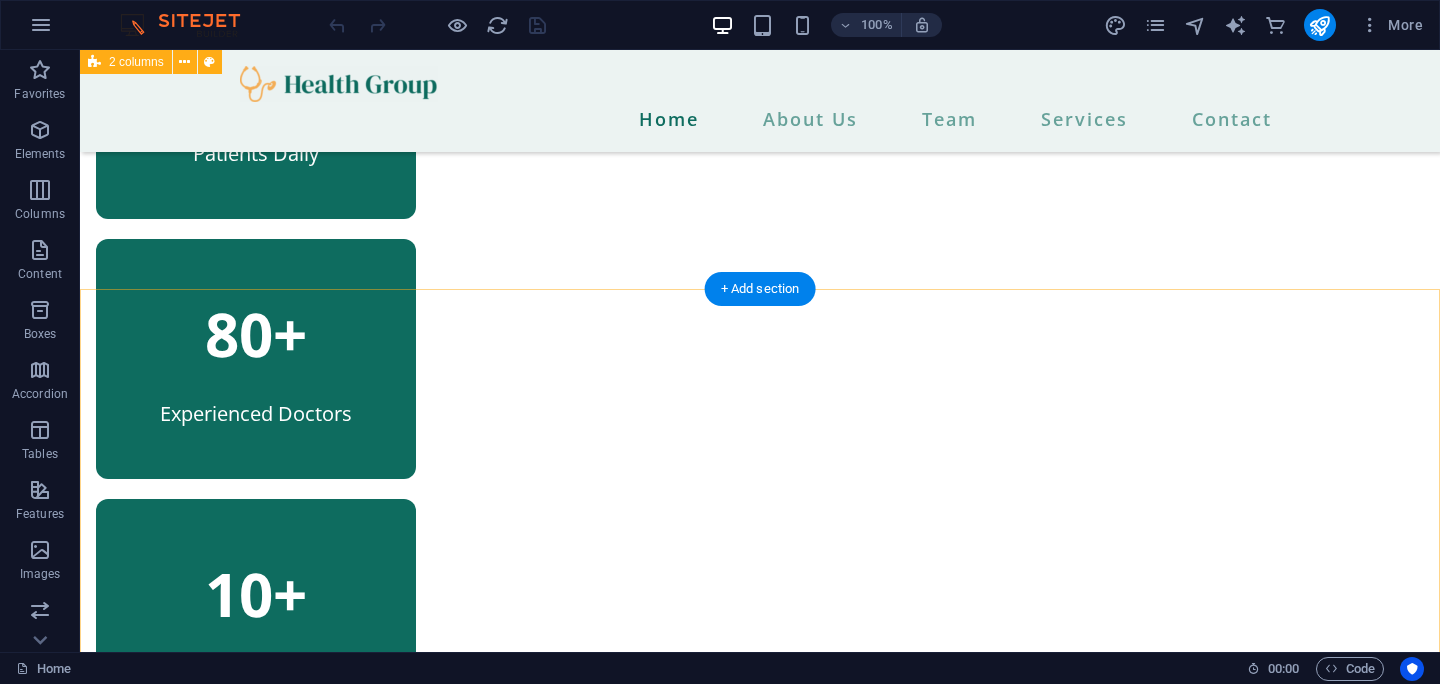scroll, scrollTop: 1033, scrollLeft: 0, axis: vertical 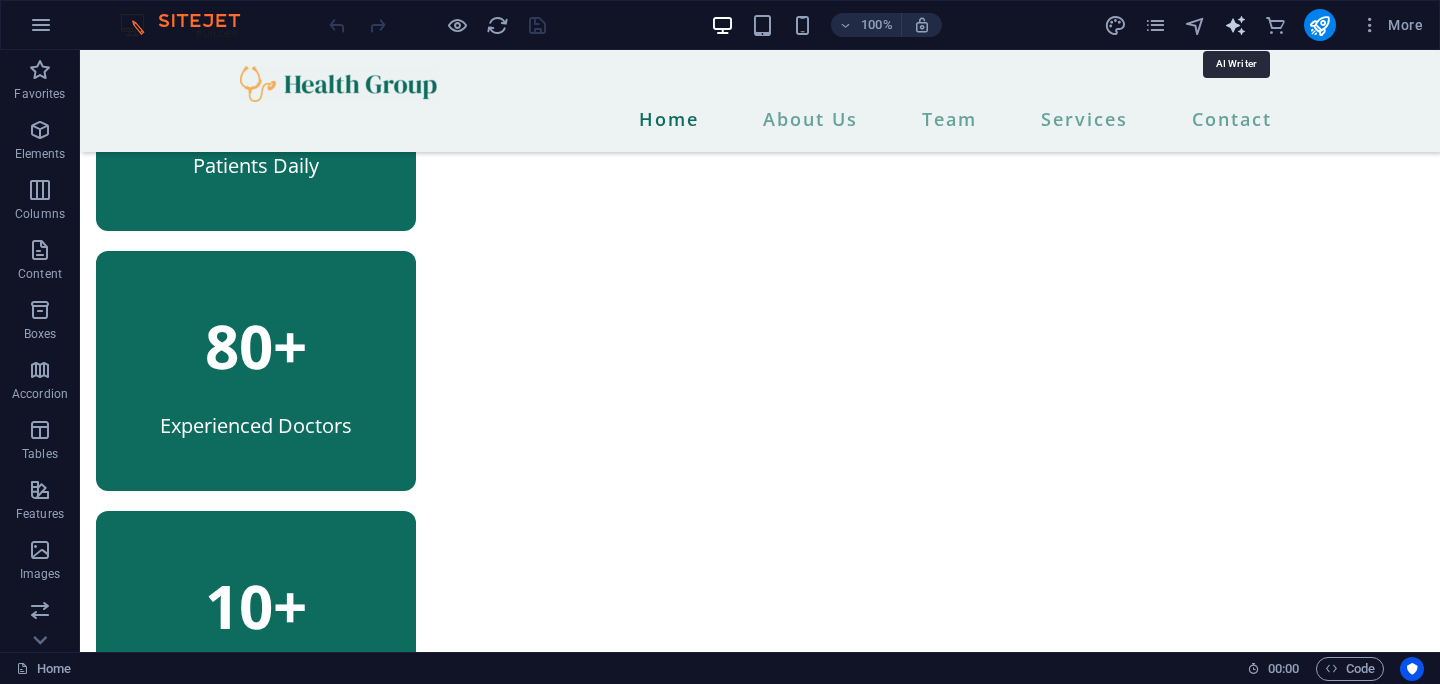 click at bounding box center (1235, 25) 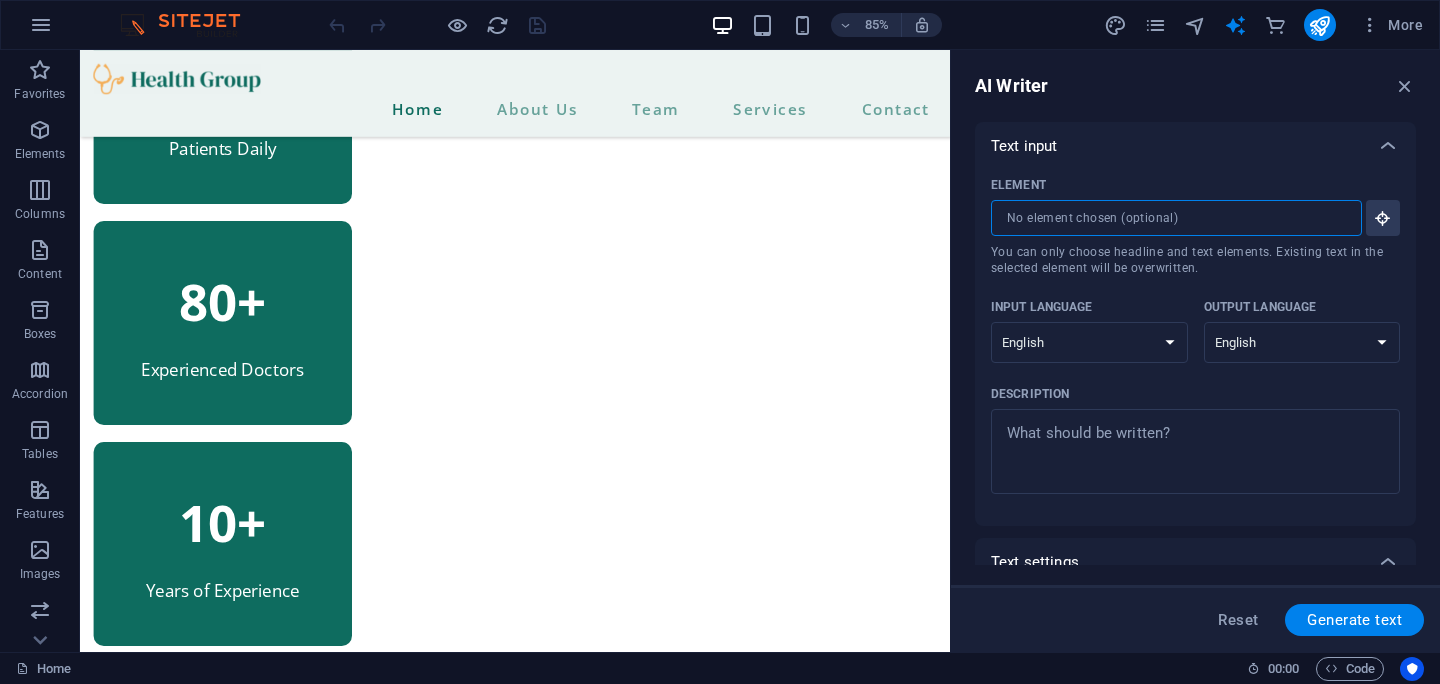click on "Element ​ You can only choose headline and text elements. Existing text in the selected element will be overwritten." at bounding box center [1169, 218] 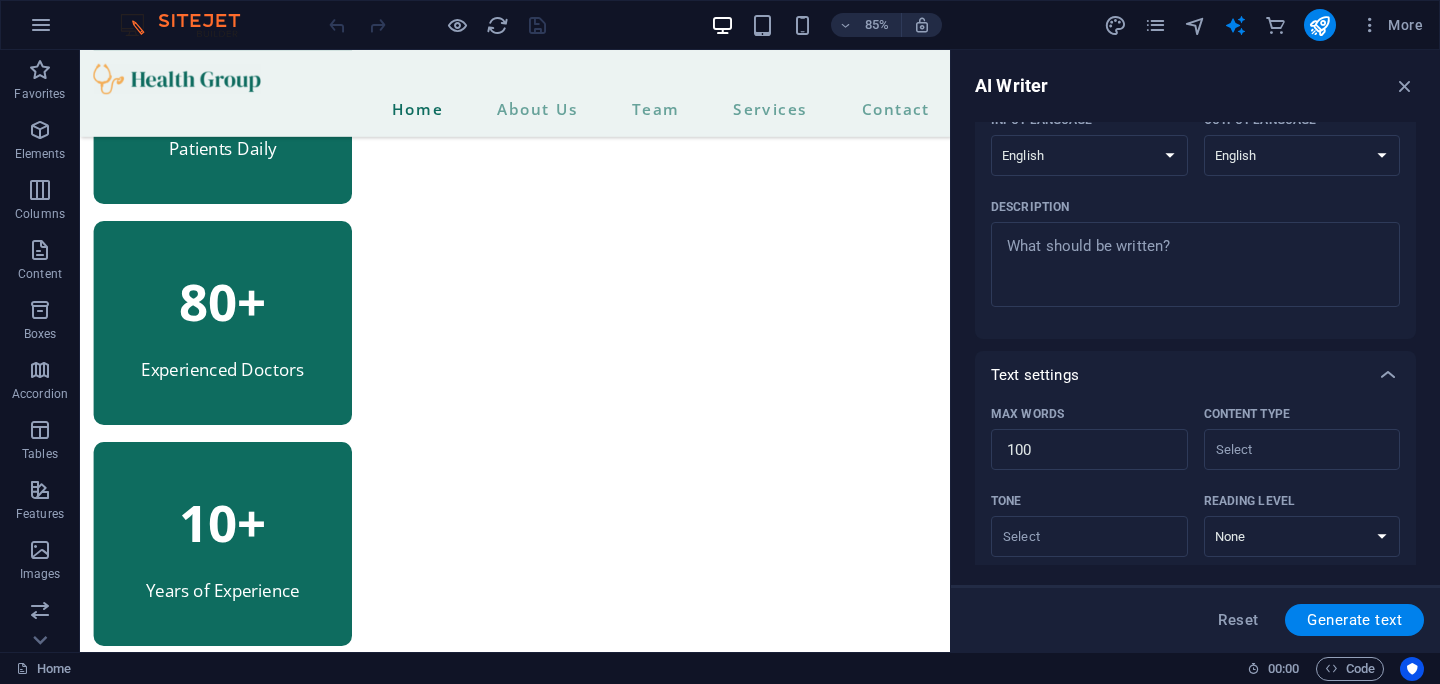 scroll, scrollTop: 192, scrollLeft: 0, axis: vertical 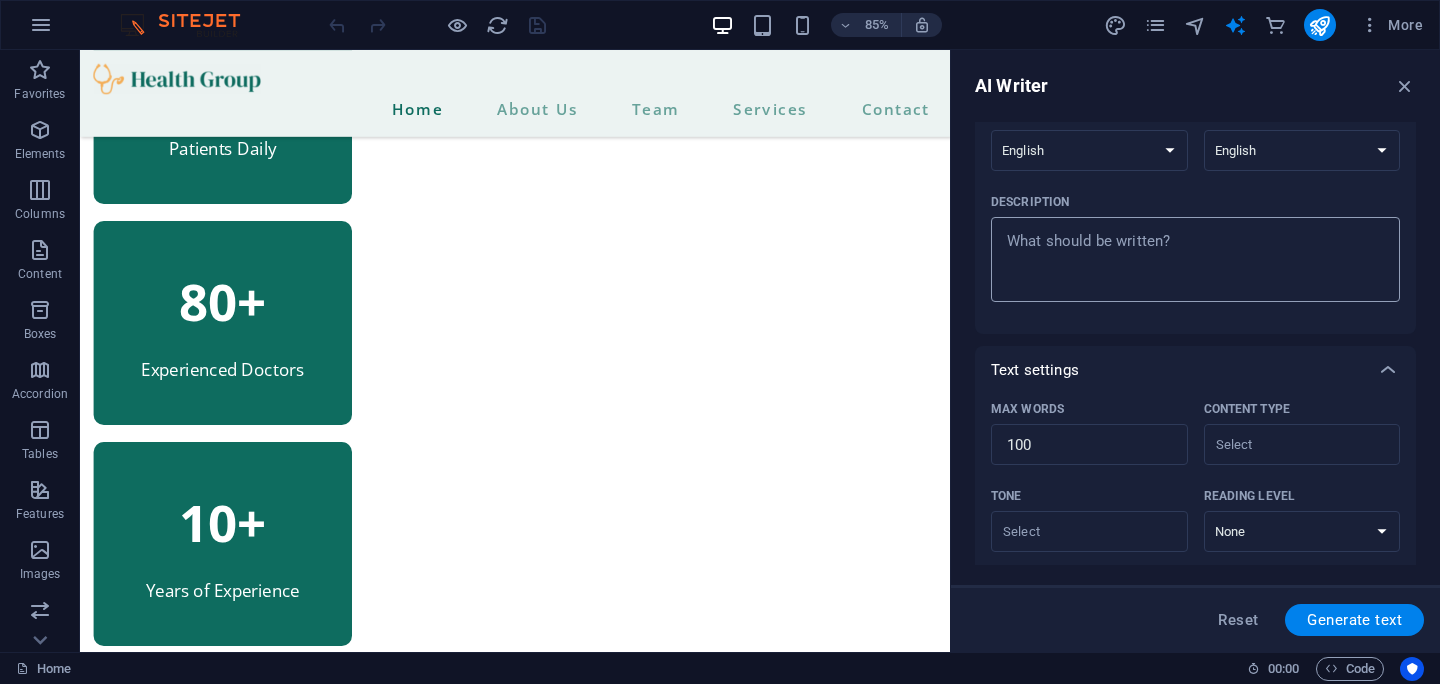 type on "x" 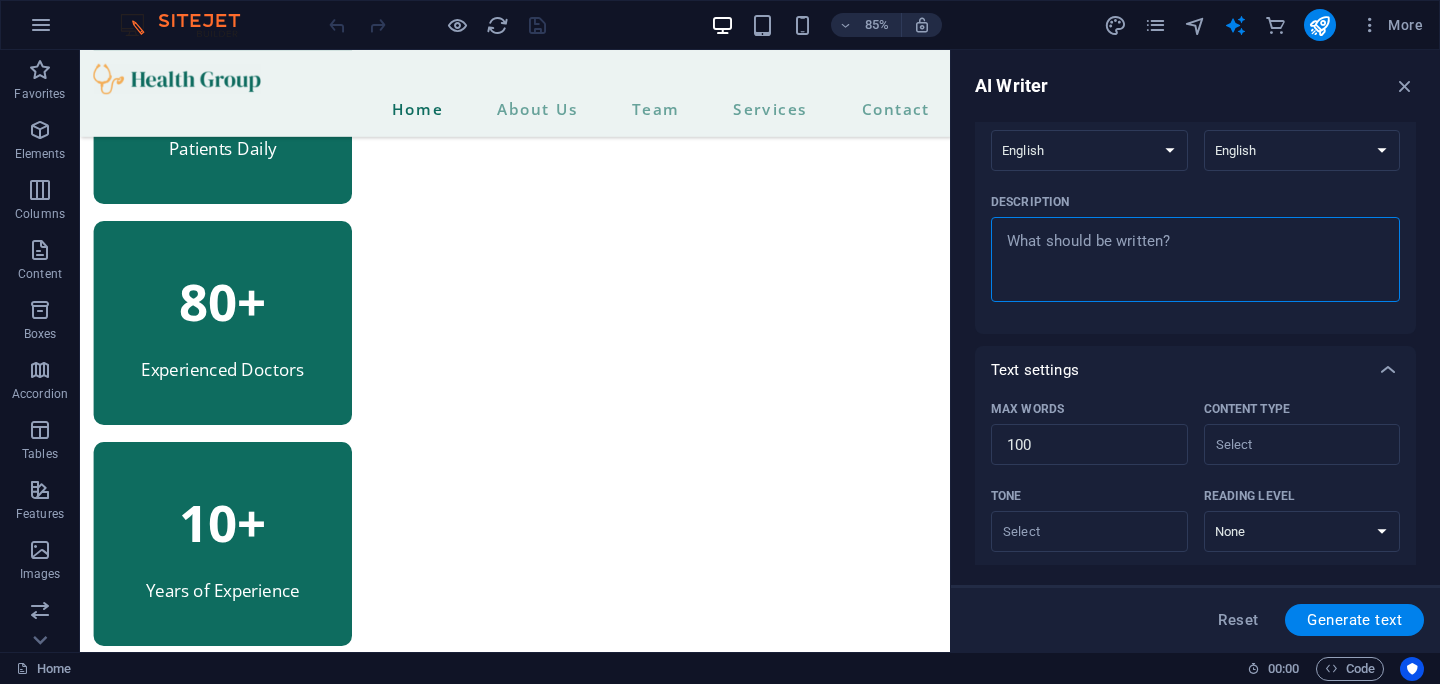 click on "Description x ​" at bounding box center [1195, 259] 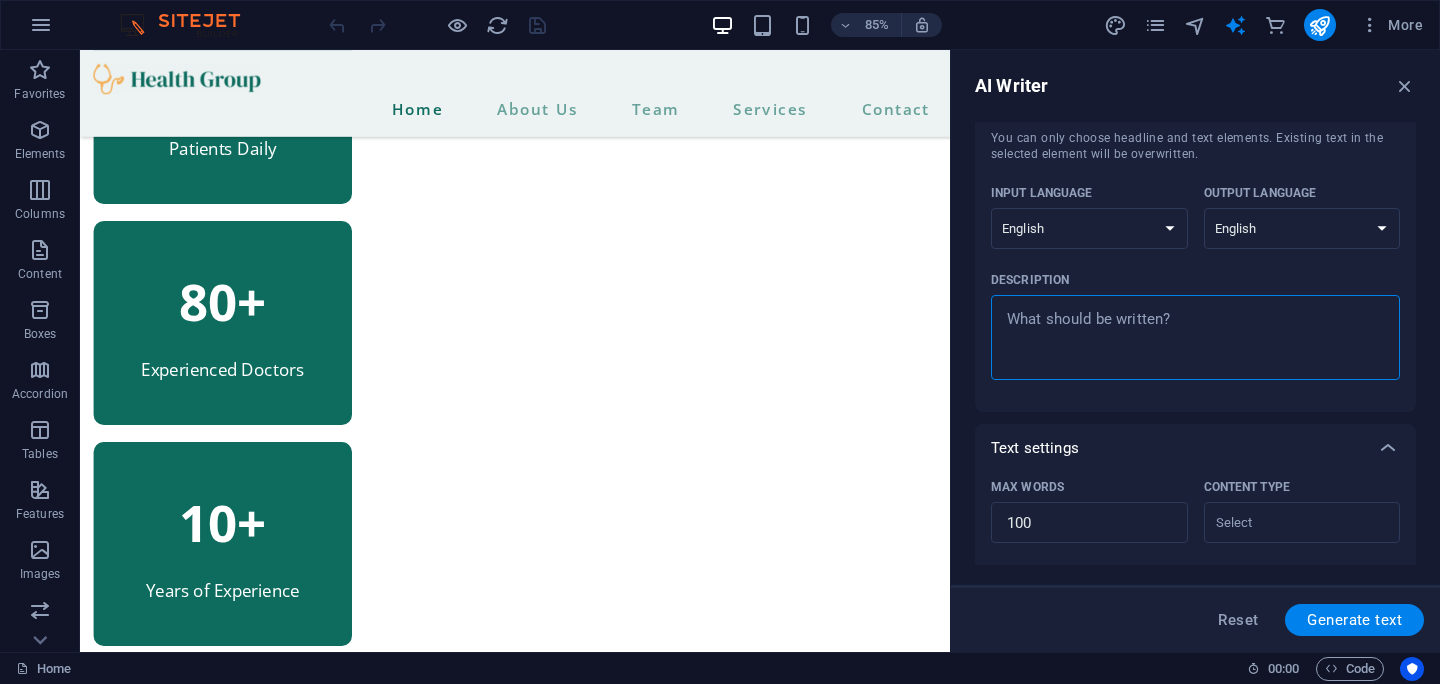 scroll, scrollTop: 100, scrollLeft: 0, axis: vertical 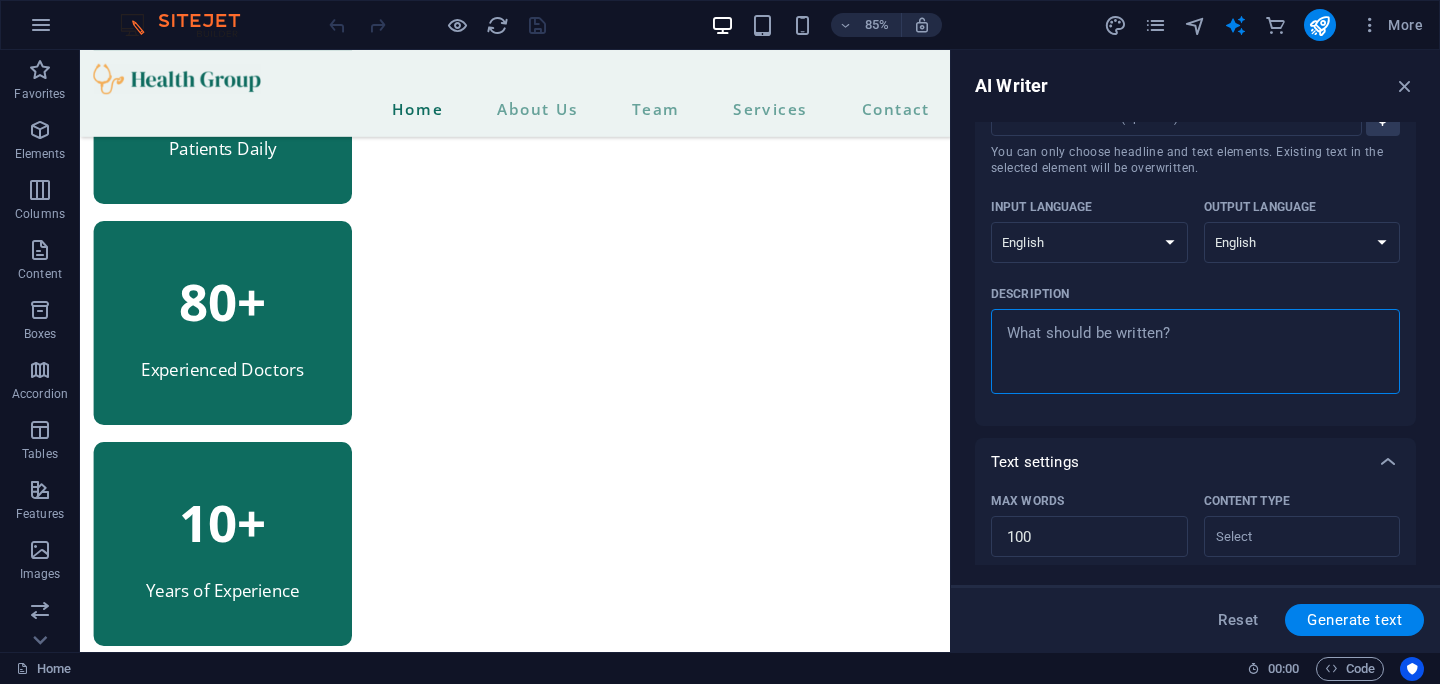 type on "p" 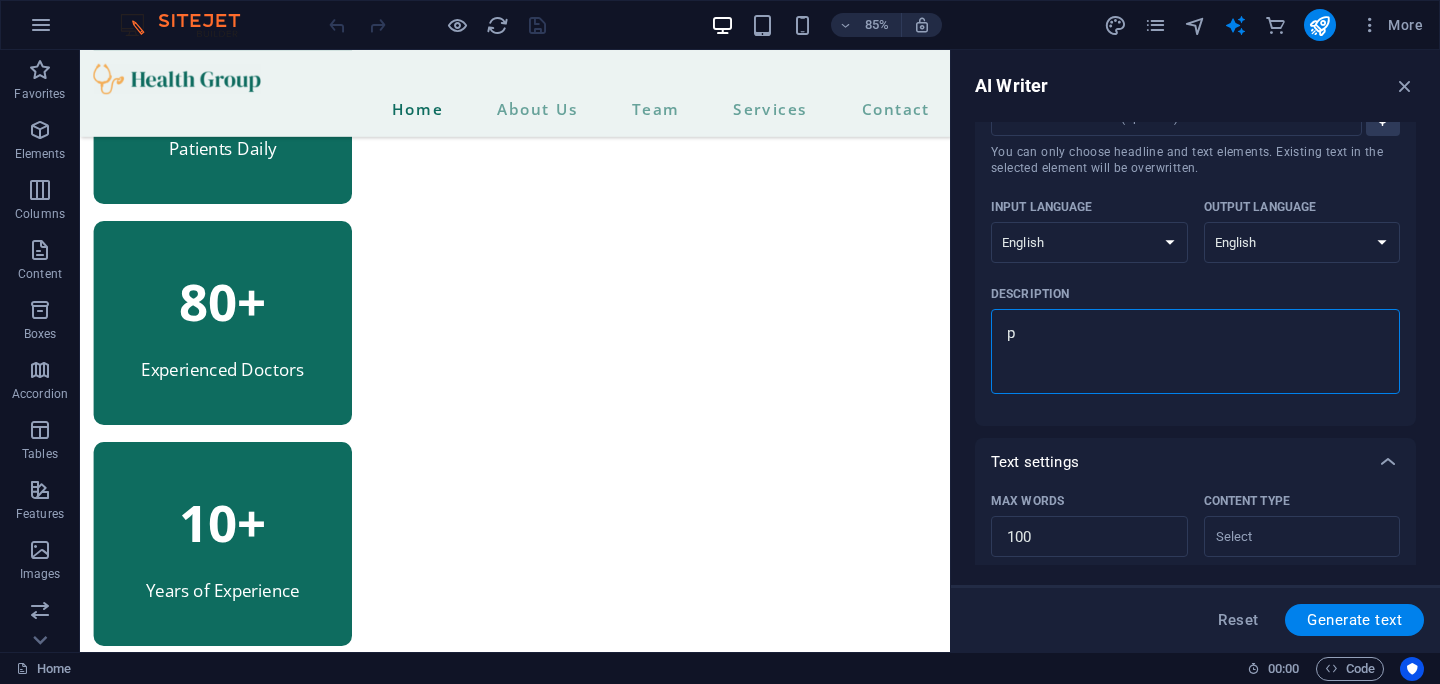 type on "pr" 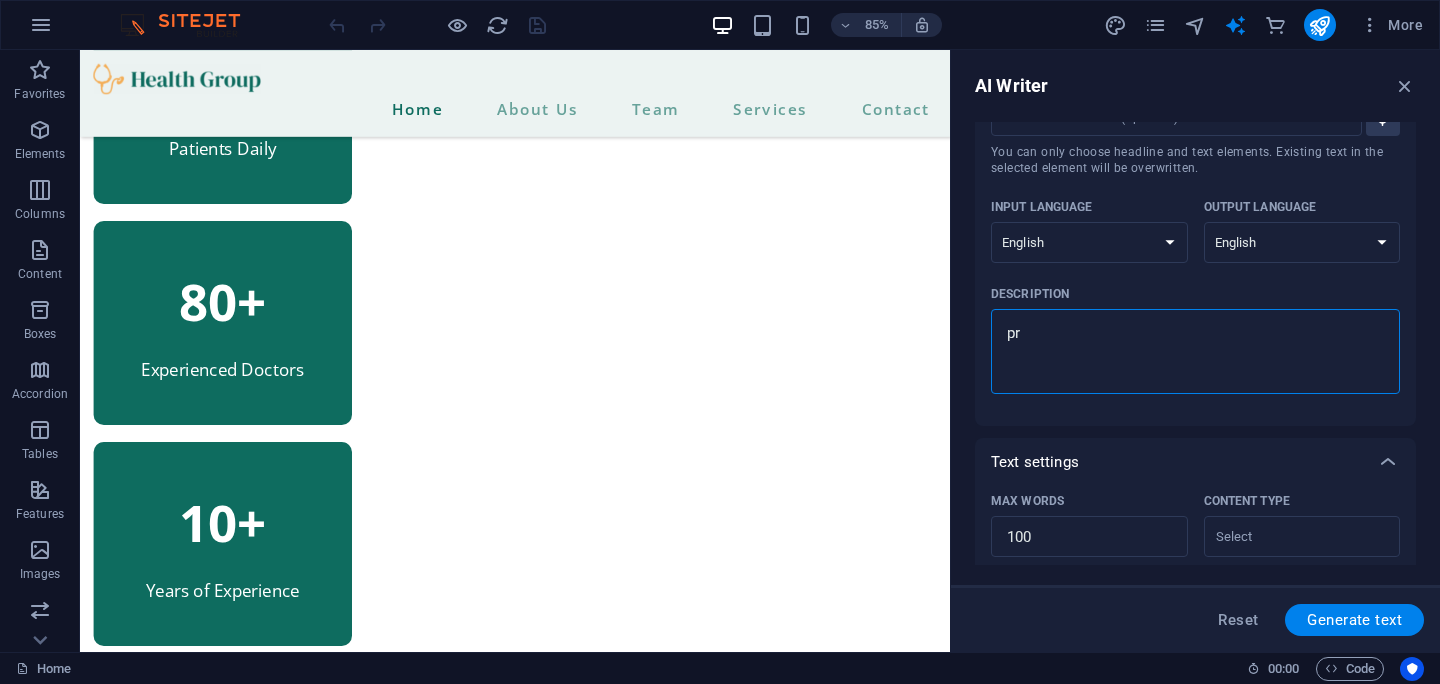 type on "pro" 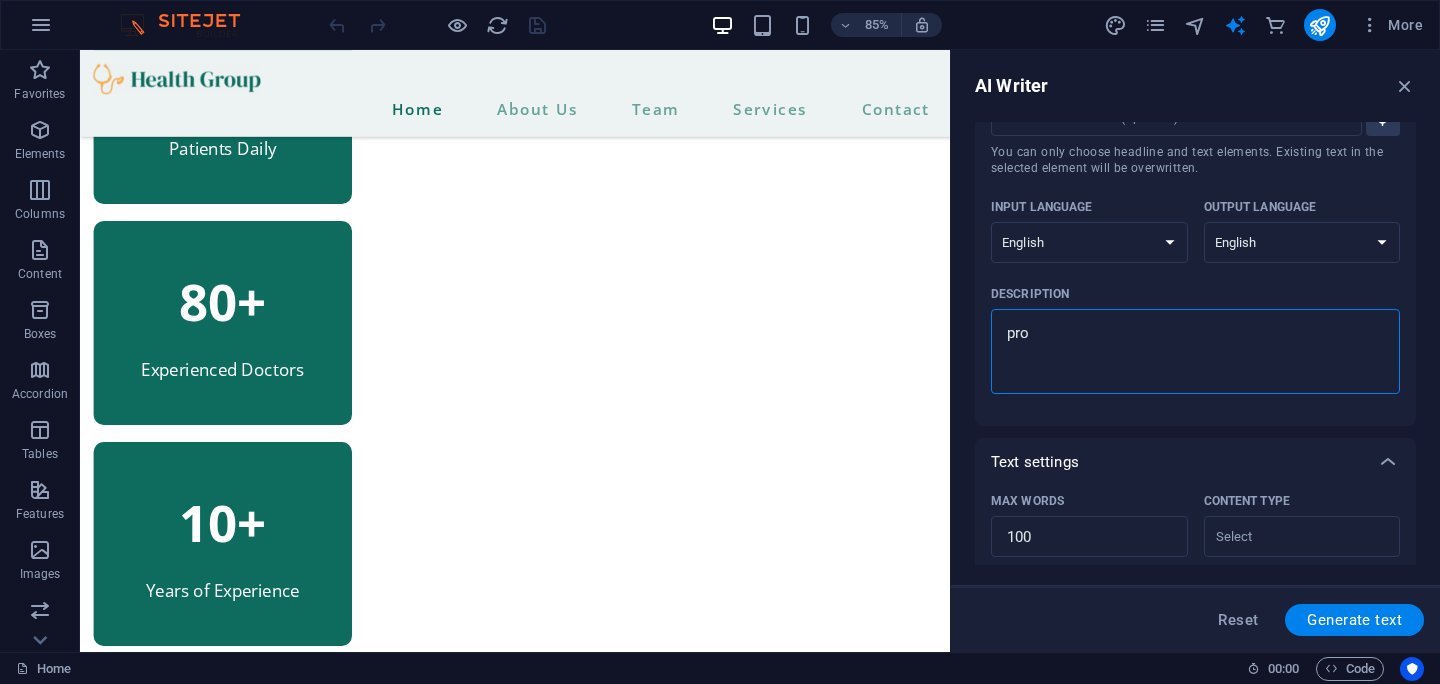 type on "prop" 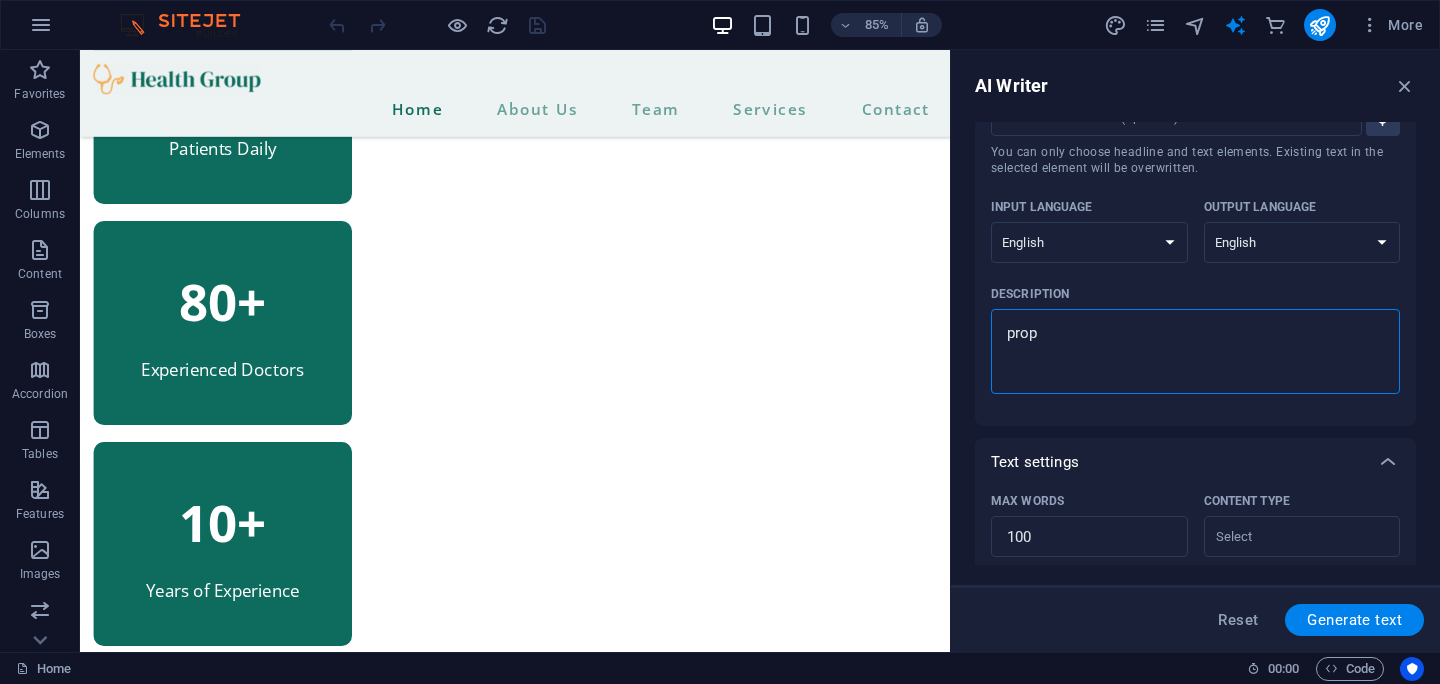 type on "prope" 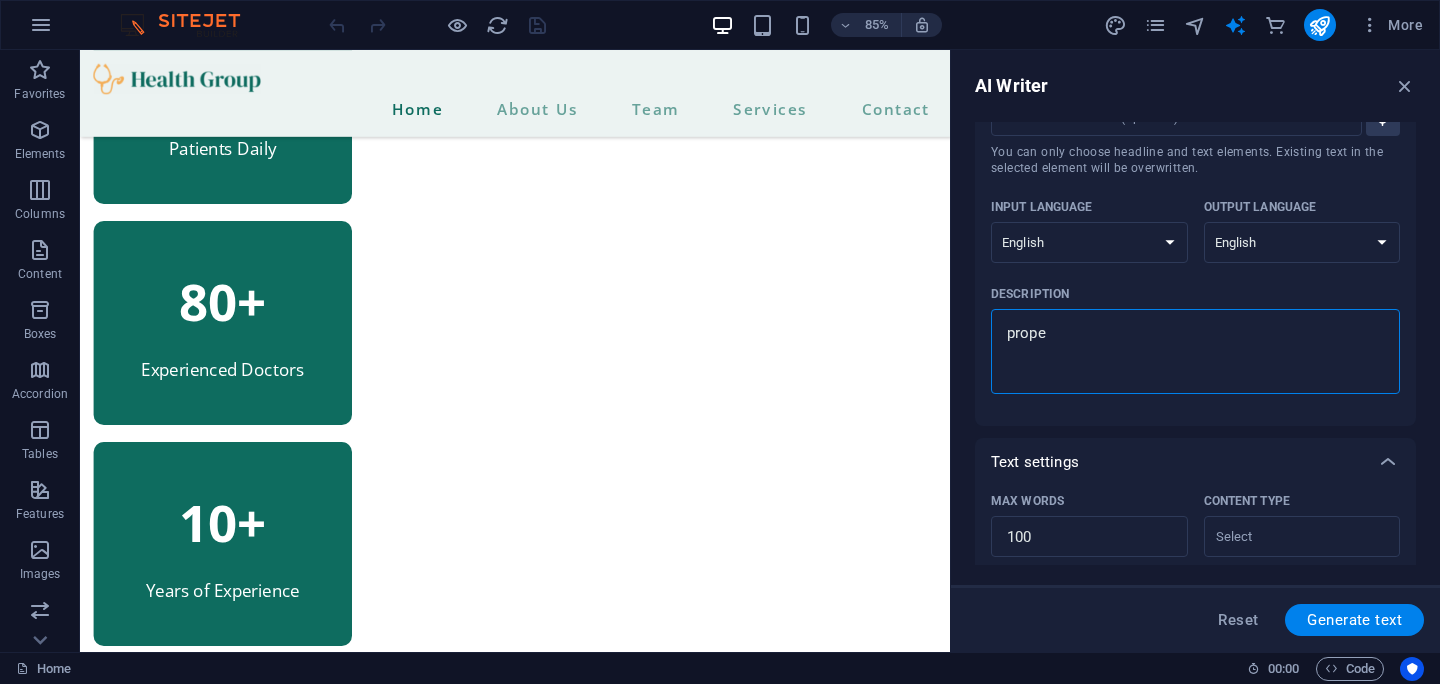 type on "proper" 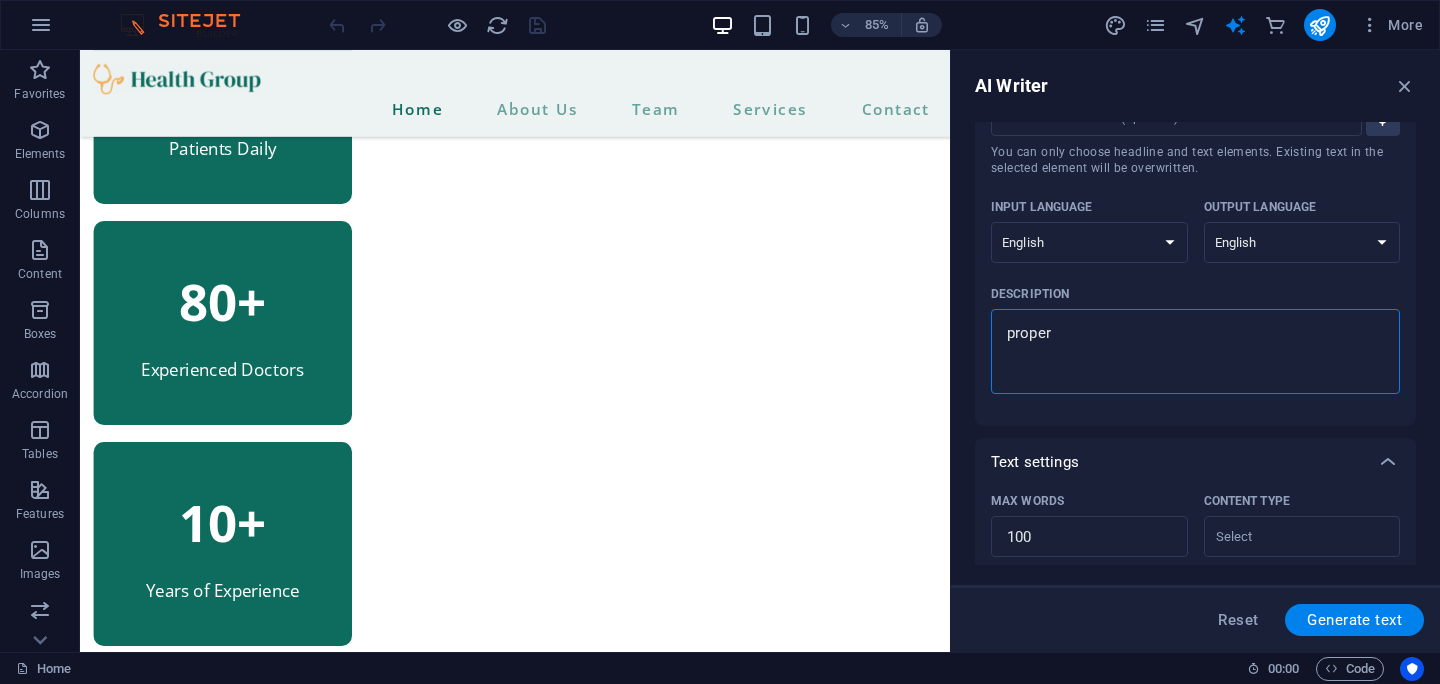type on "proper" 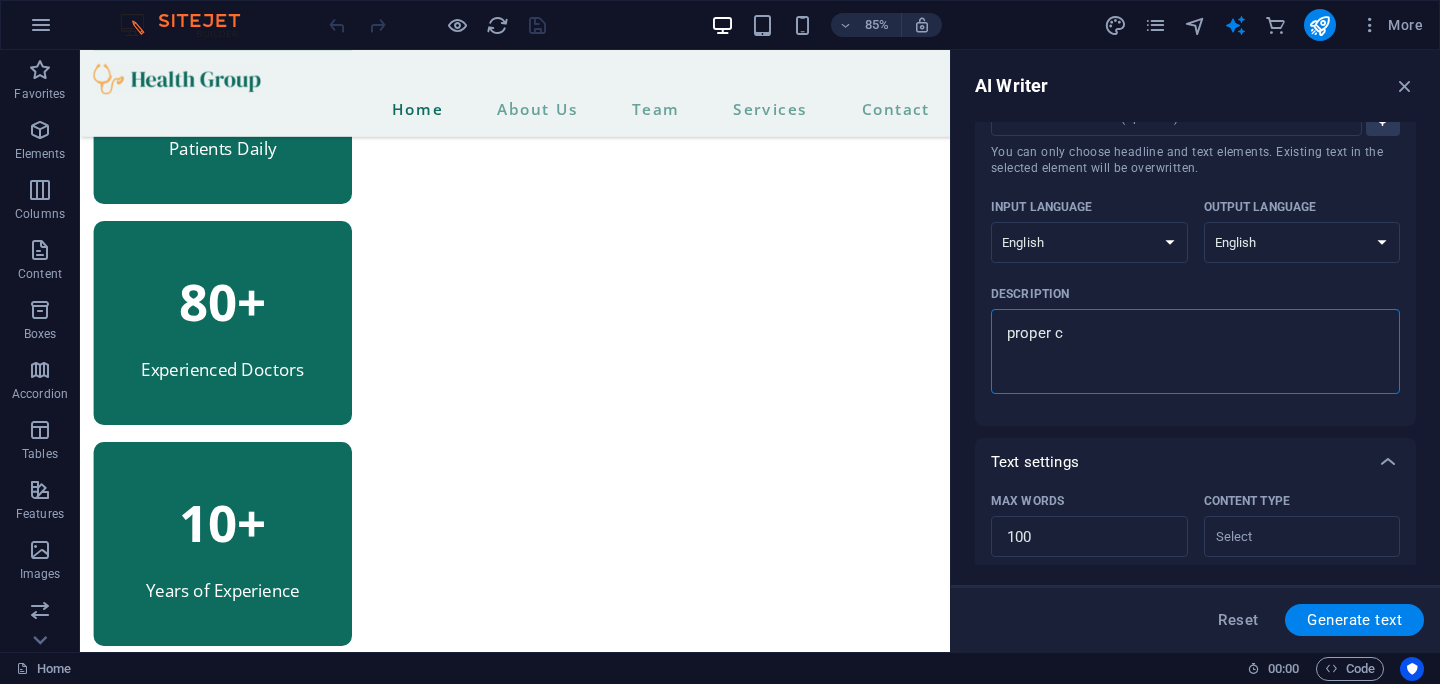 type on "proper ca" 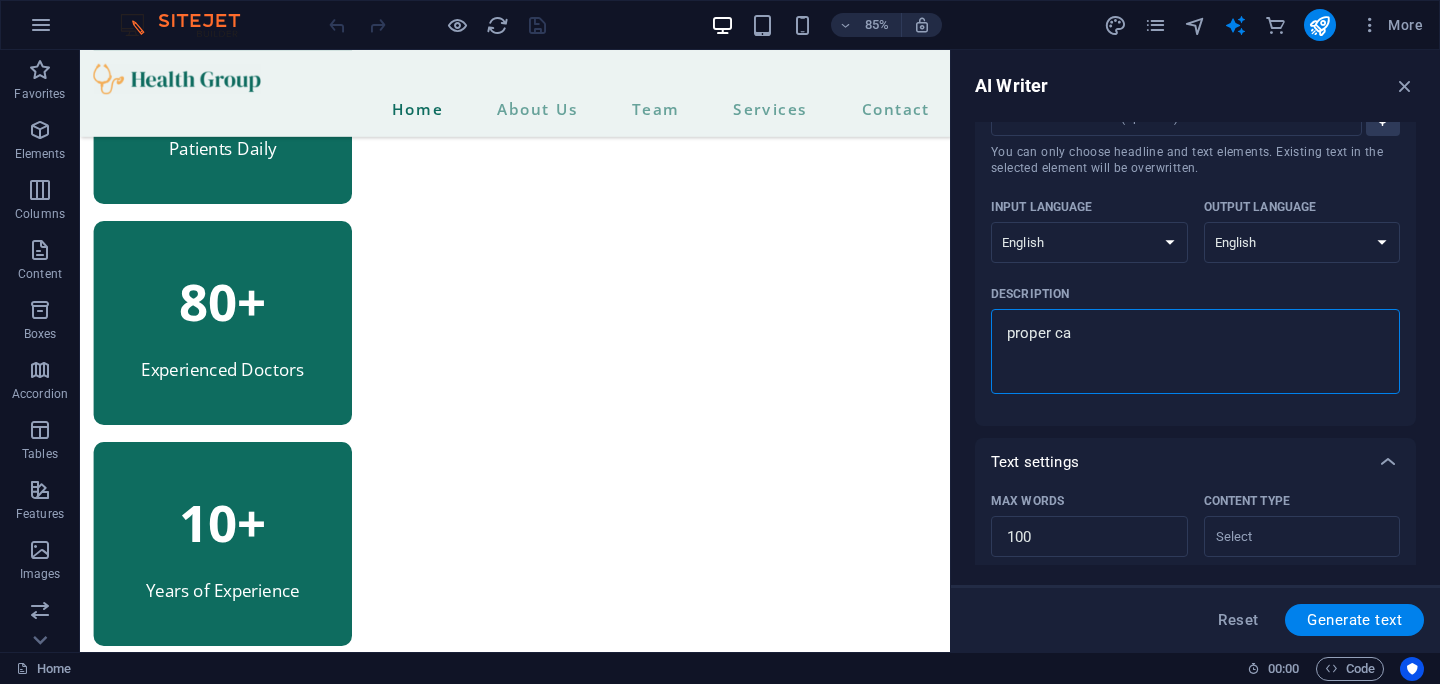 type on "proper car" 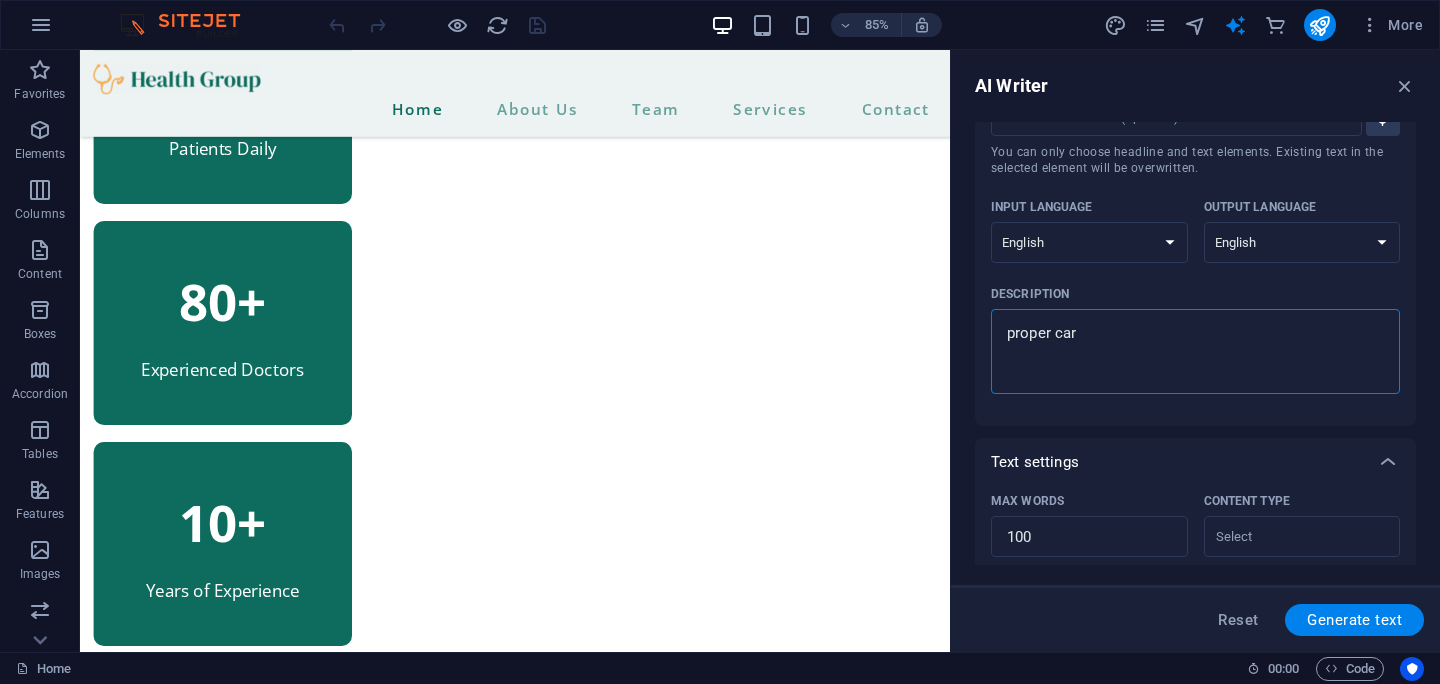type on "proper care" 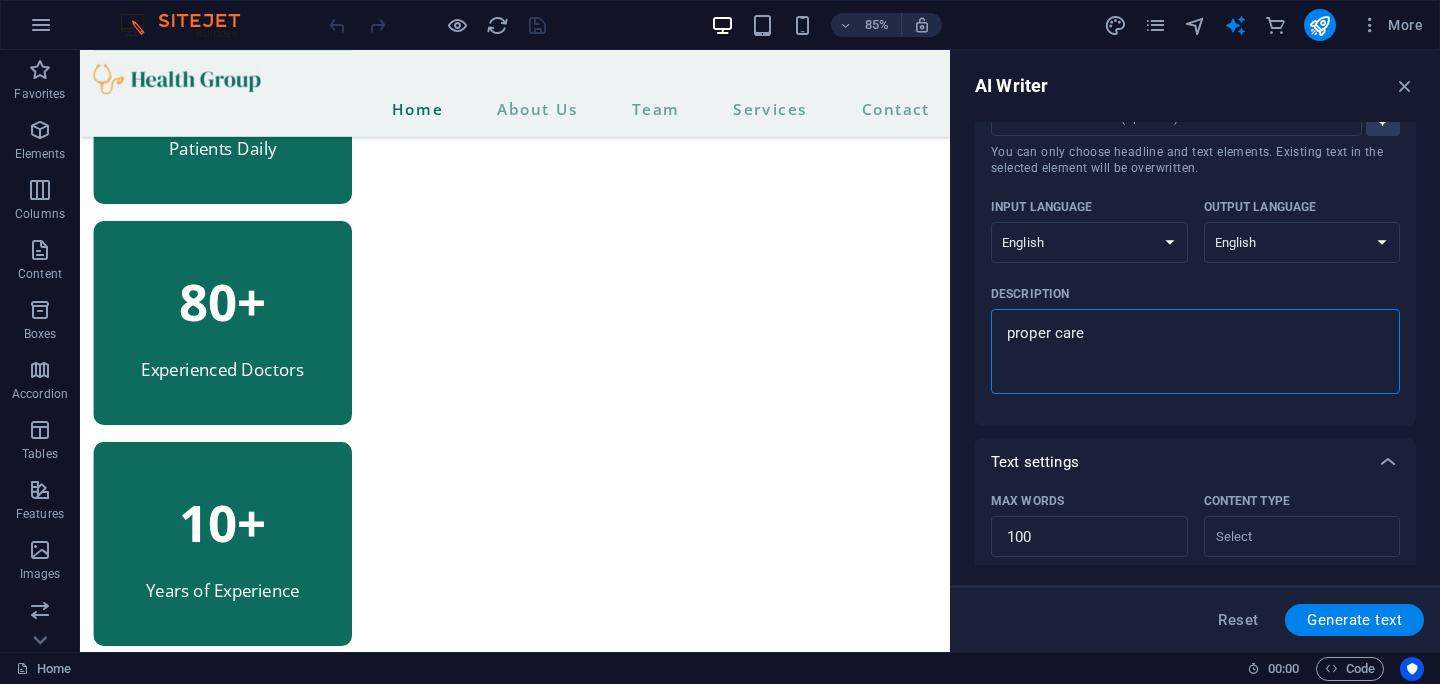 type on "proper care" 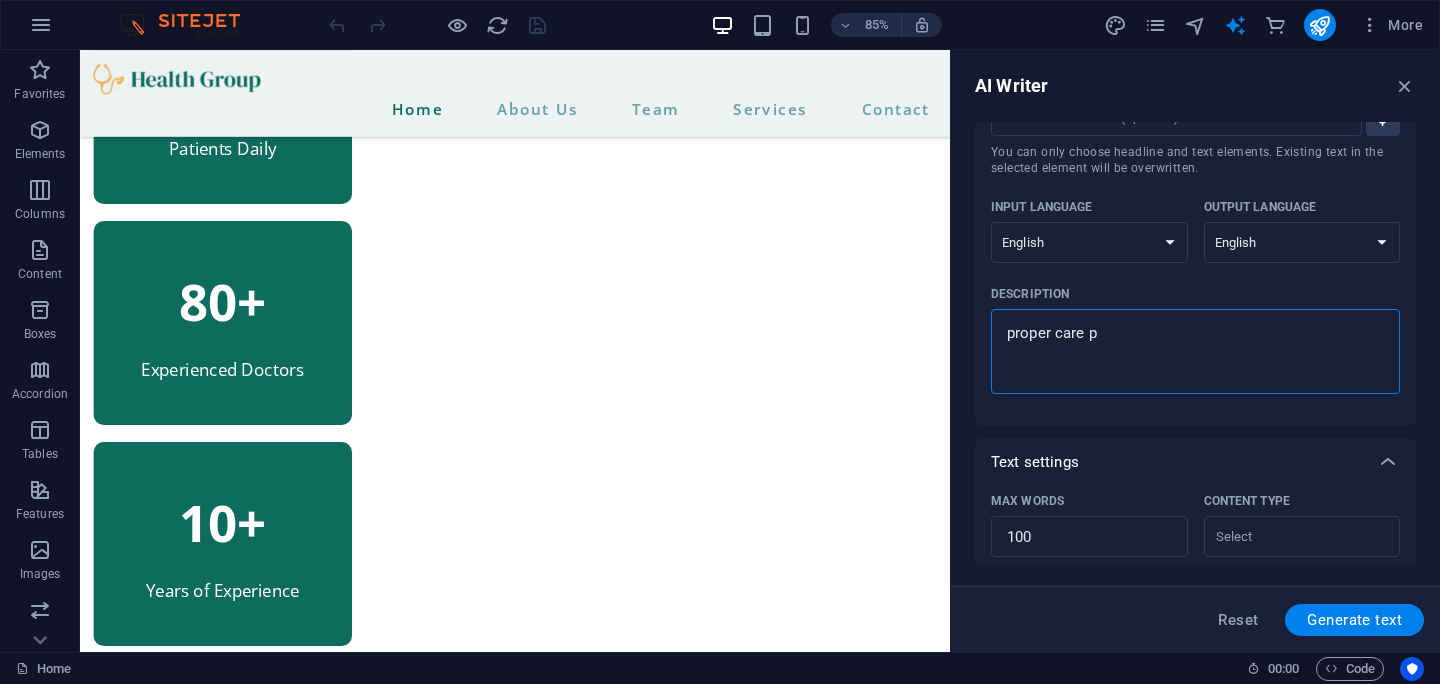 type on "proper care ph" 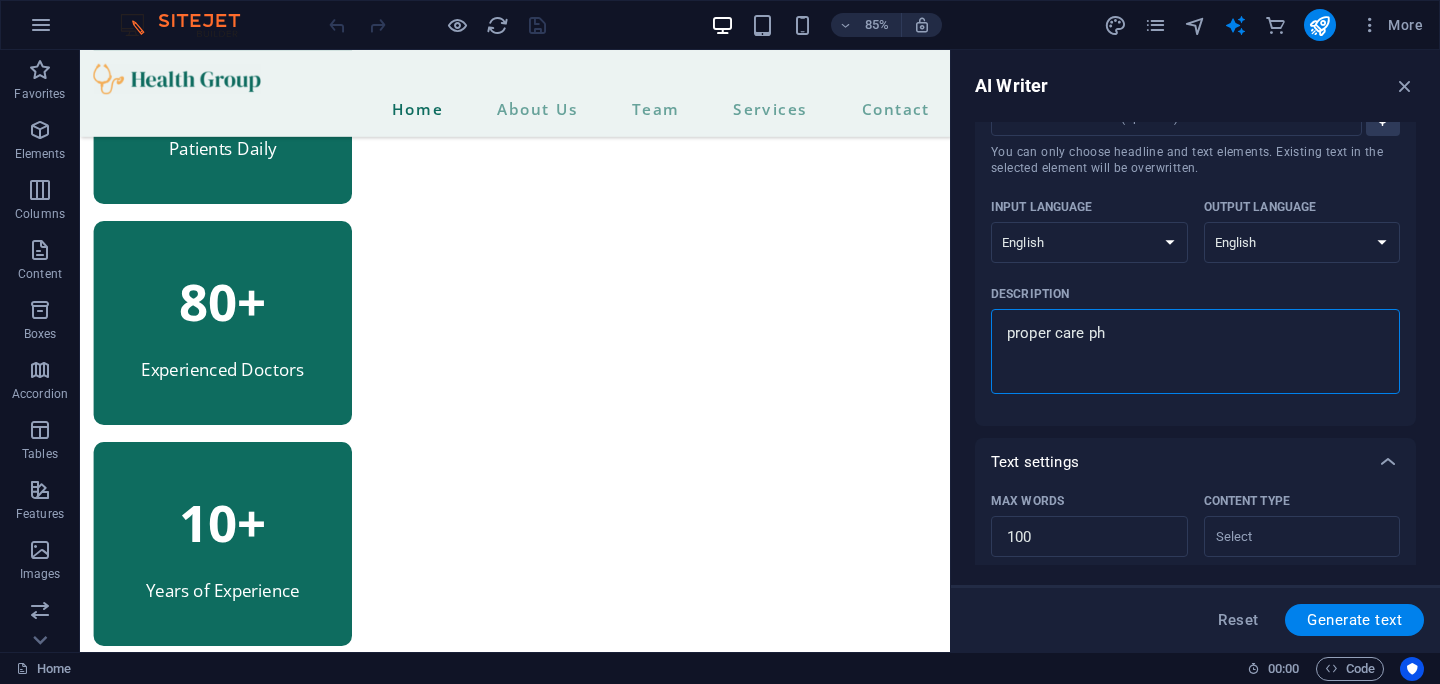 type on "proper care phy" 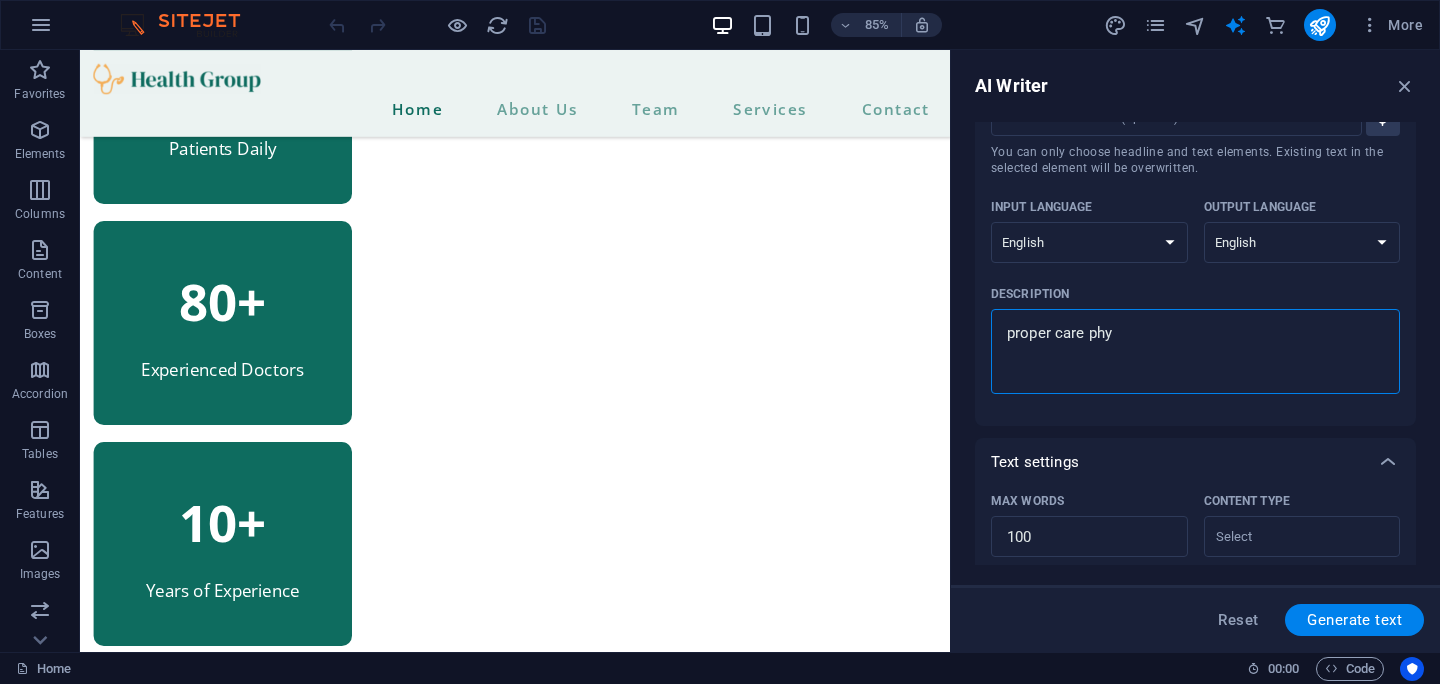 type on "proper care phys" 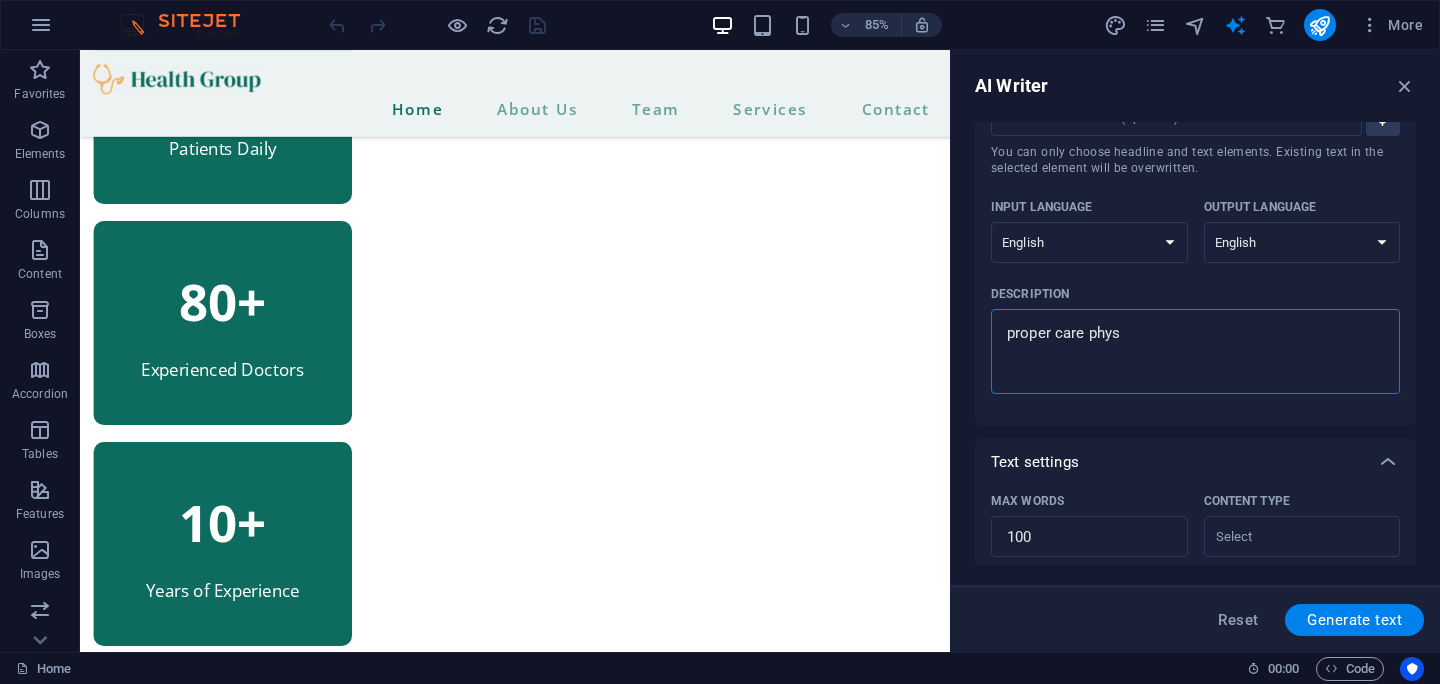 type on "proper care physi" 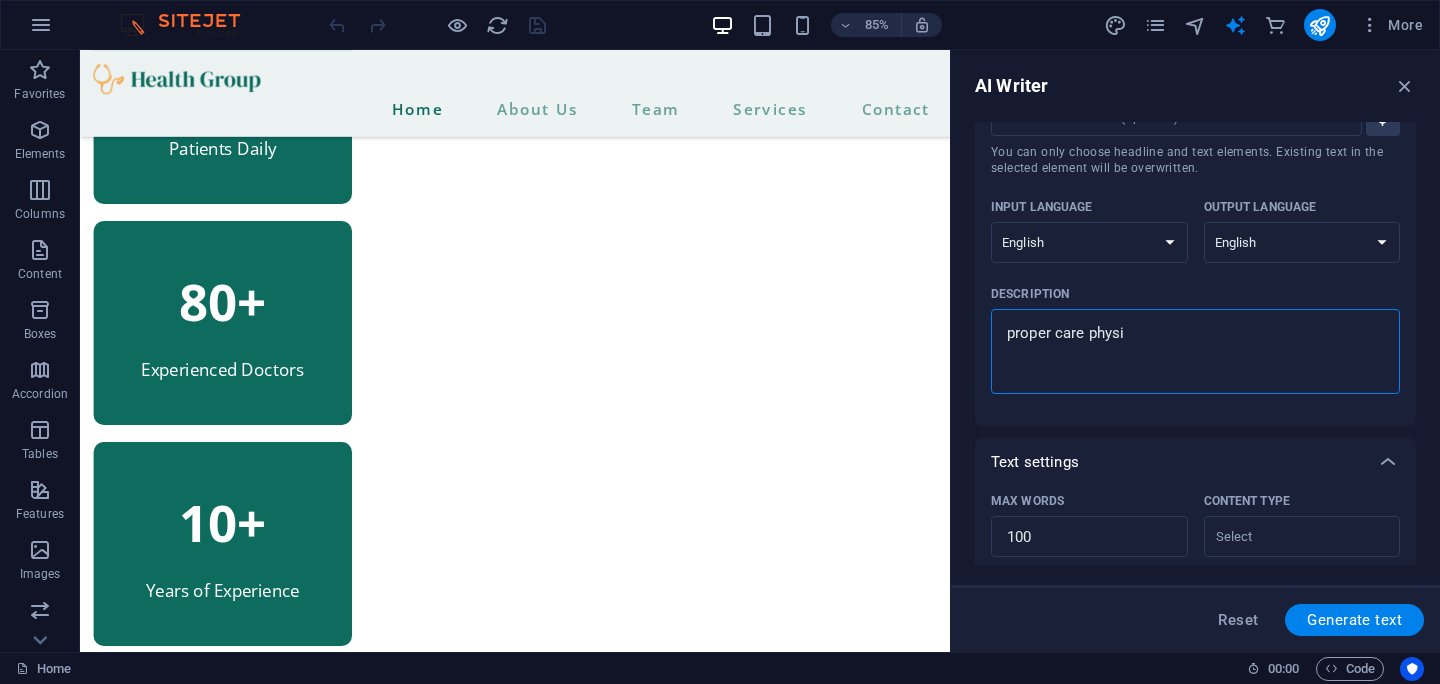 type on "proper care physio" 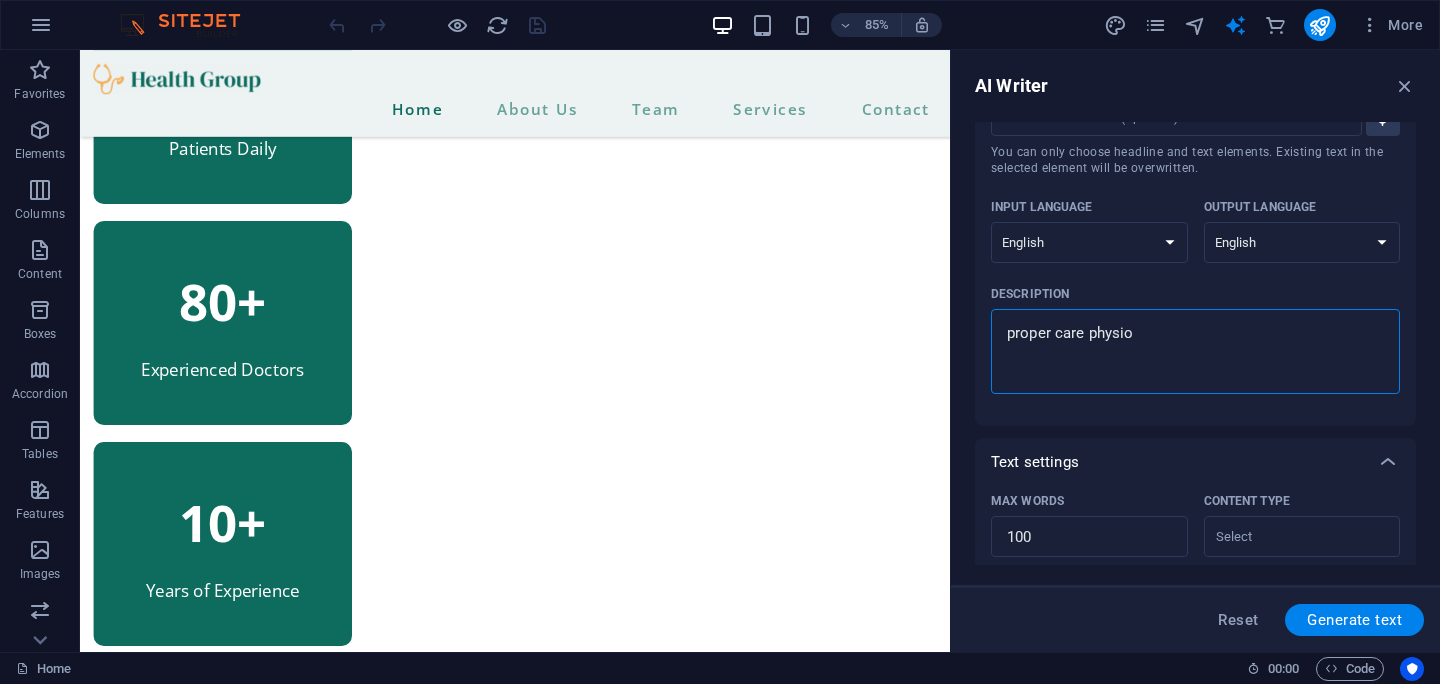 type on "proper care physiot" 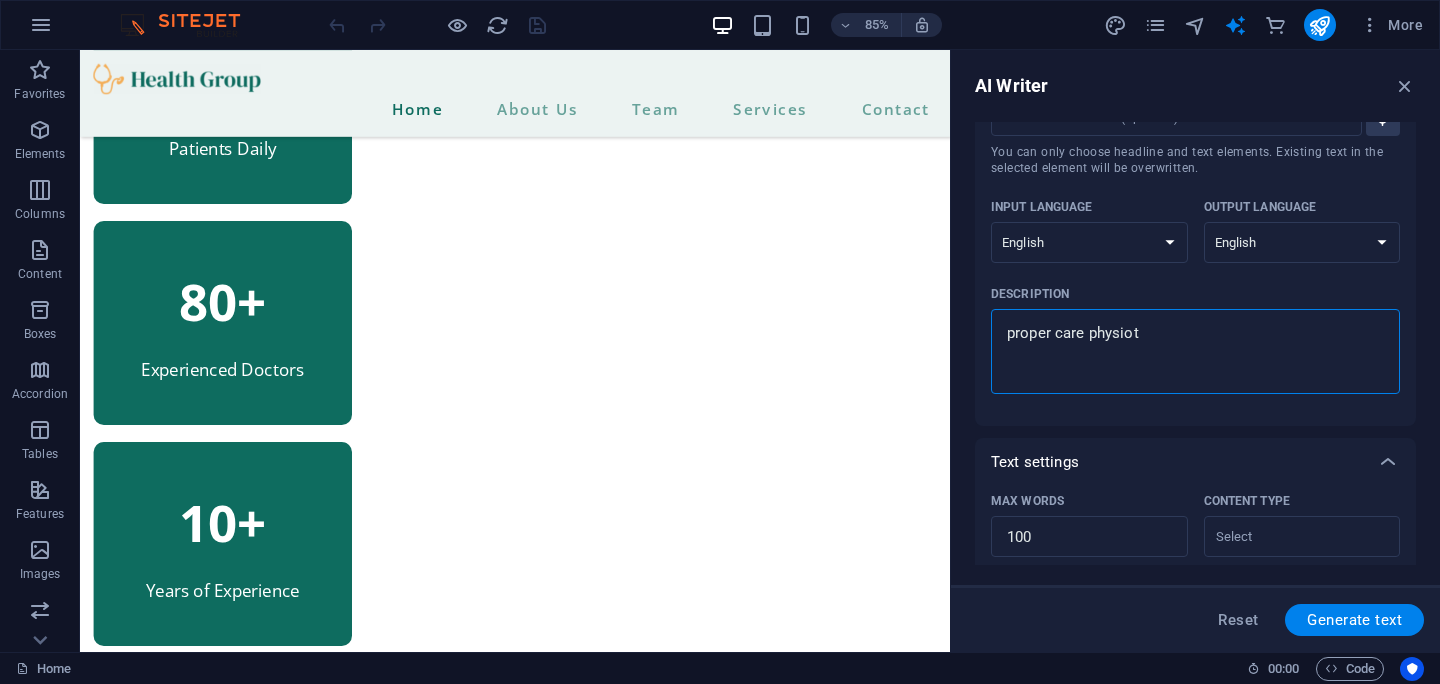 type on "proper care physioth" 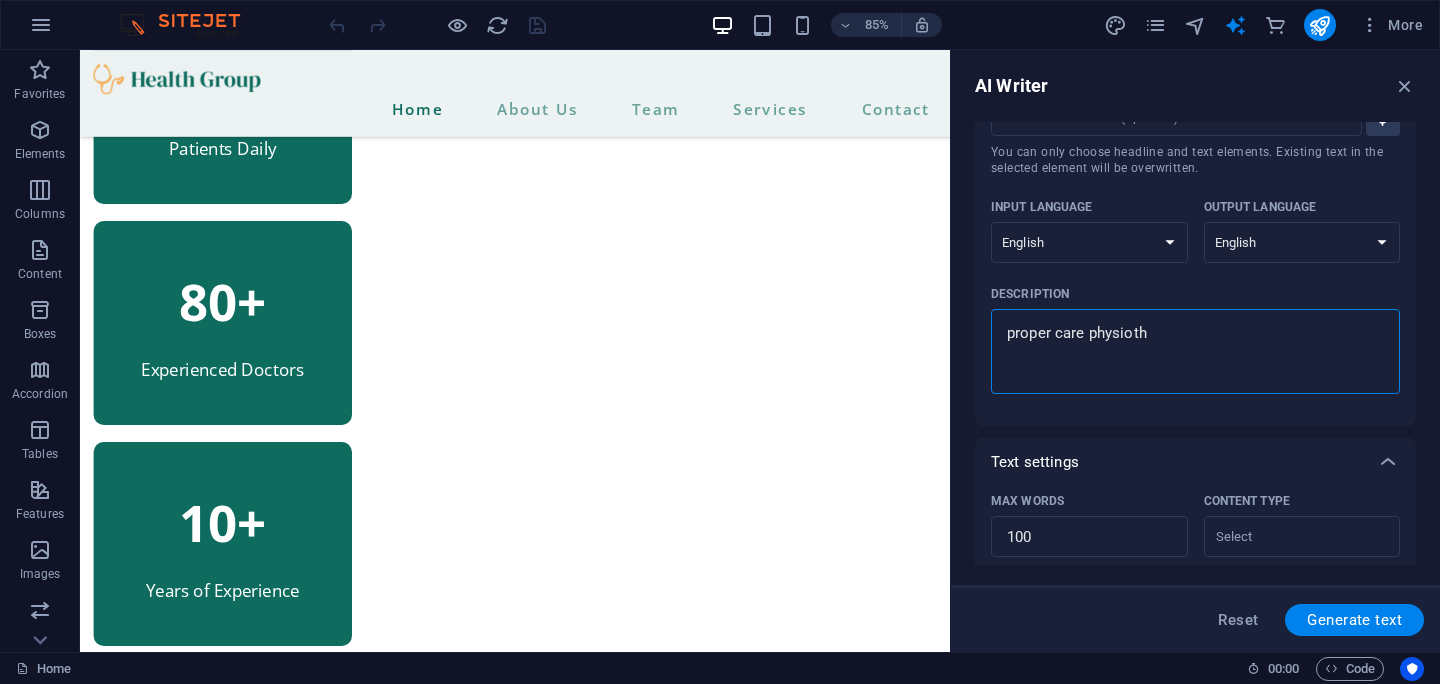 type on "proper care physiothe" 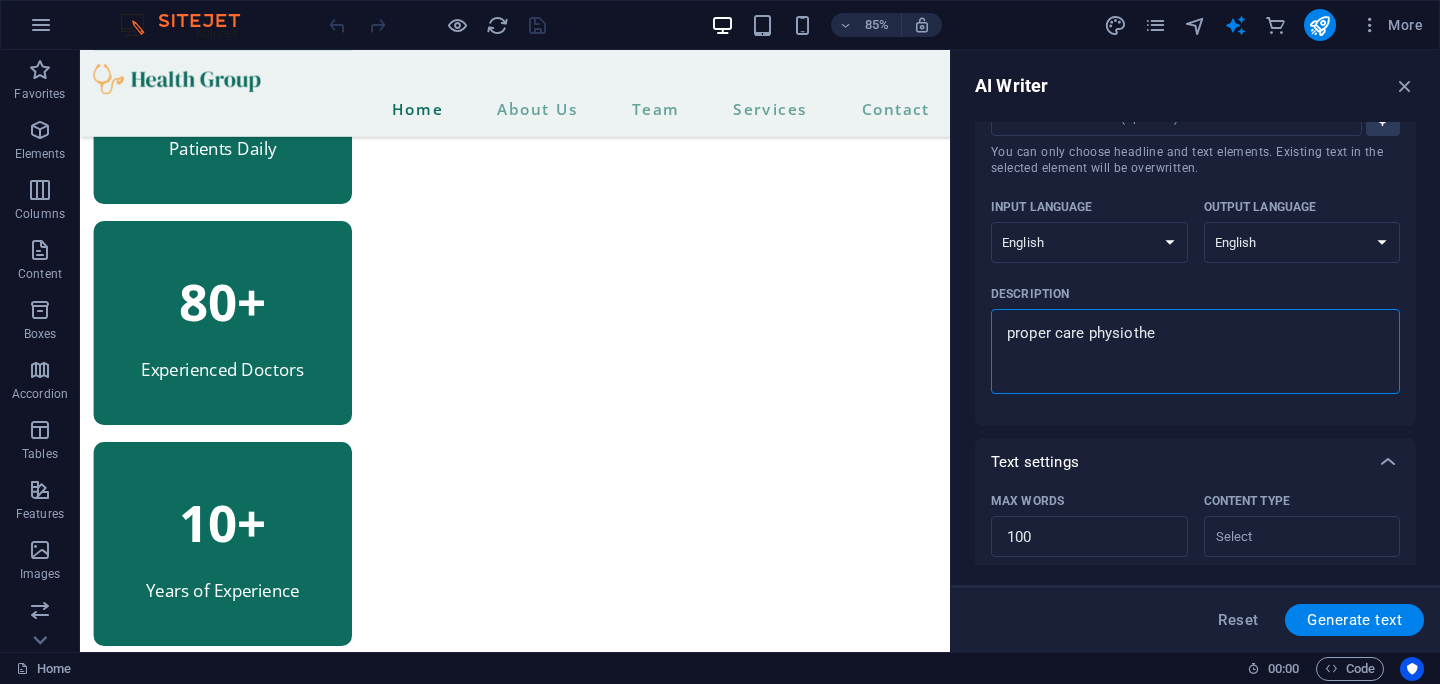 type on "proper care physiother" 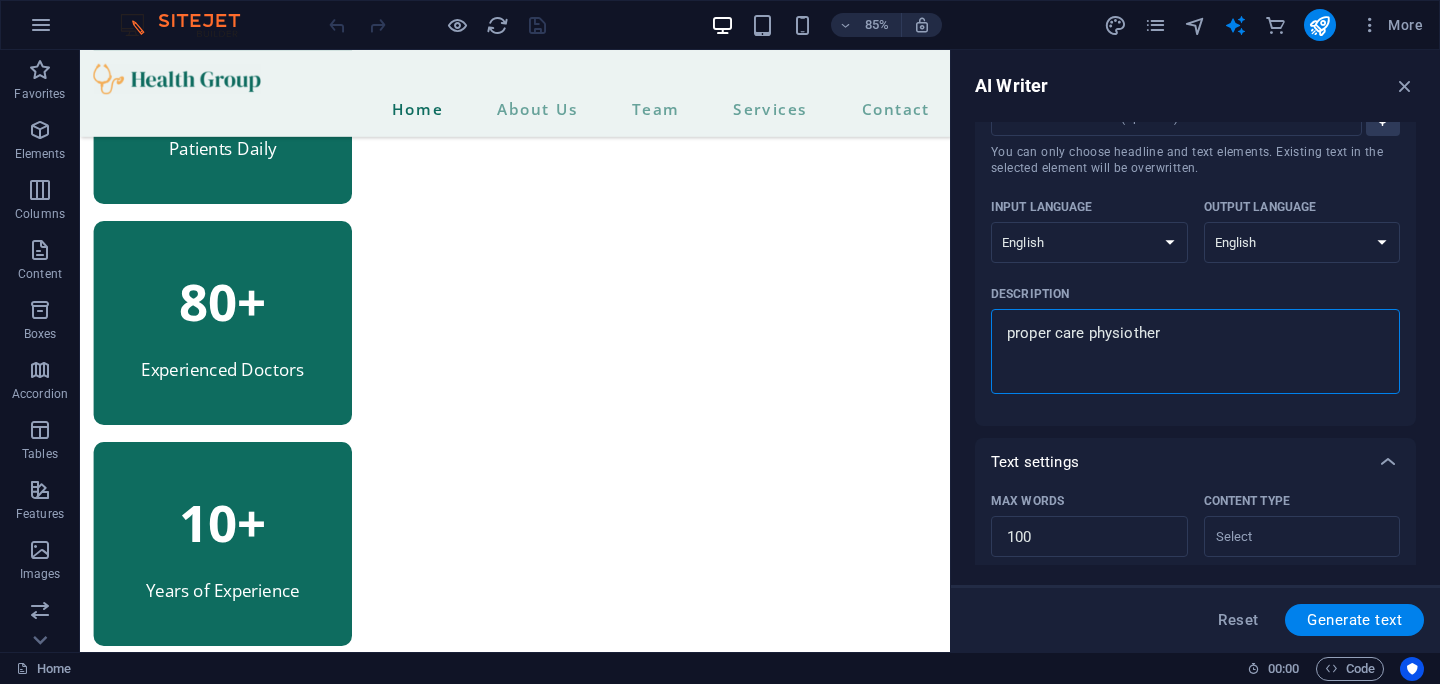 type on "proper care physiothera" 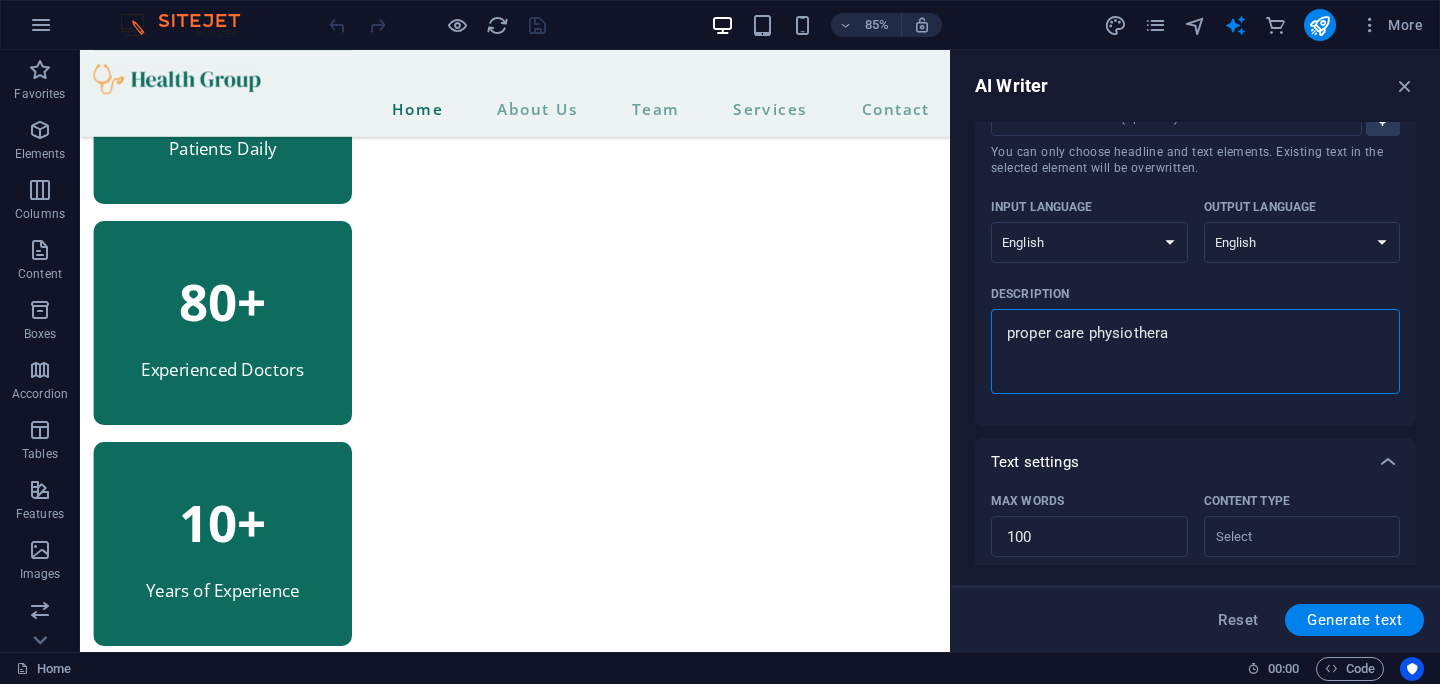type on "proper care physiotherap" 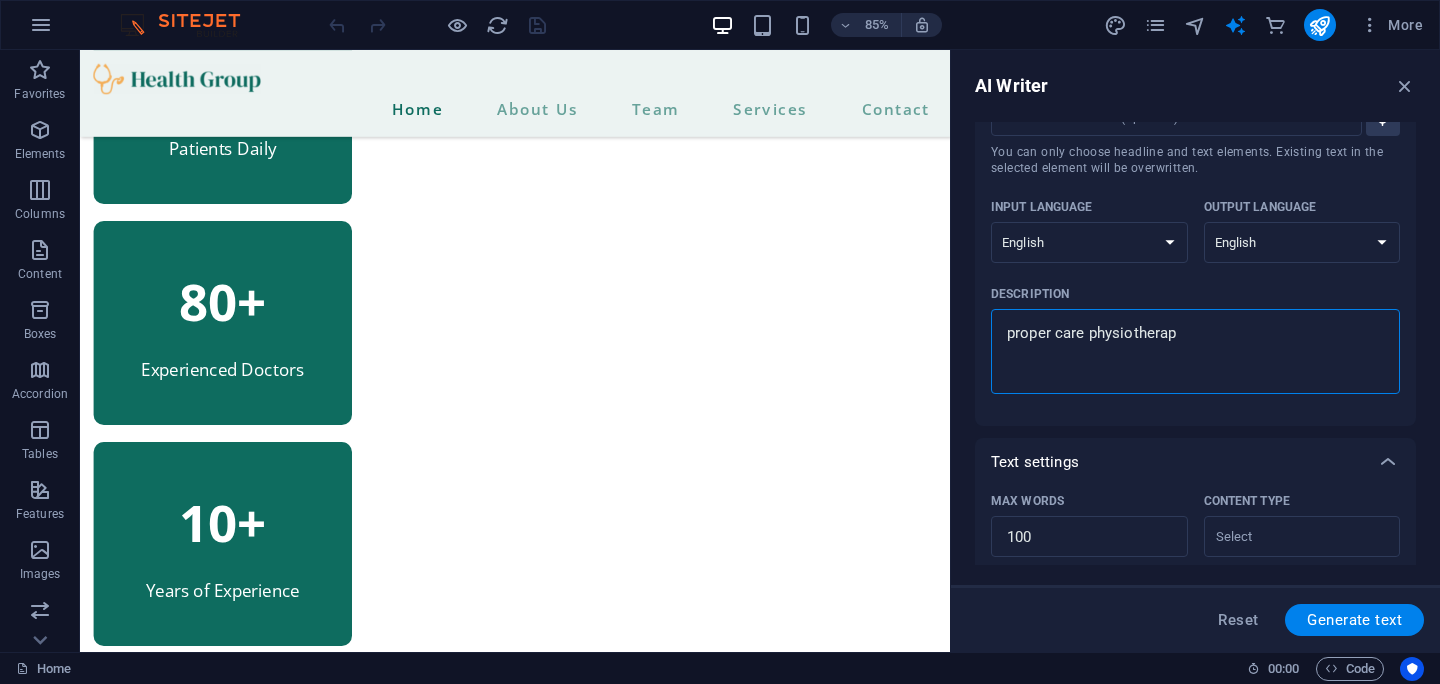 type on "proper care physiotherapu" 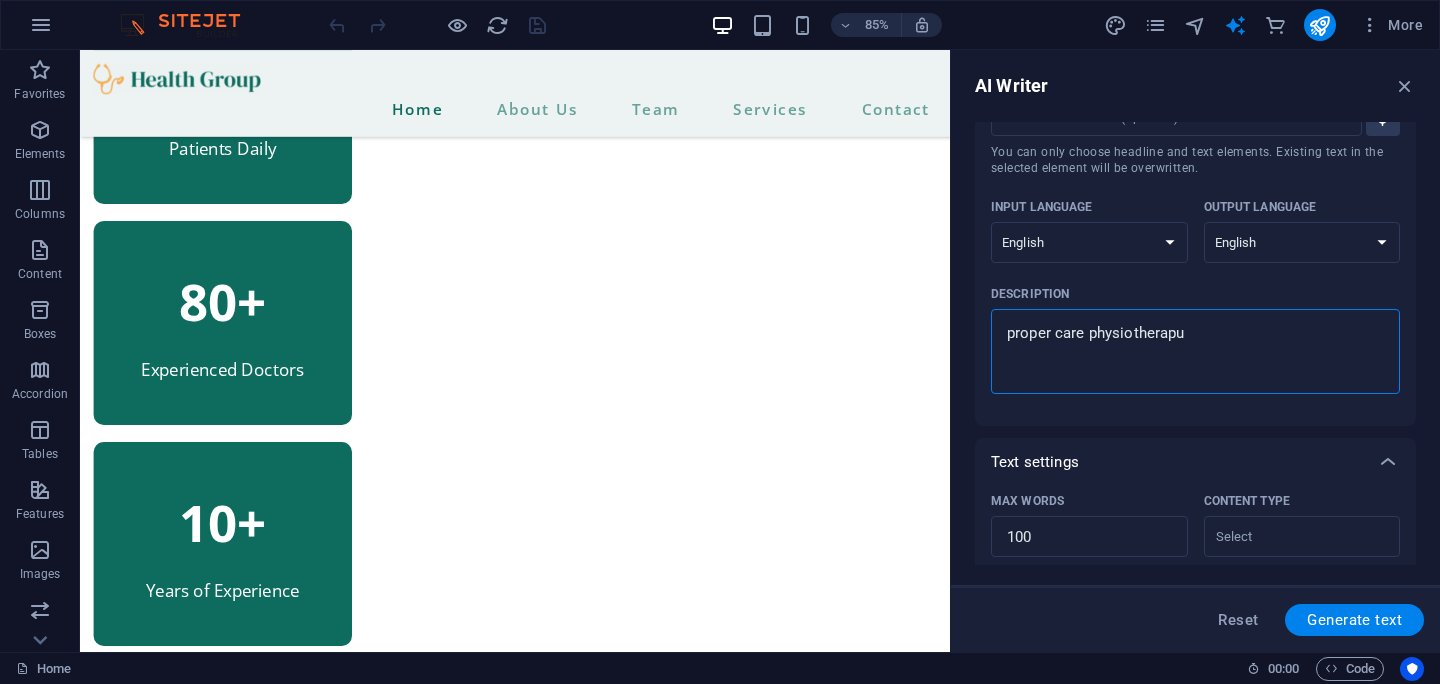 type on "proper care physiotherap" 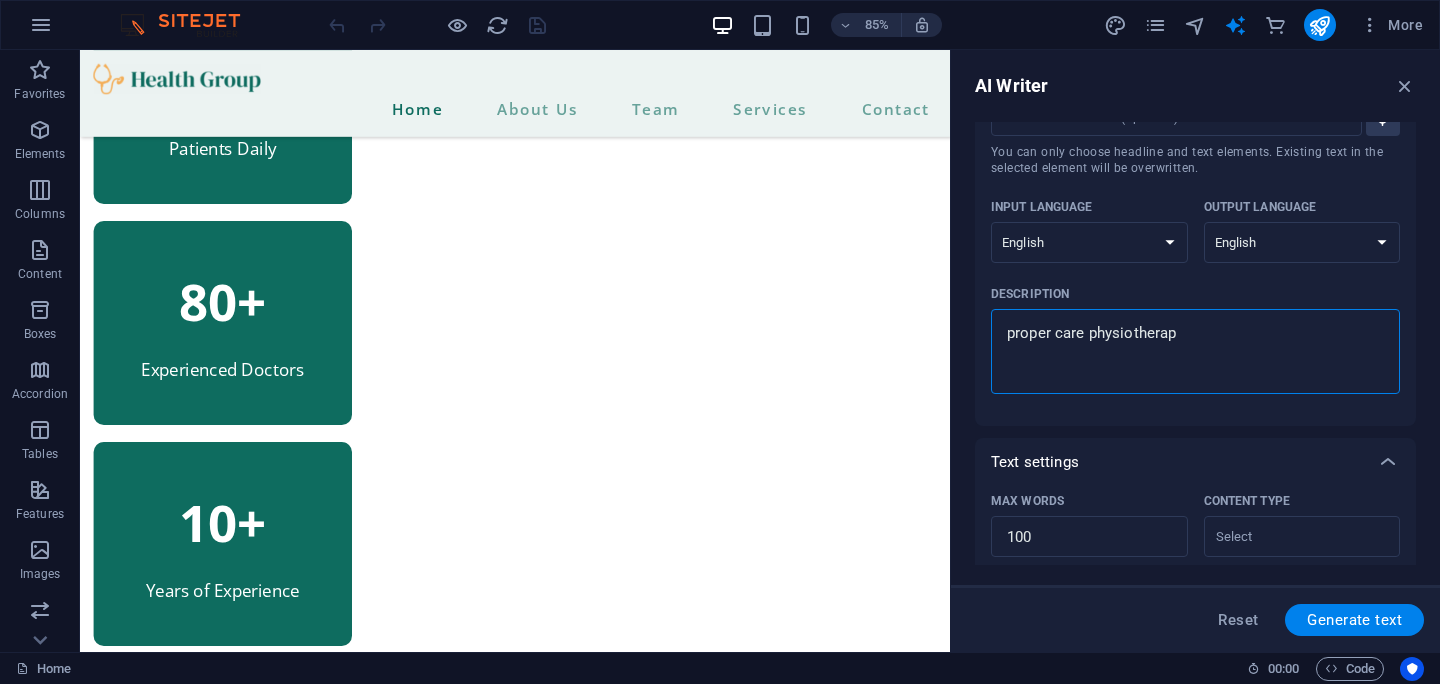 type on "proper care physiotherapy" 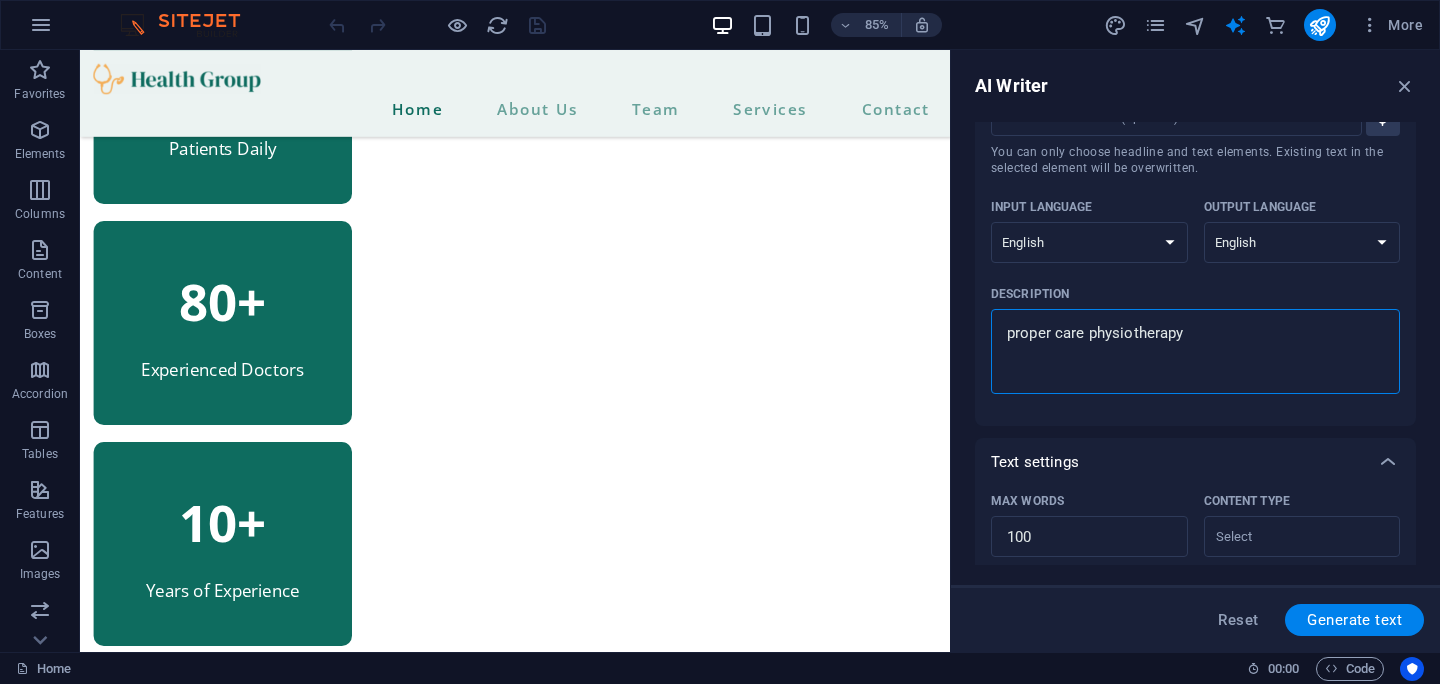 type on "proper care physiotherapy" 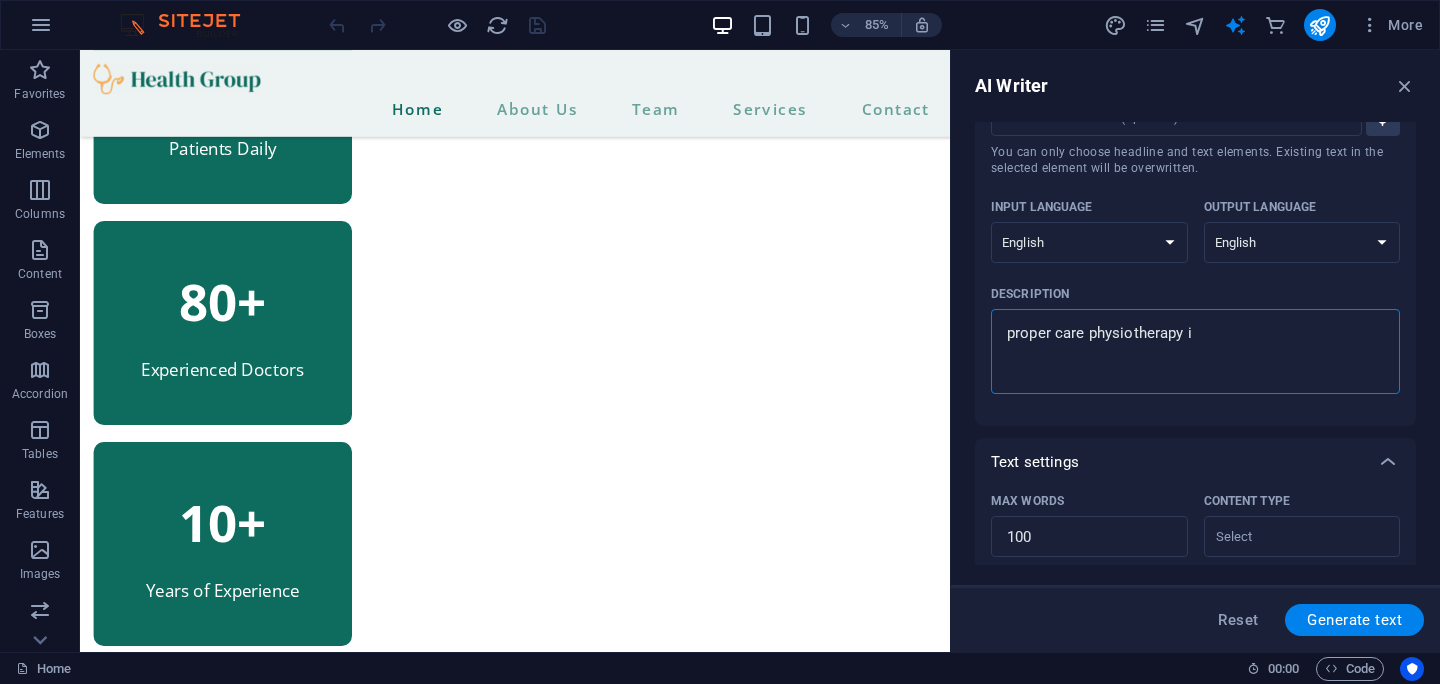 type on "proper care physiotherapy is" 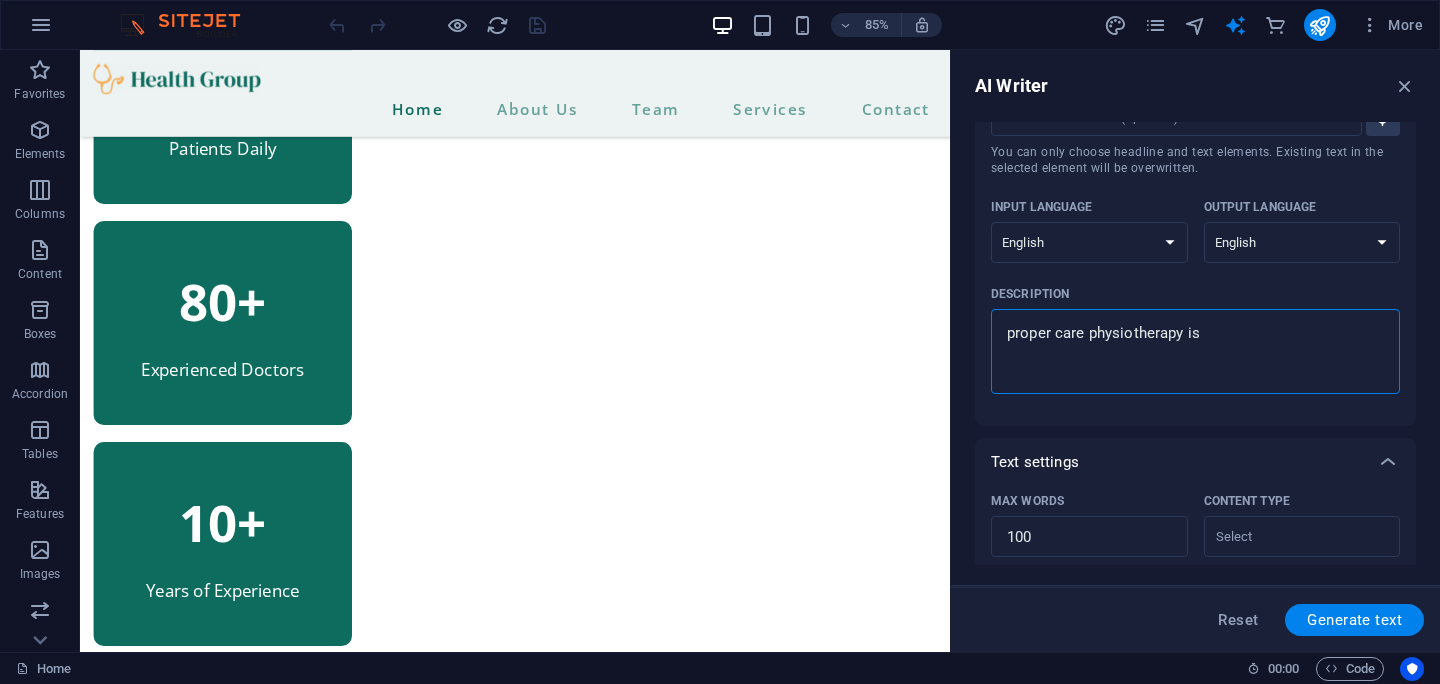 type on "proper care physiotherapy is" 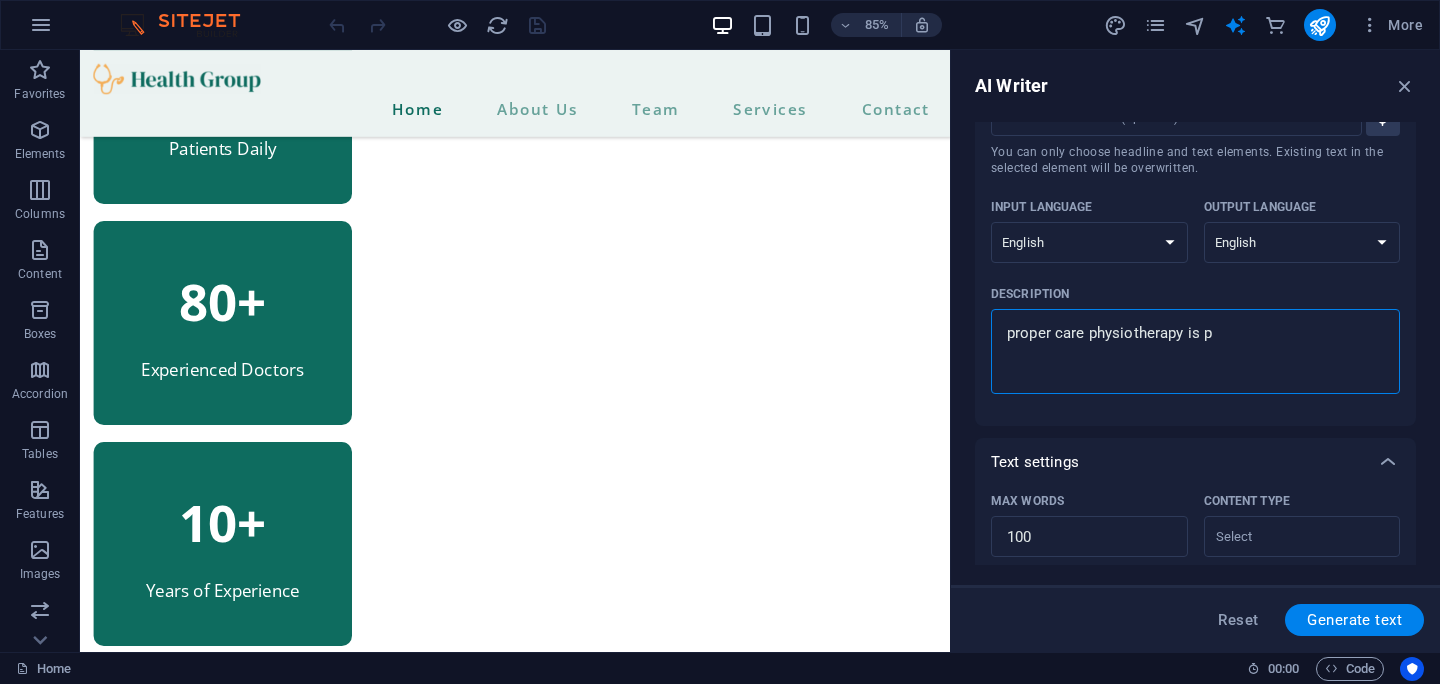 type on "proper care physiotherapy is ph" 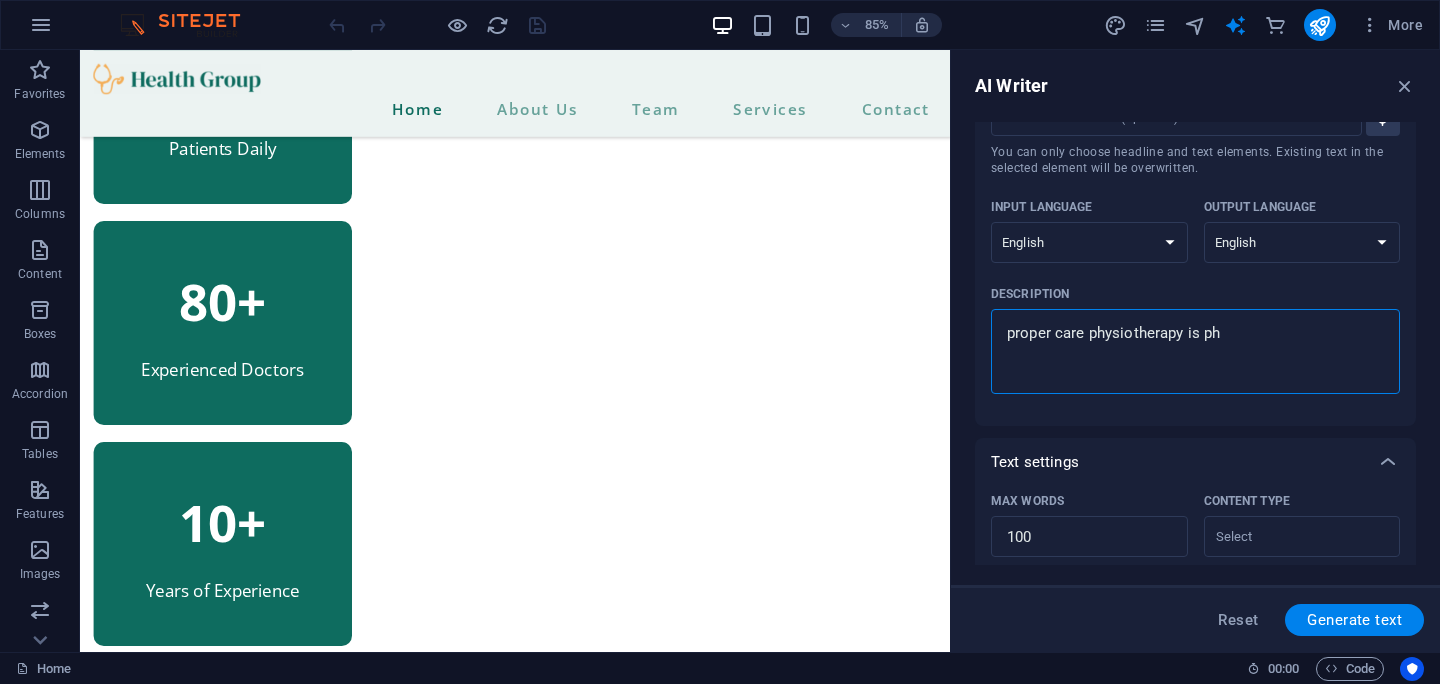 type on "proper care physiotherapy is phy" 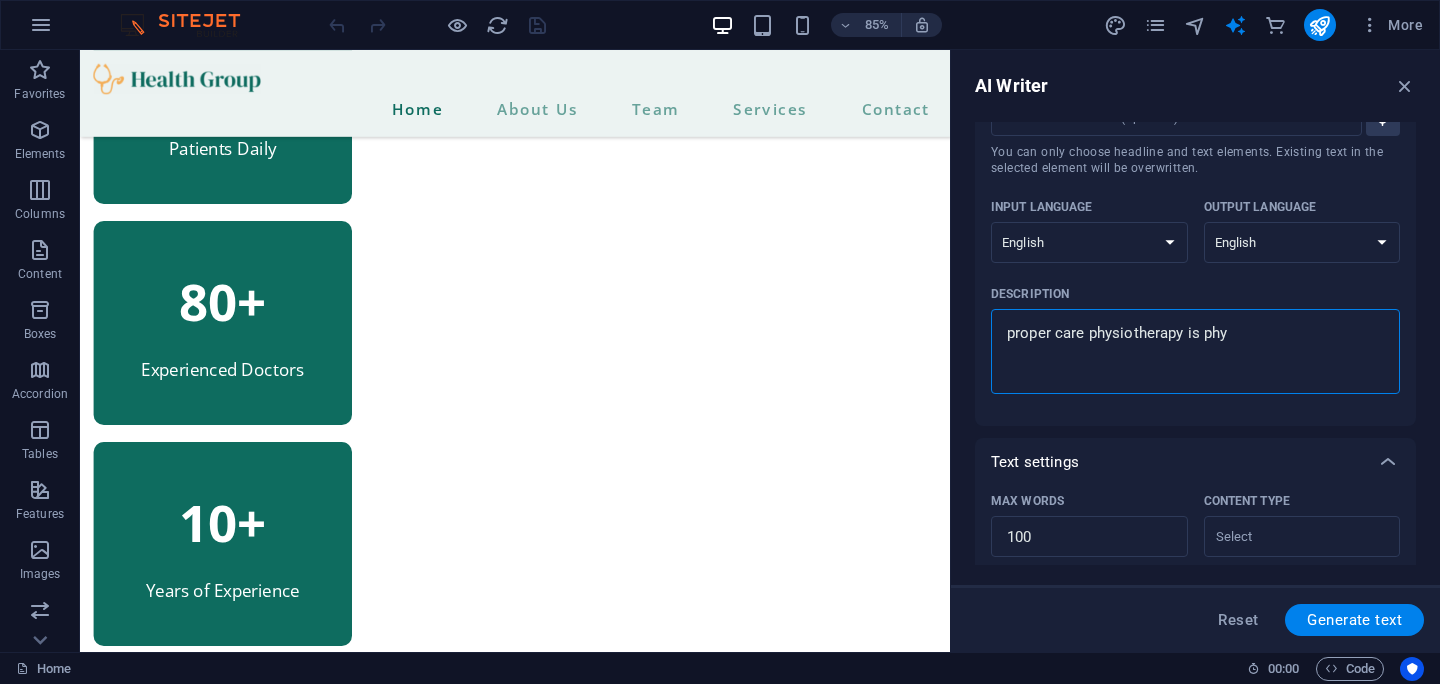 type on "proper care physiotherapy is phys" 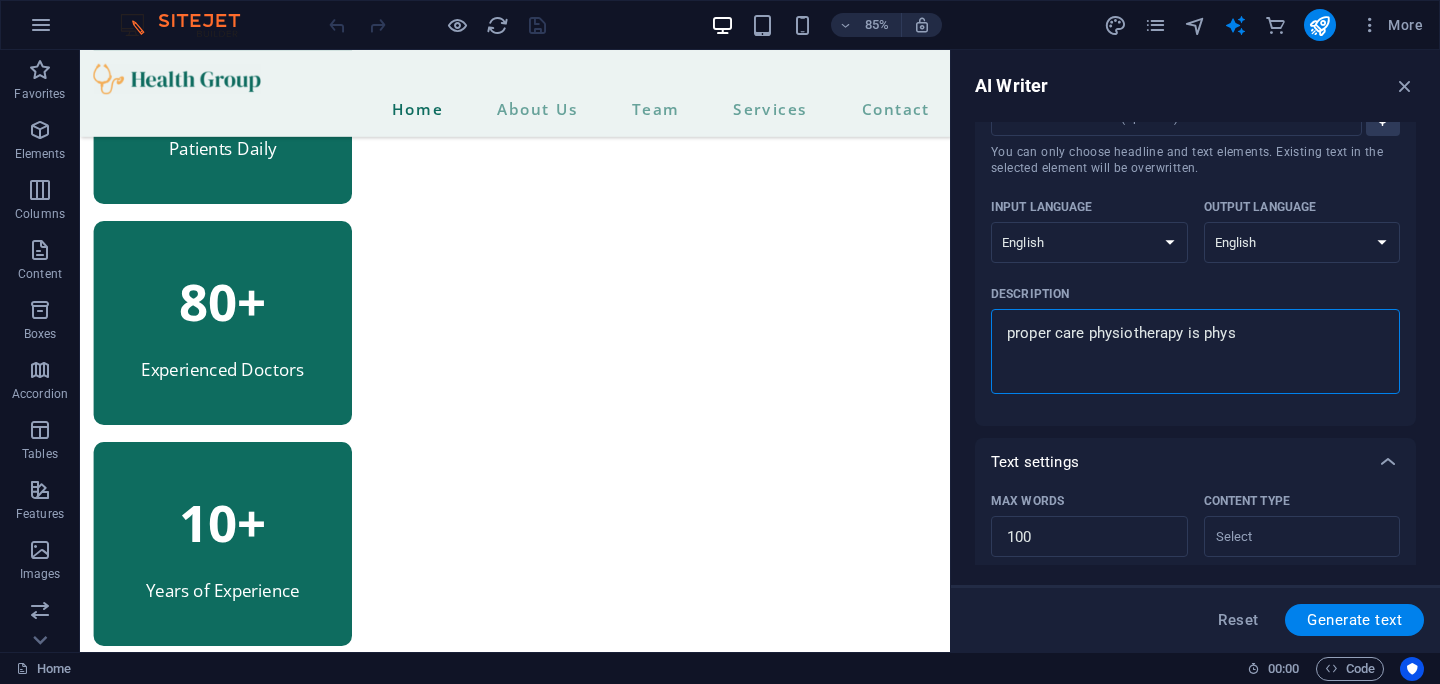 type on "proper care physiotherapy is physi" 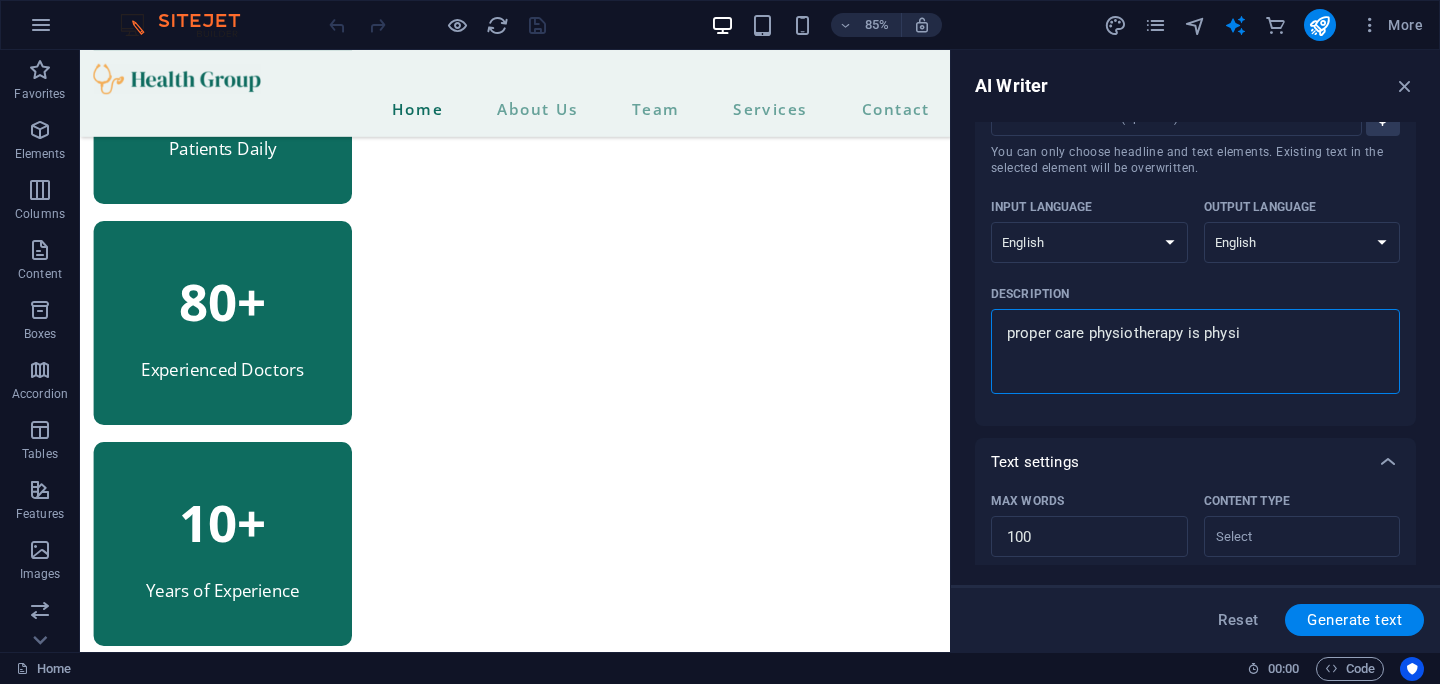 type on "proper care physiotherapy is physio" 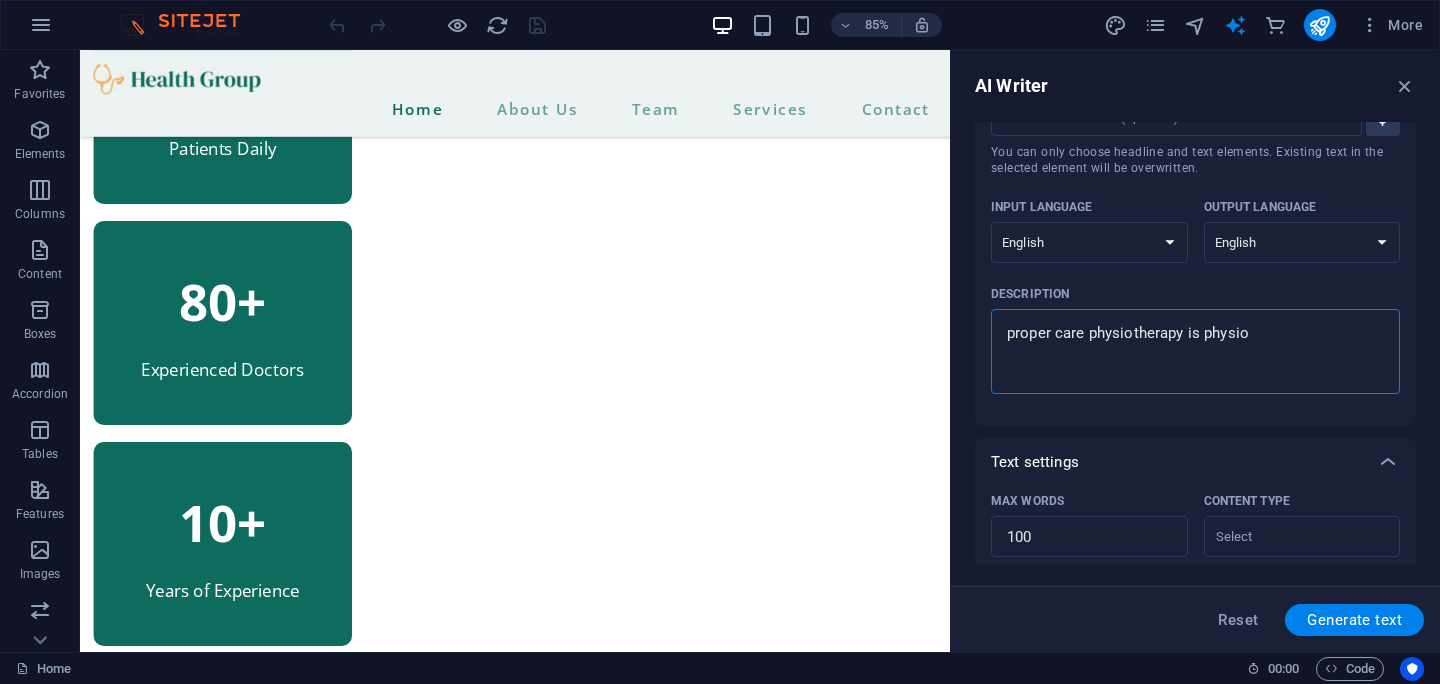 type on "proper care physiotherapy is physiot" 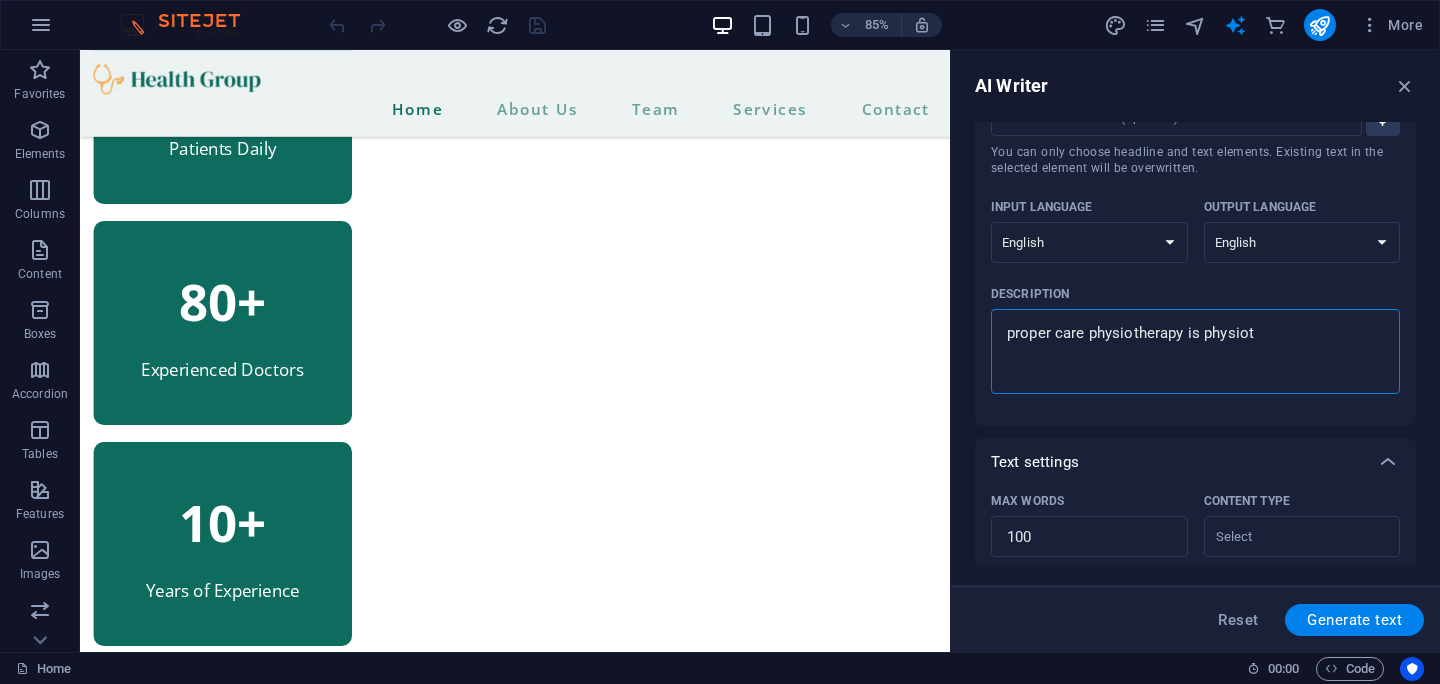 type on "proper care physiotherapy is physioth" 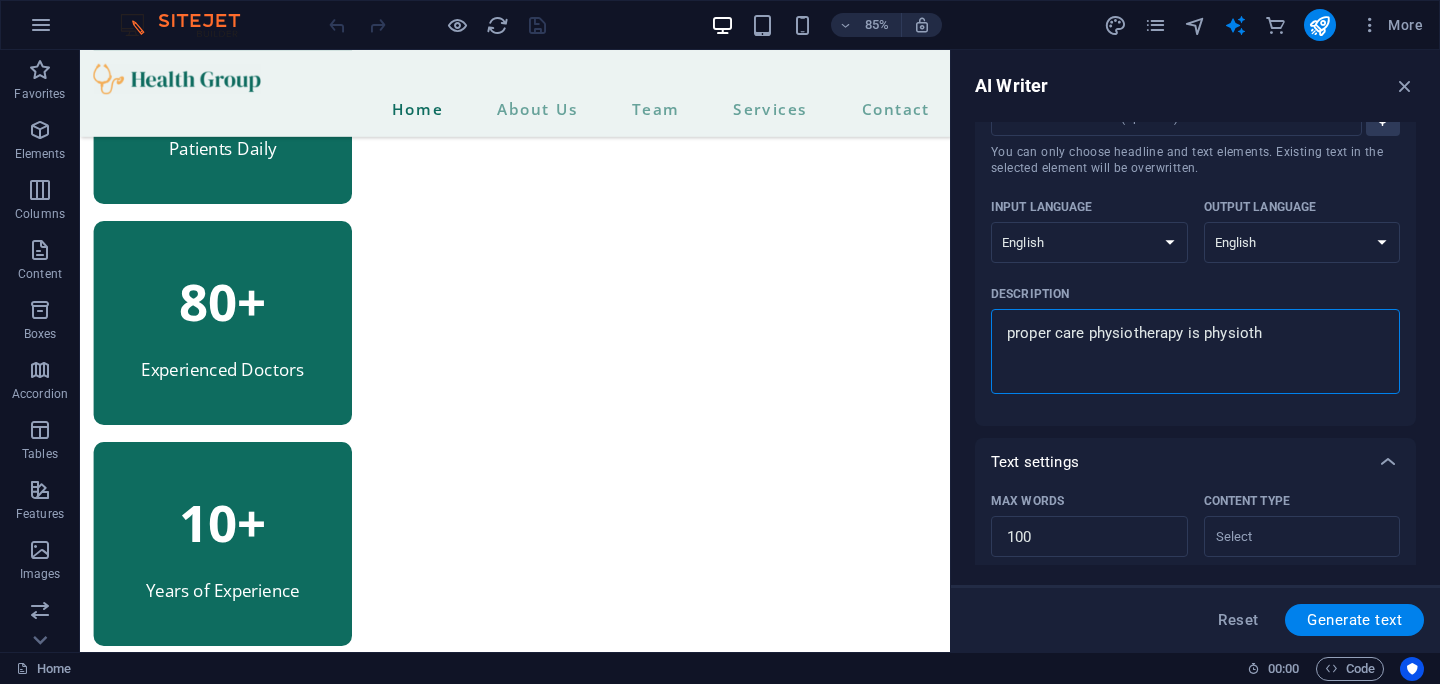 type on "proper care physiotherapy is physiothe" 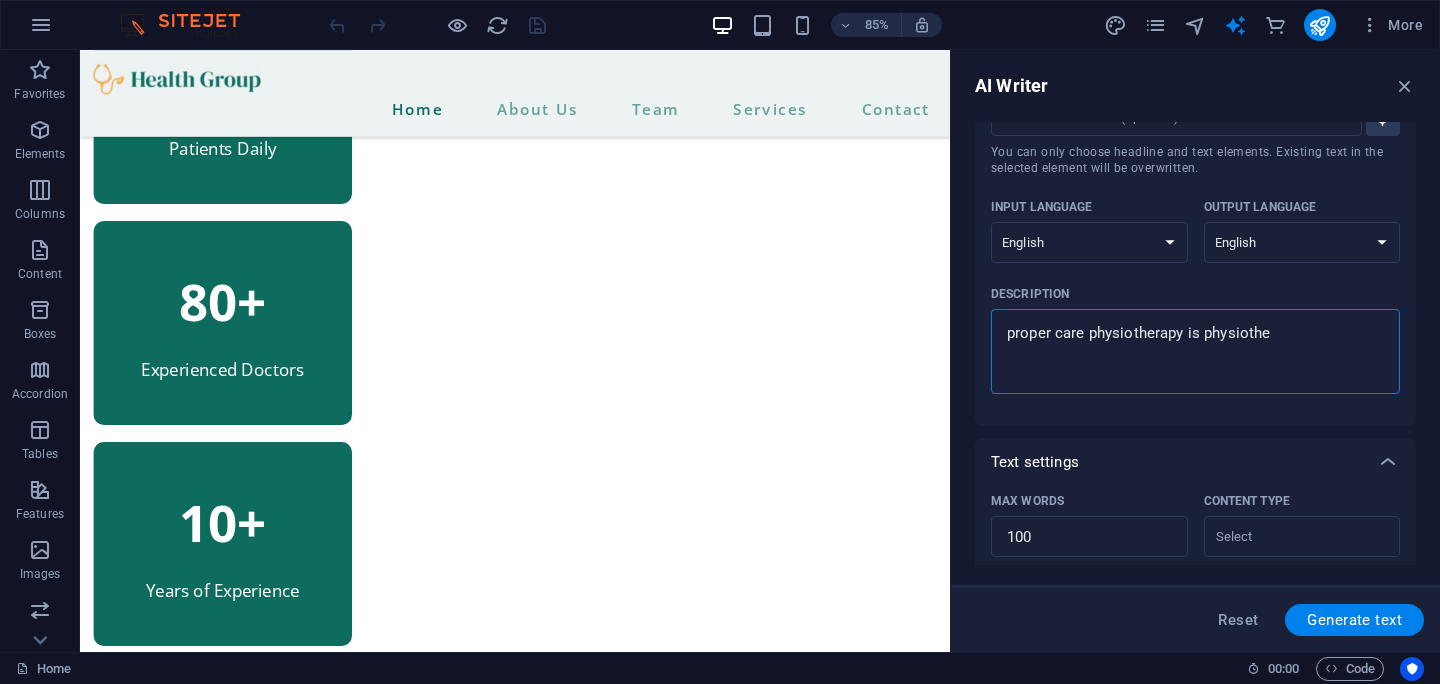 type on "proper care physiotherapy is physiother" 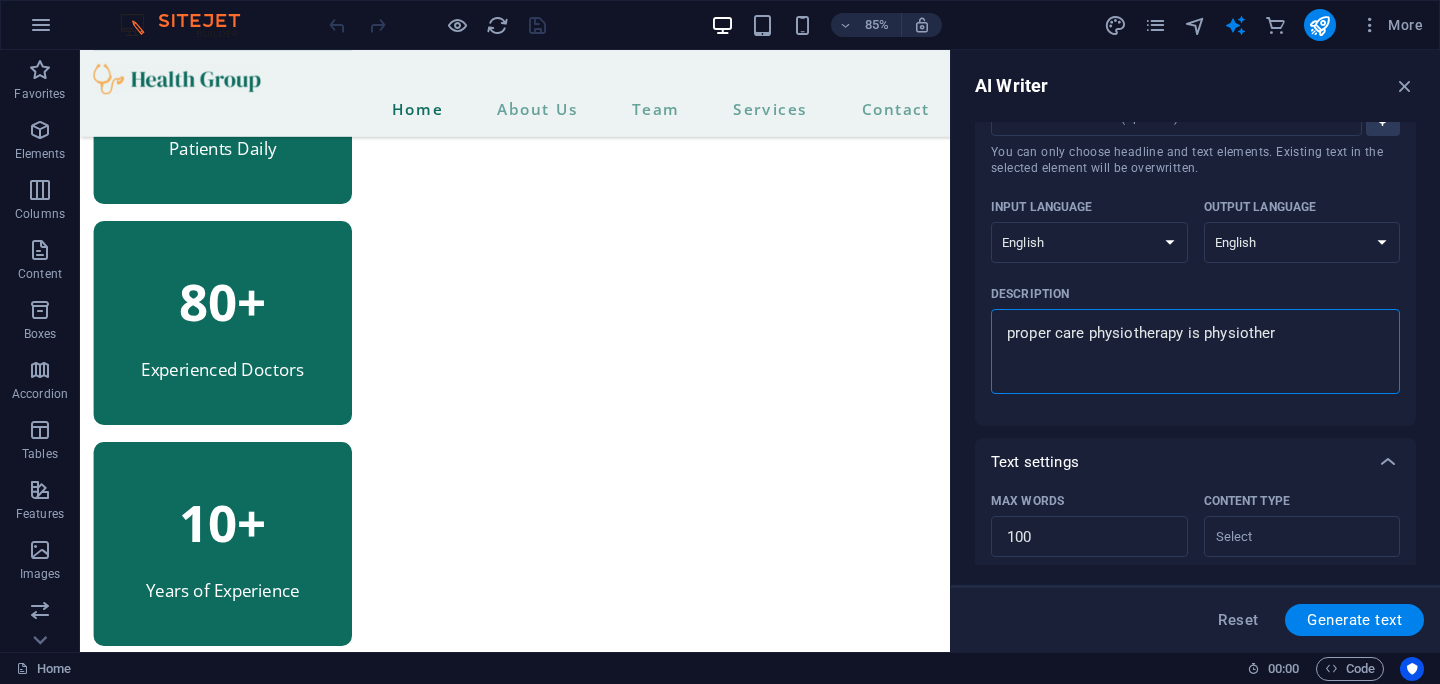 type on "proper care physiotherapy is physiothera" 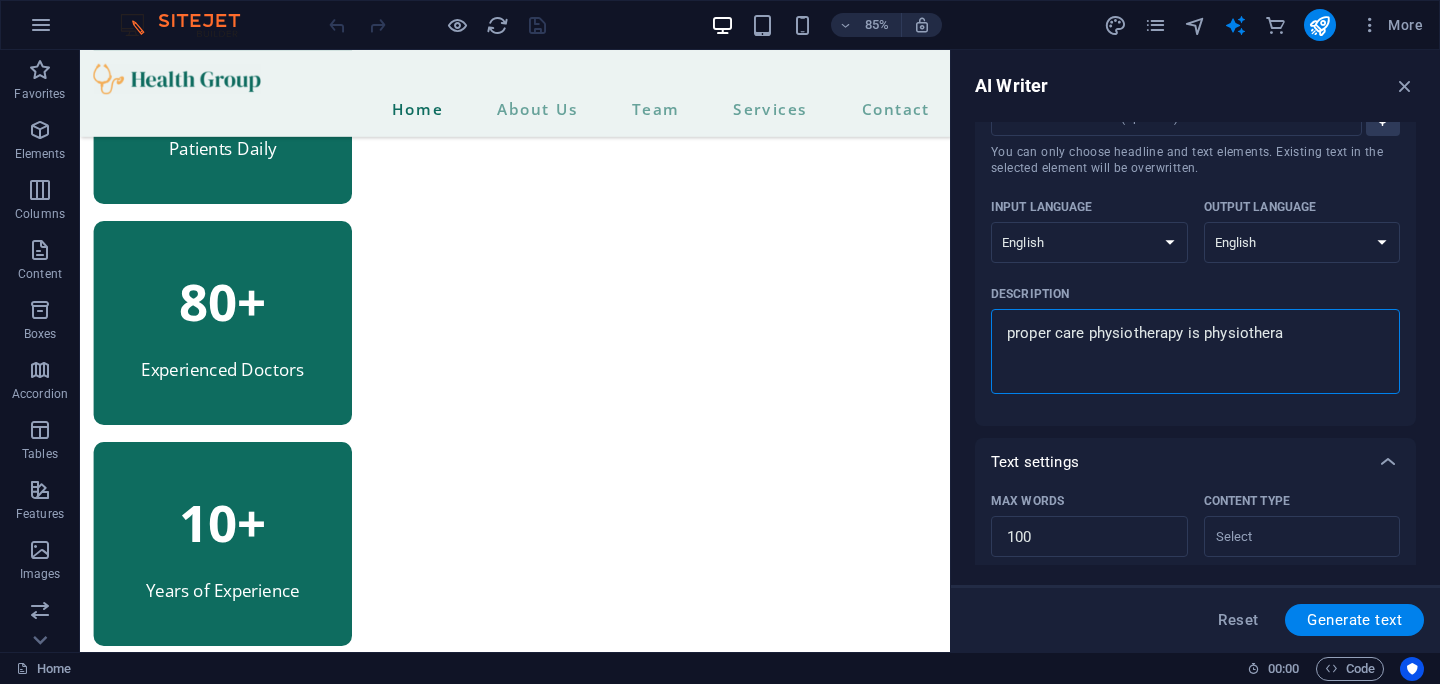 type on "proper care physiotherapy is physiotherap" 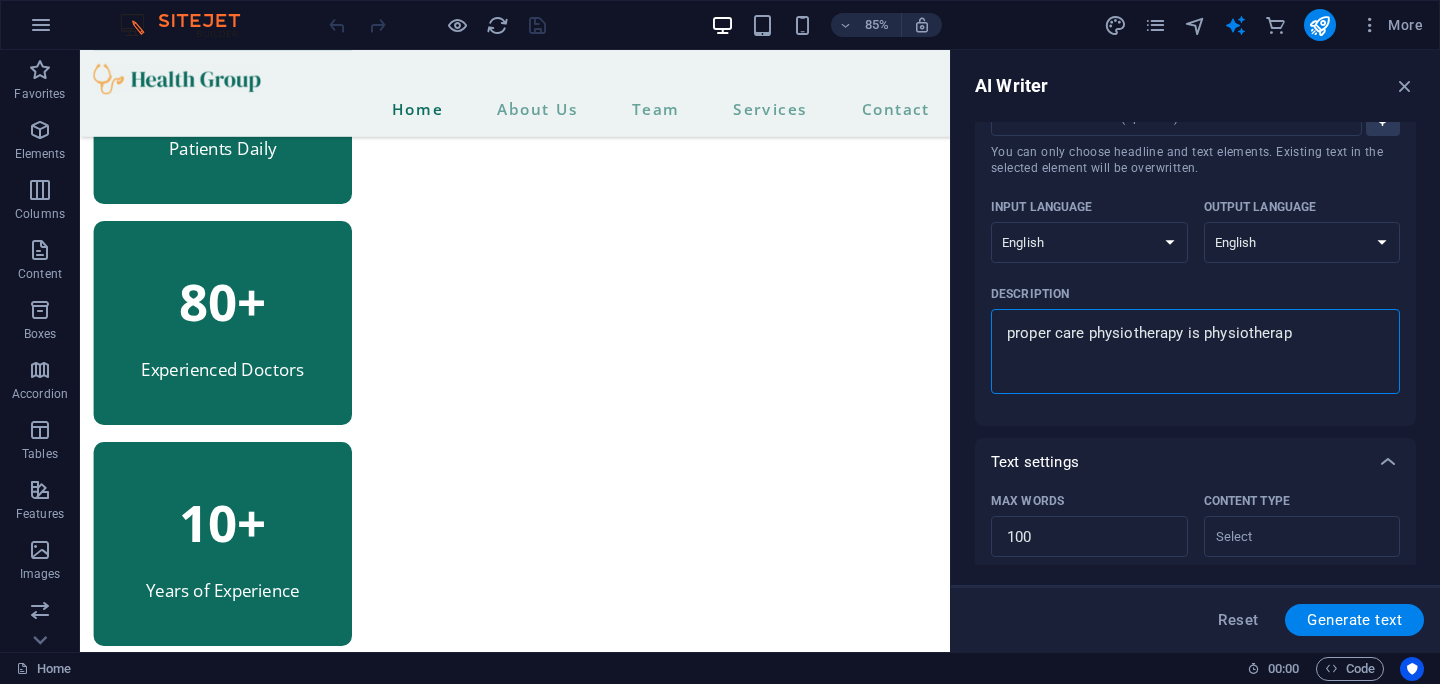 type on "proper care physiotherapy is physiotherapy" 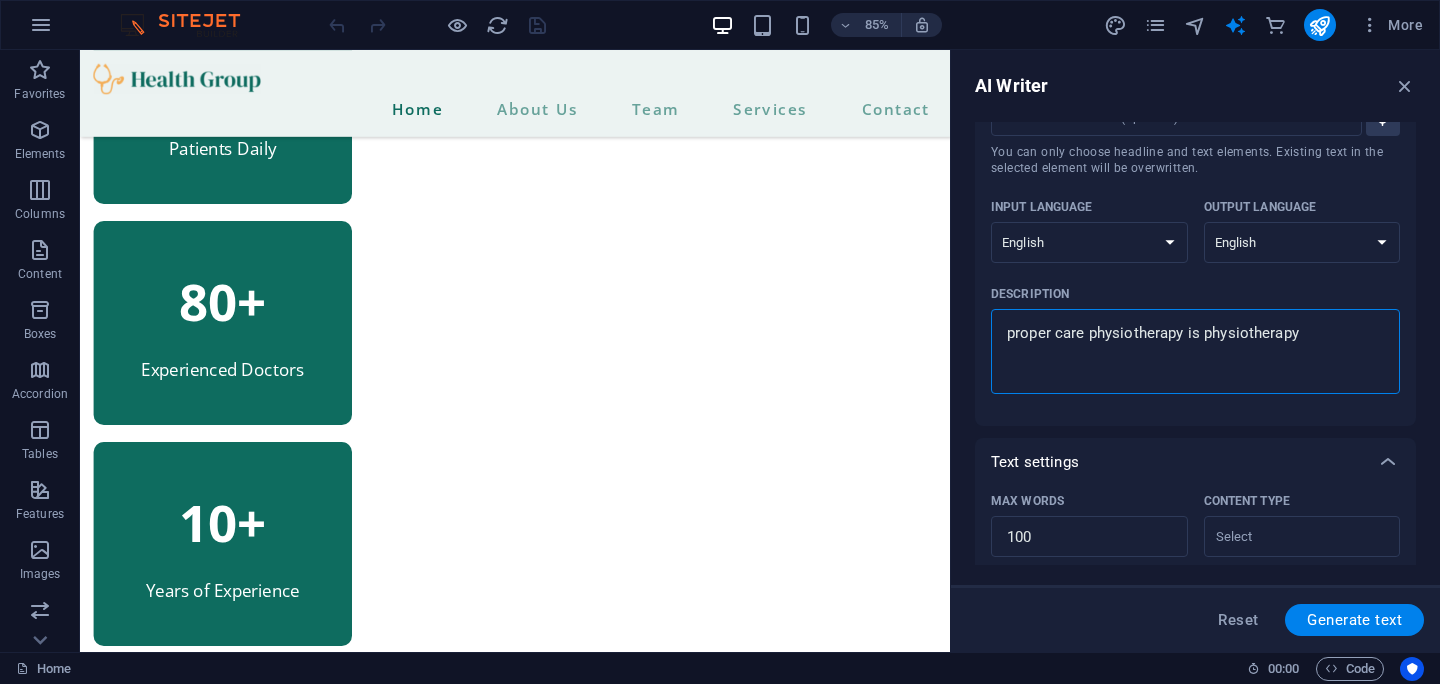 type on "proper care physiotherapy is physiotherapy" 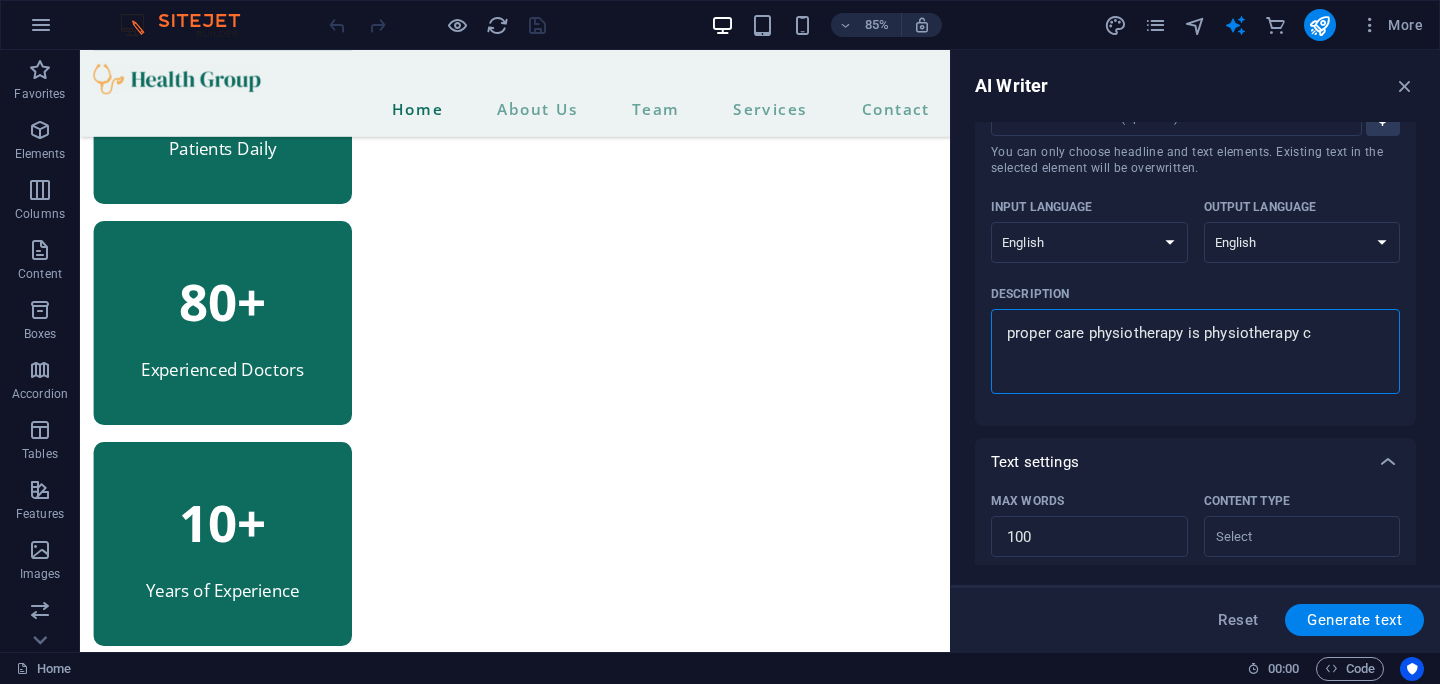 type on "proper care physiotherapy is physiotherapy cl" 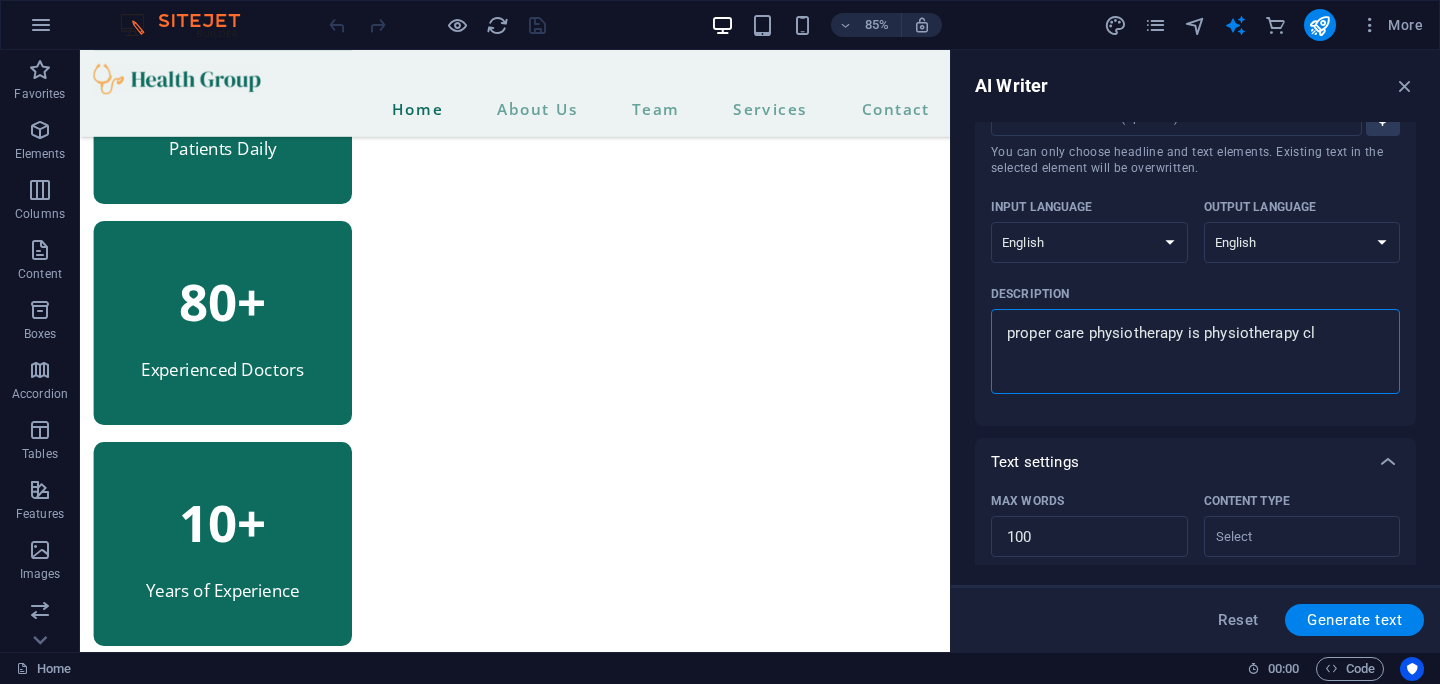 type on "proper care physiotherapy is physiotherapy cli" 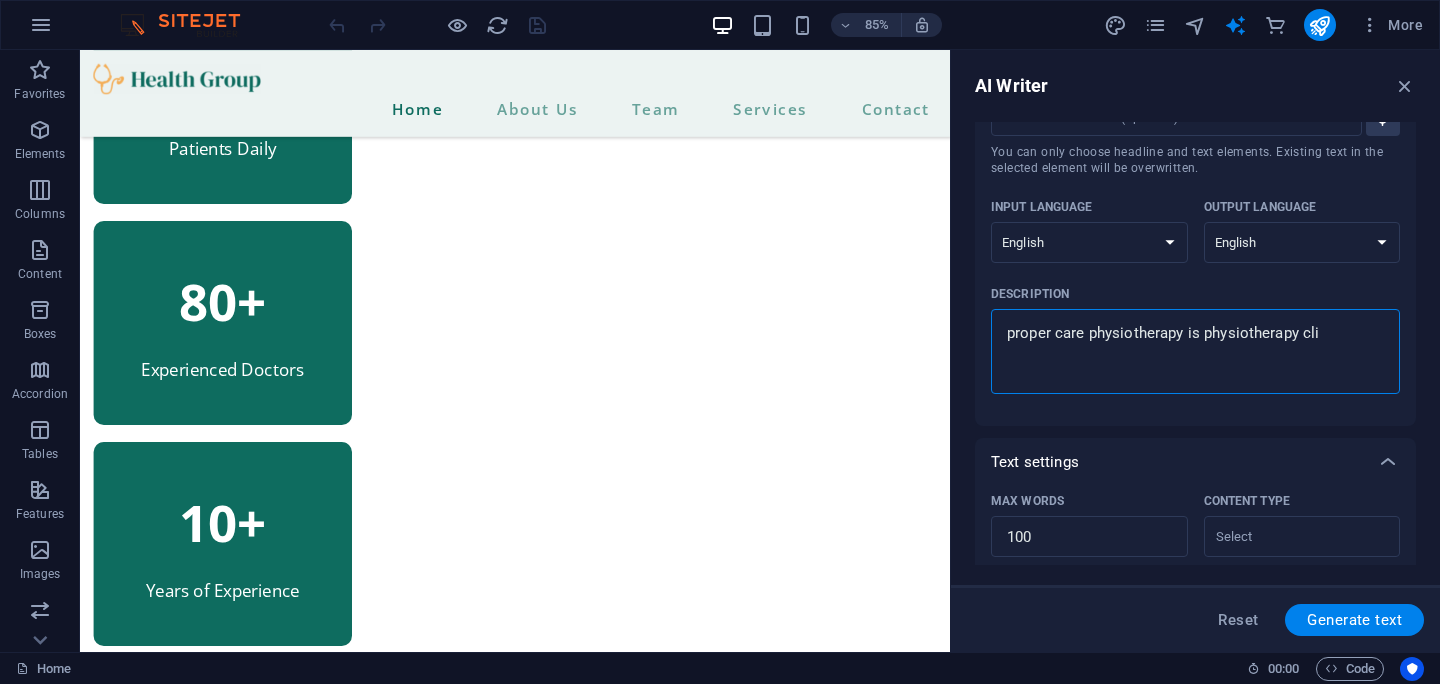 type on "proper care physiotherapy is physiotherapy clin" 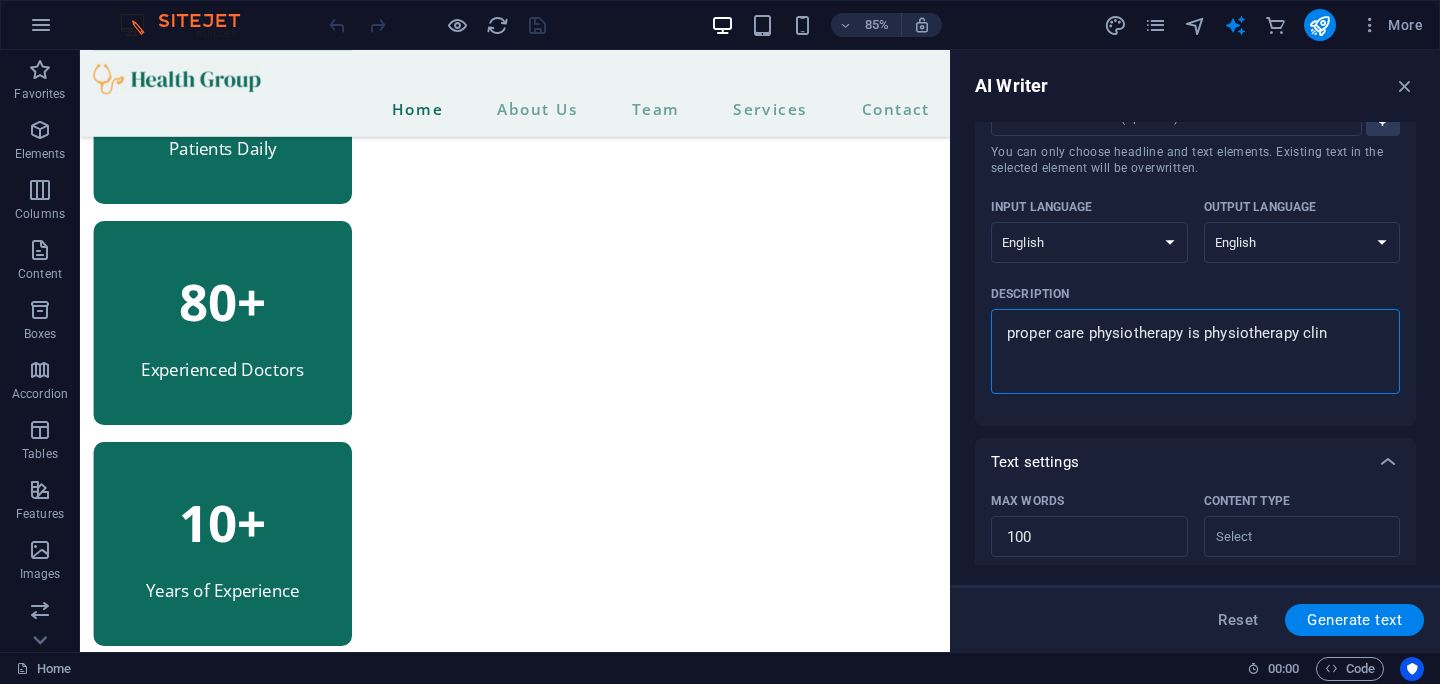 type on "proper care physiotherapy is physiotherapy clini" 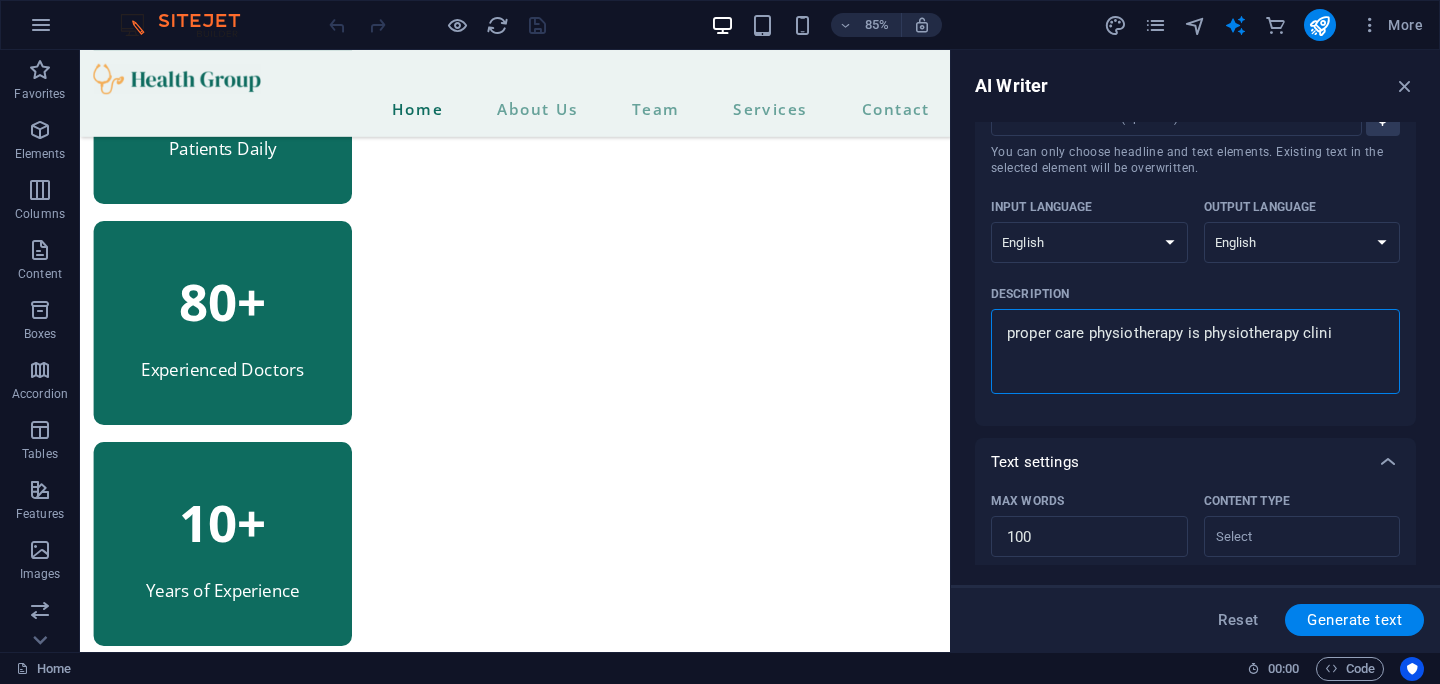 type on "proper care physiotherapy is physiotherapy clinic" 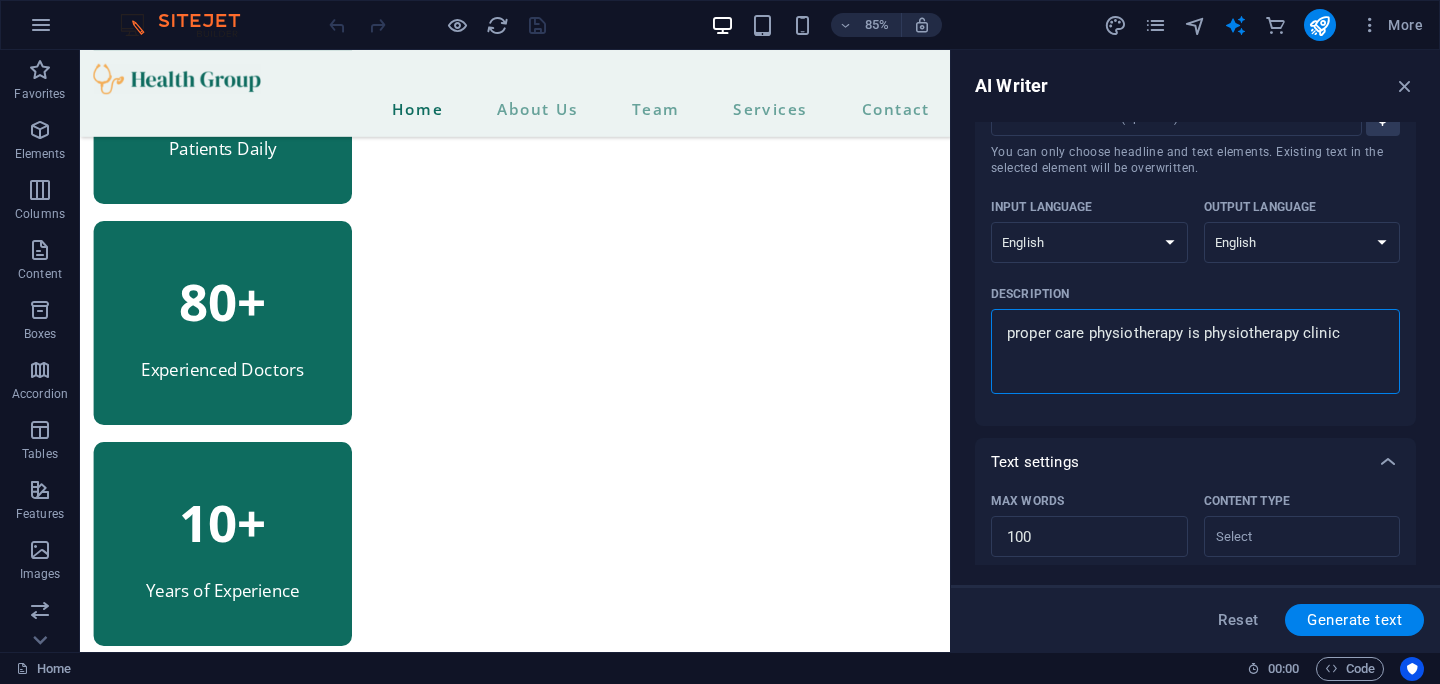 type on "proper care physiotherapy is physiotherapy clinic" 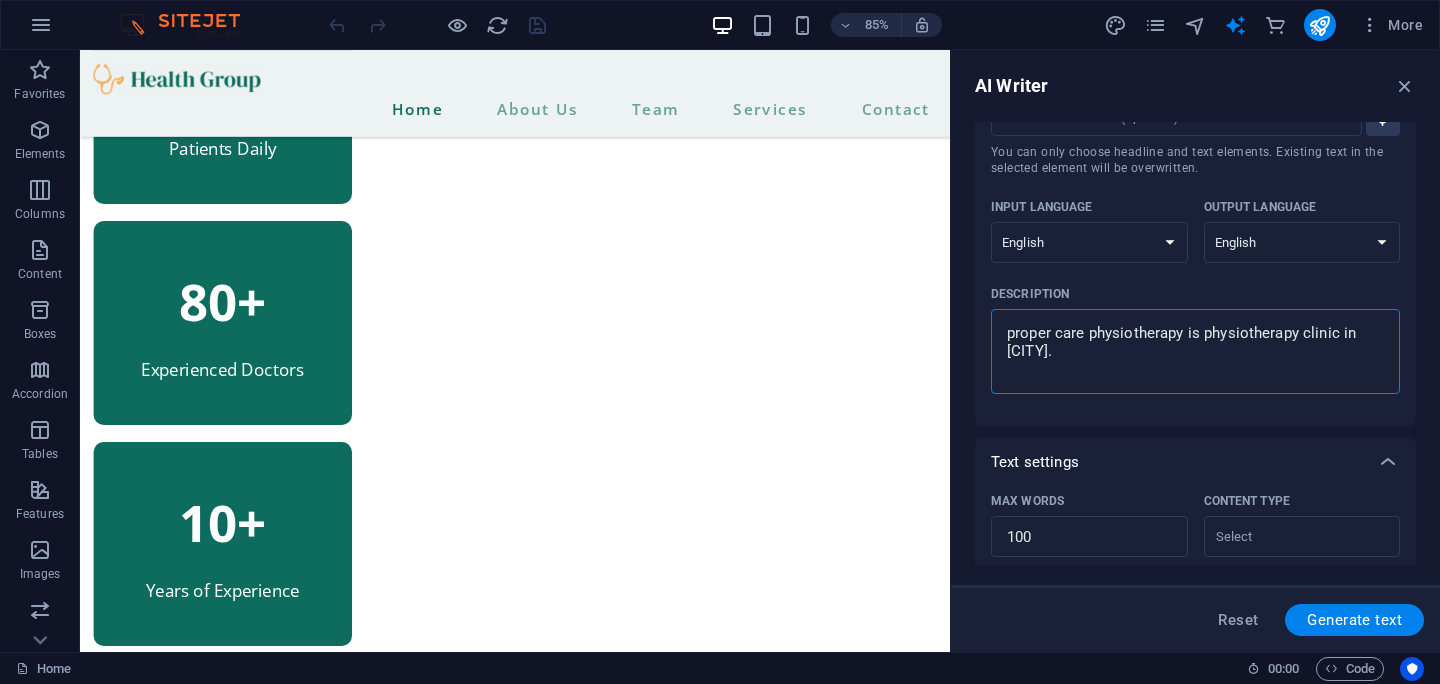 type on "proper care physiotherapy is physiotherapy clinic in [CITY]." 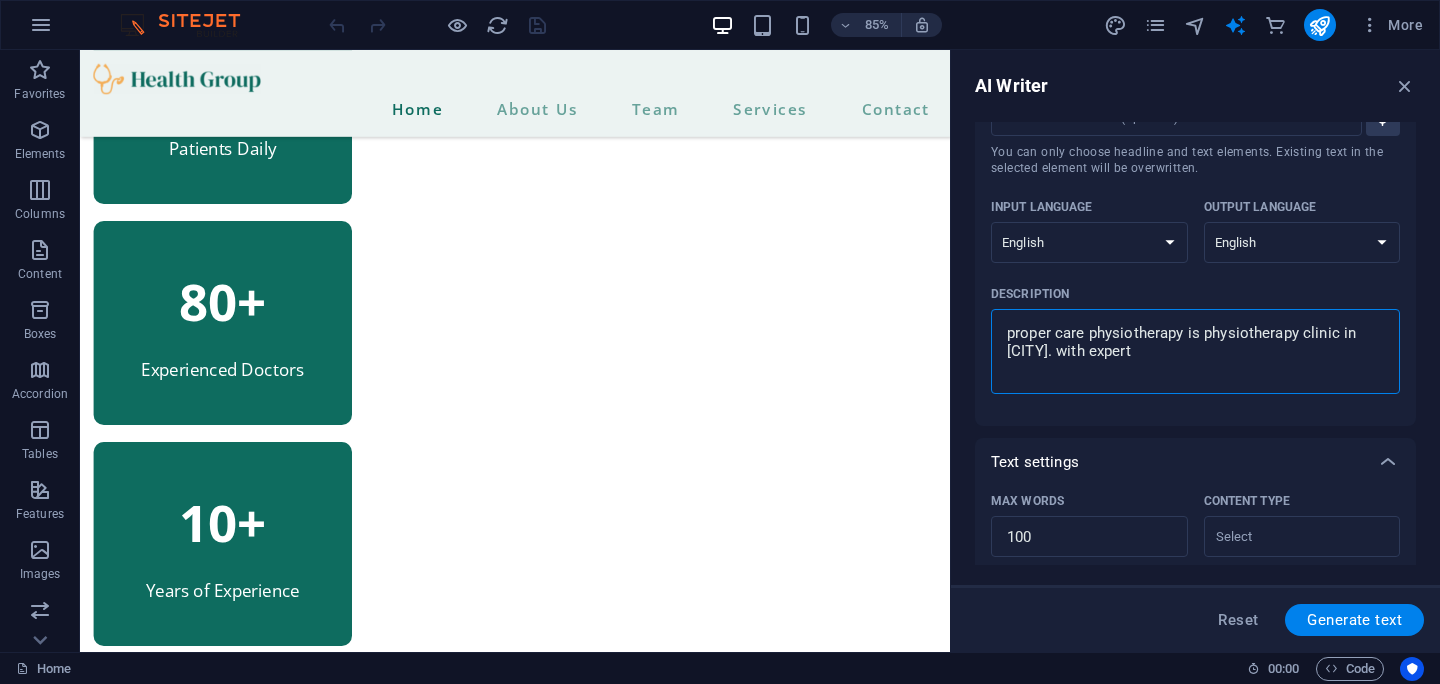 type on "proper care physiotherapy is physiotherapy clinic in [CITY]." 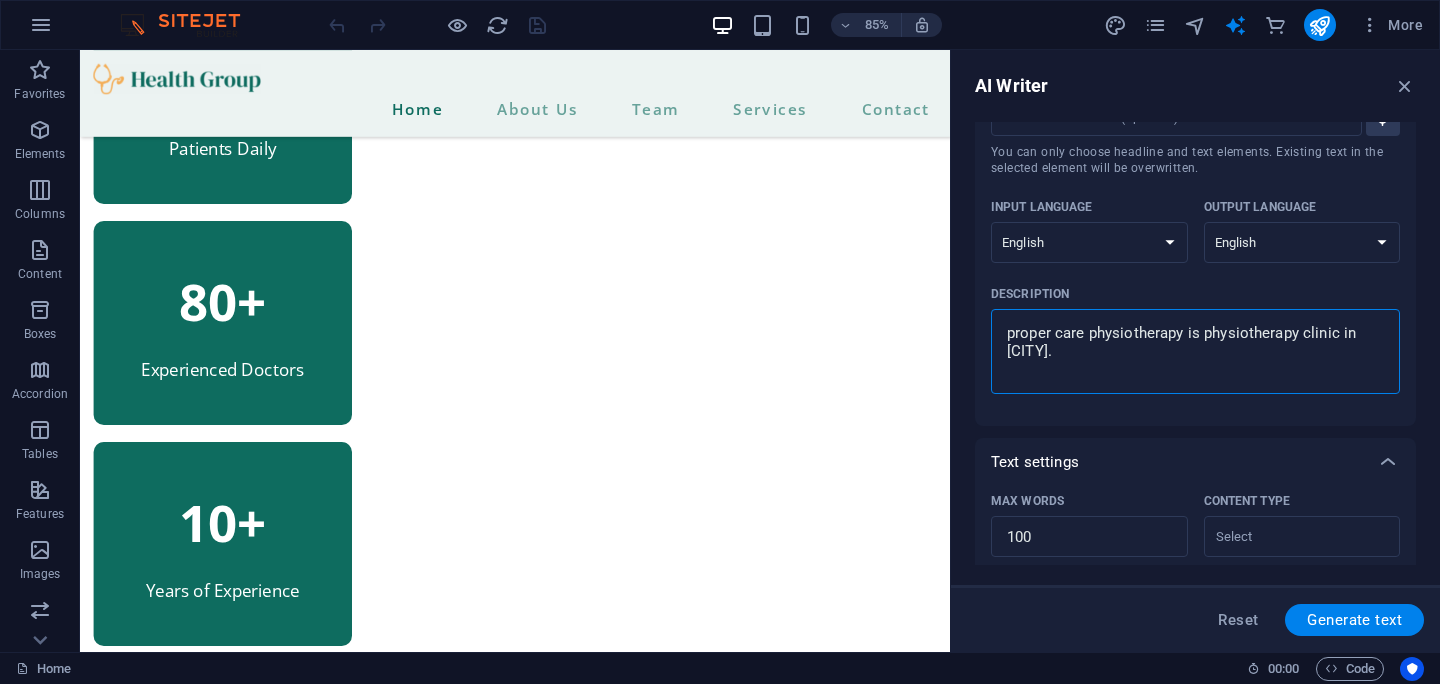 type on "proper care physiotherapy is physiotherapy clinic in [CITY]." 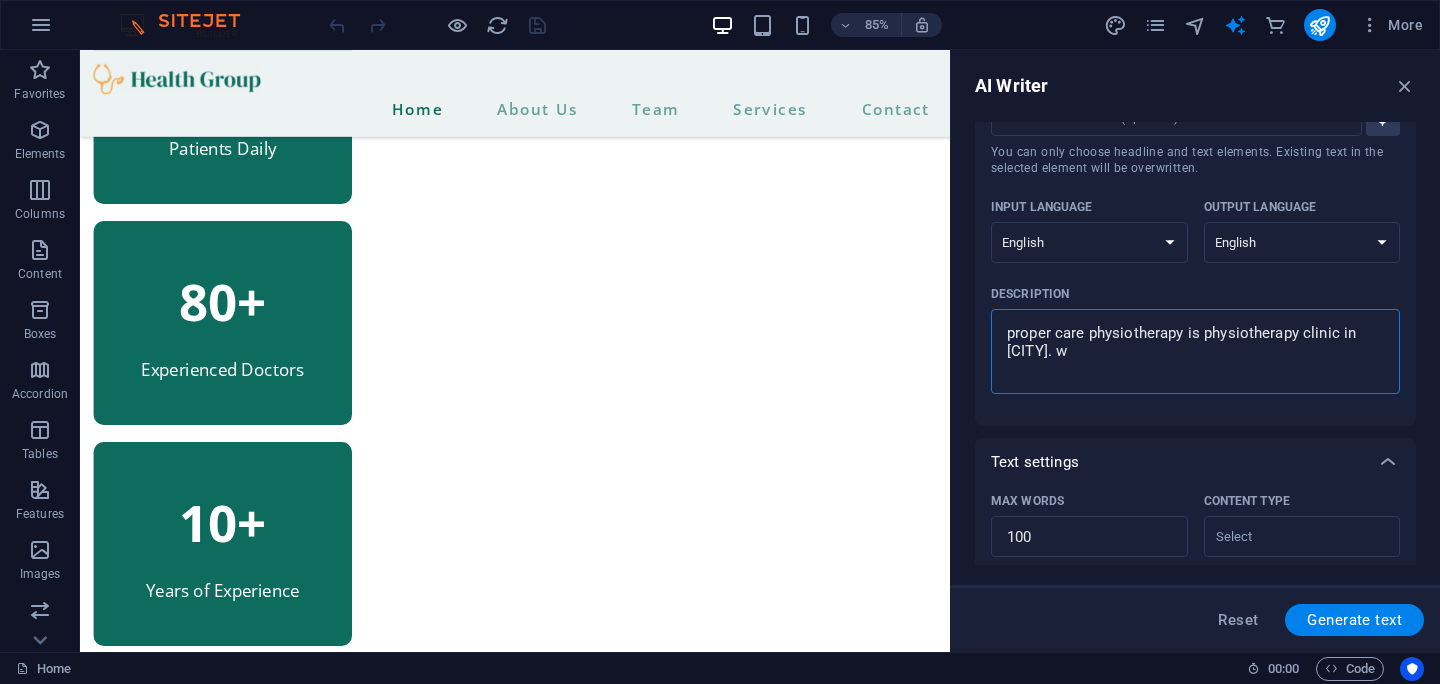 type on "proper care physiotherapy is physiotherapy clinic in [CITY]. wi" 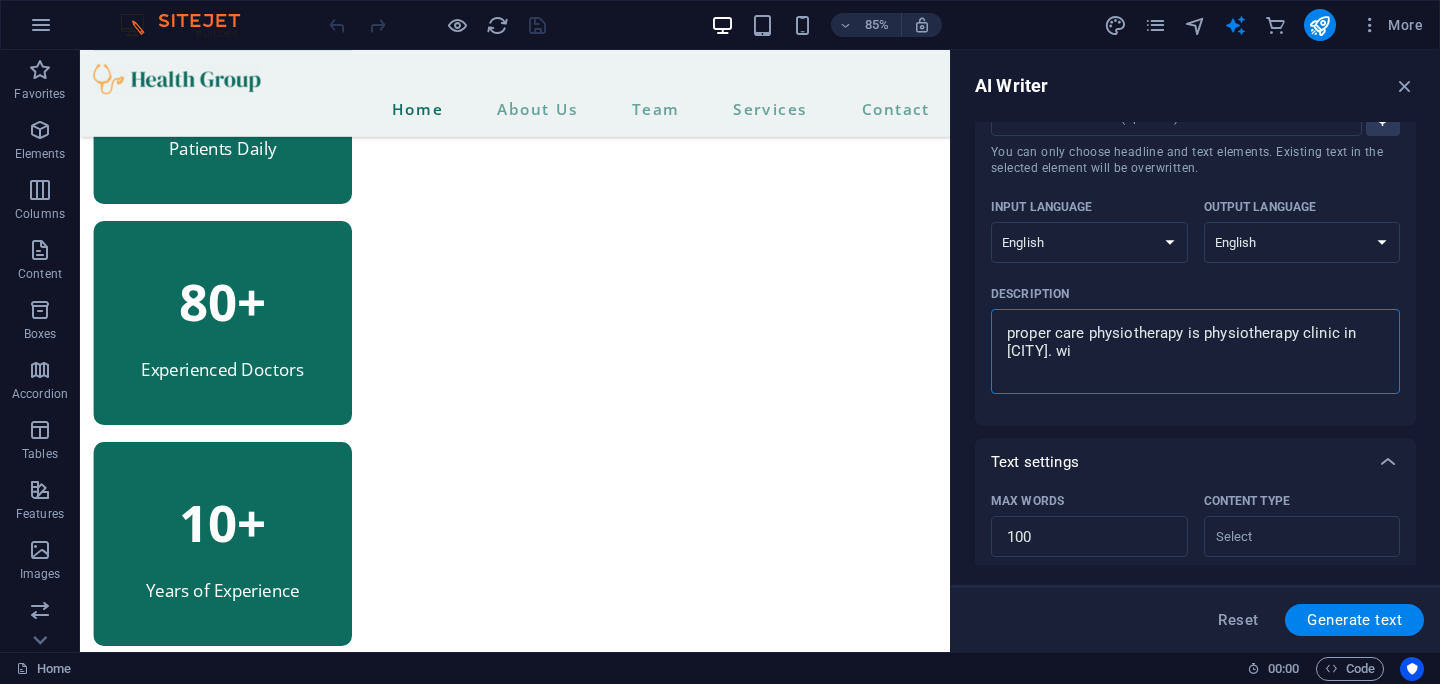 type on "proper care physiotherapy is physiotherapy clinic in [CITY]. wit" 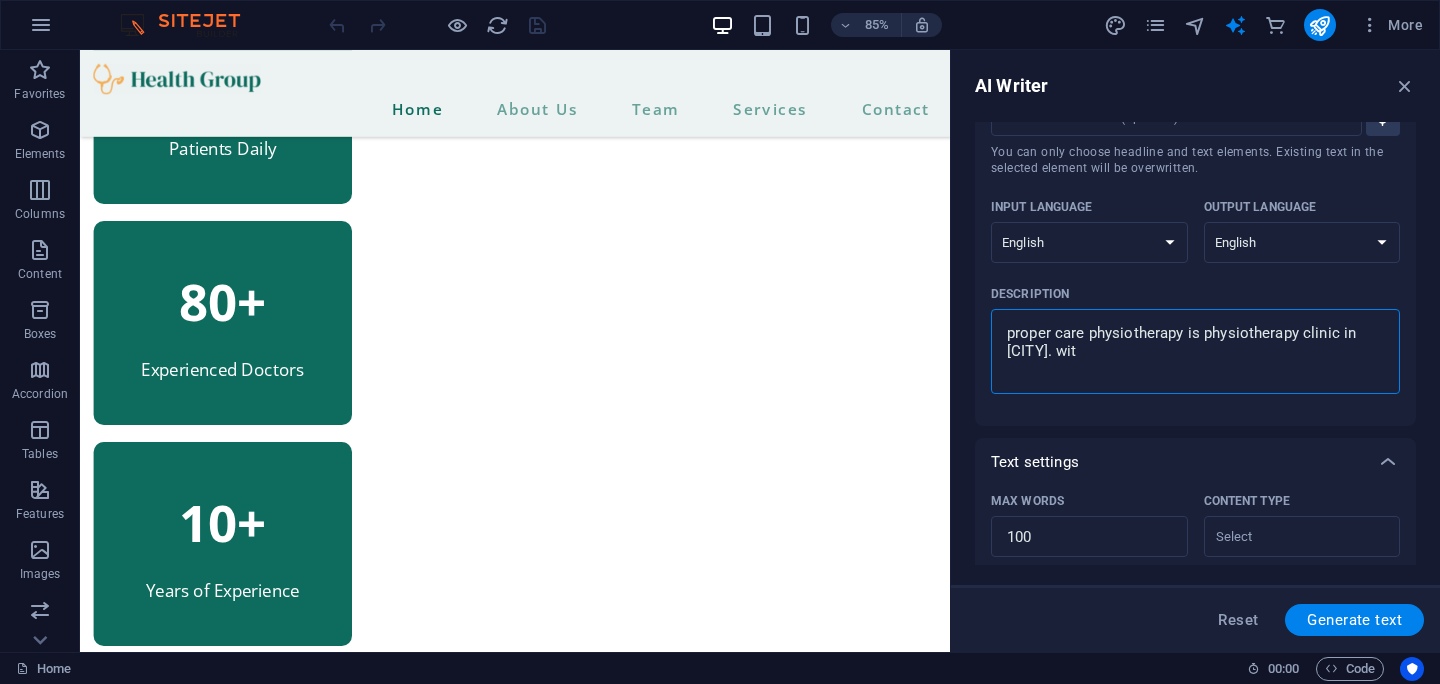 type on "x" 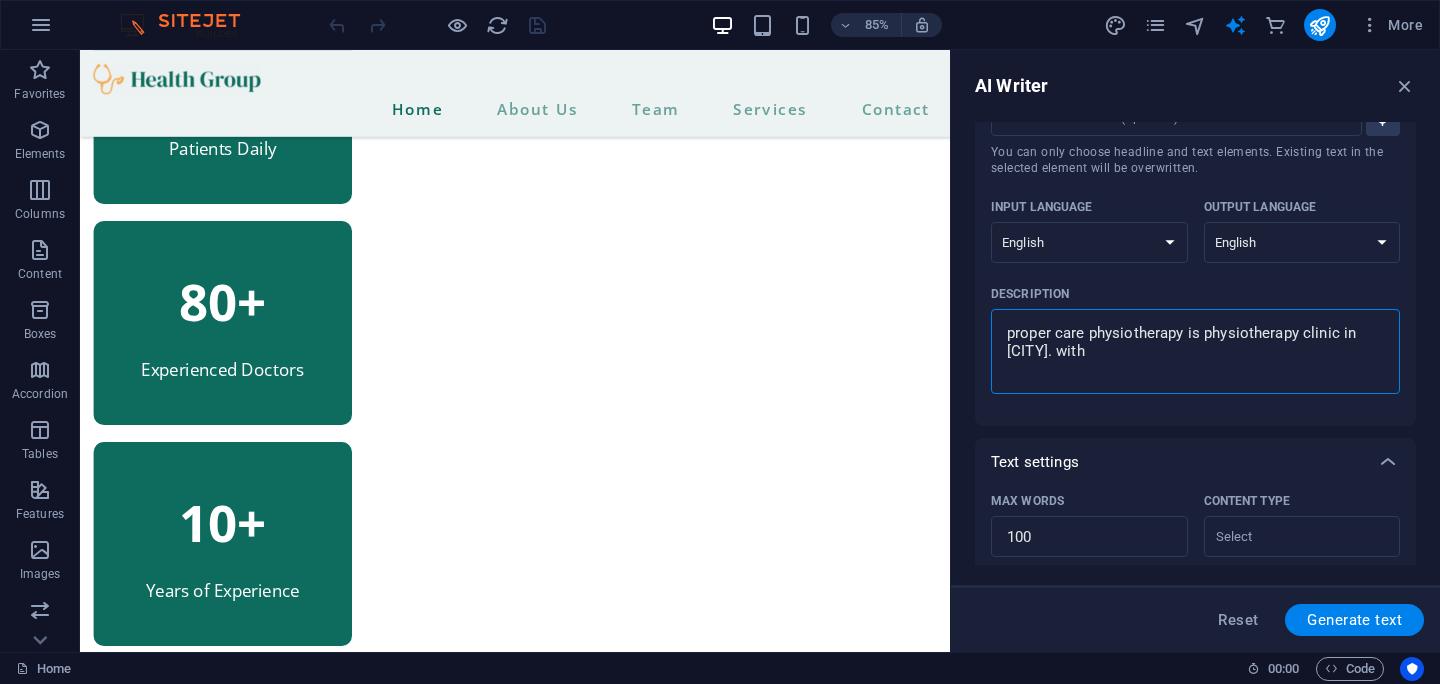 type on "proper care physiotherapy is physiotherapy clinic in [CITY]. with" 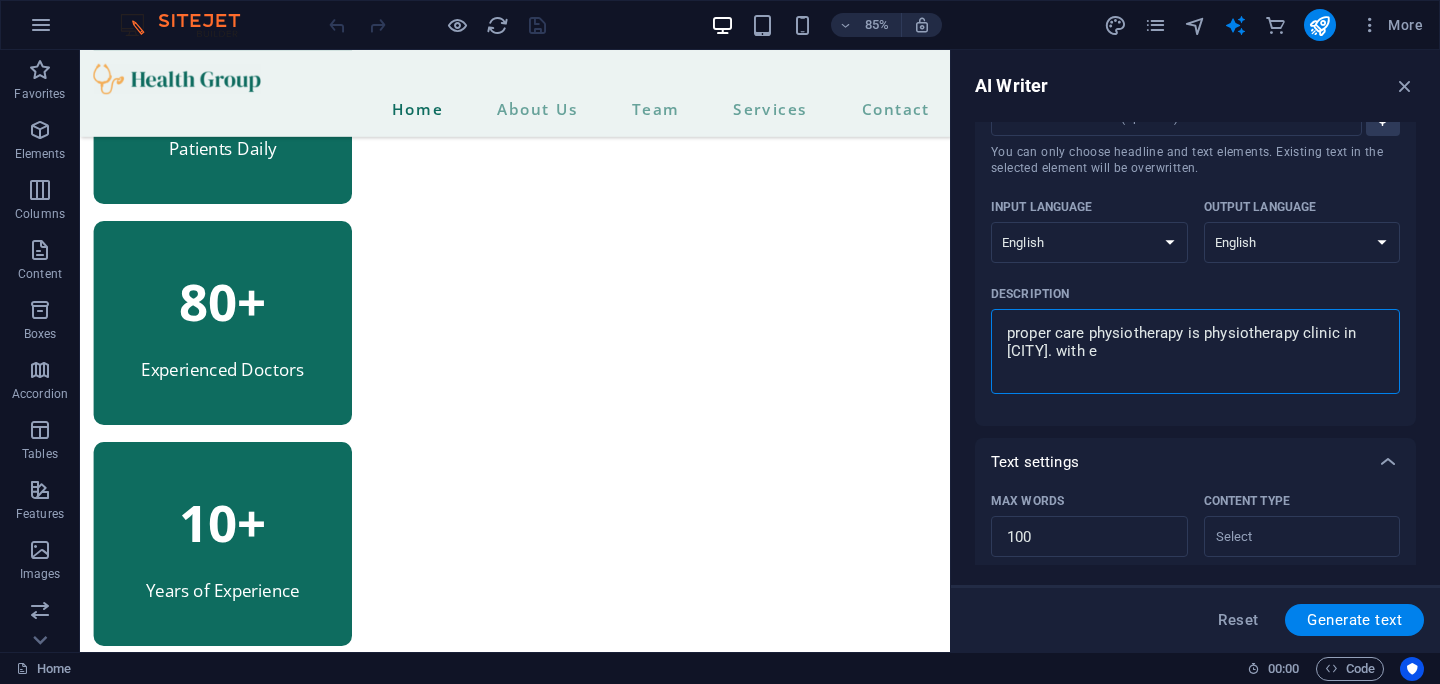 type on "proper care physiotherapy is physiotherapy clinic in [CITY]. with ex" 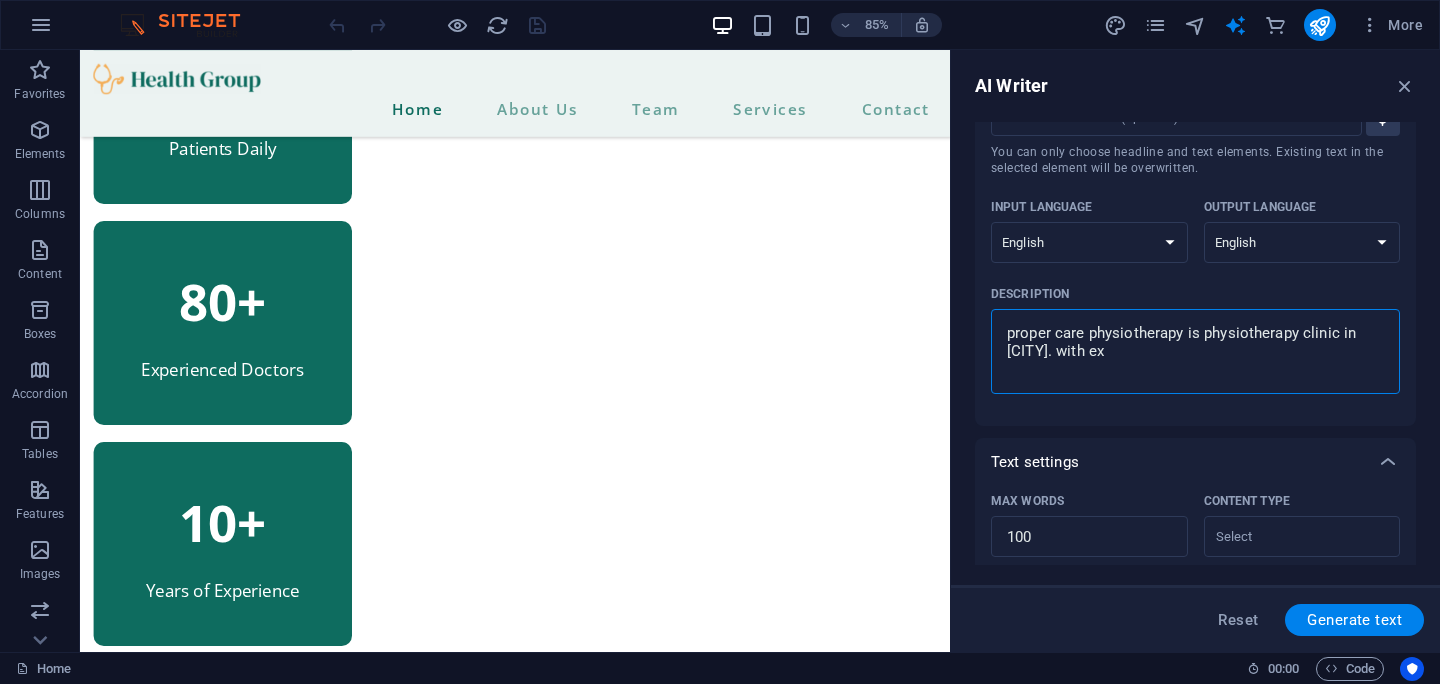 type on "proper care physiotherapy is physiotherapy clinic in [CITY]. with exp" 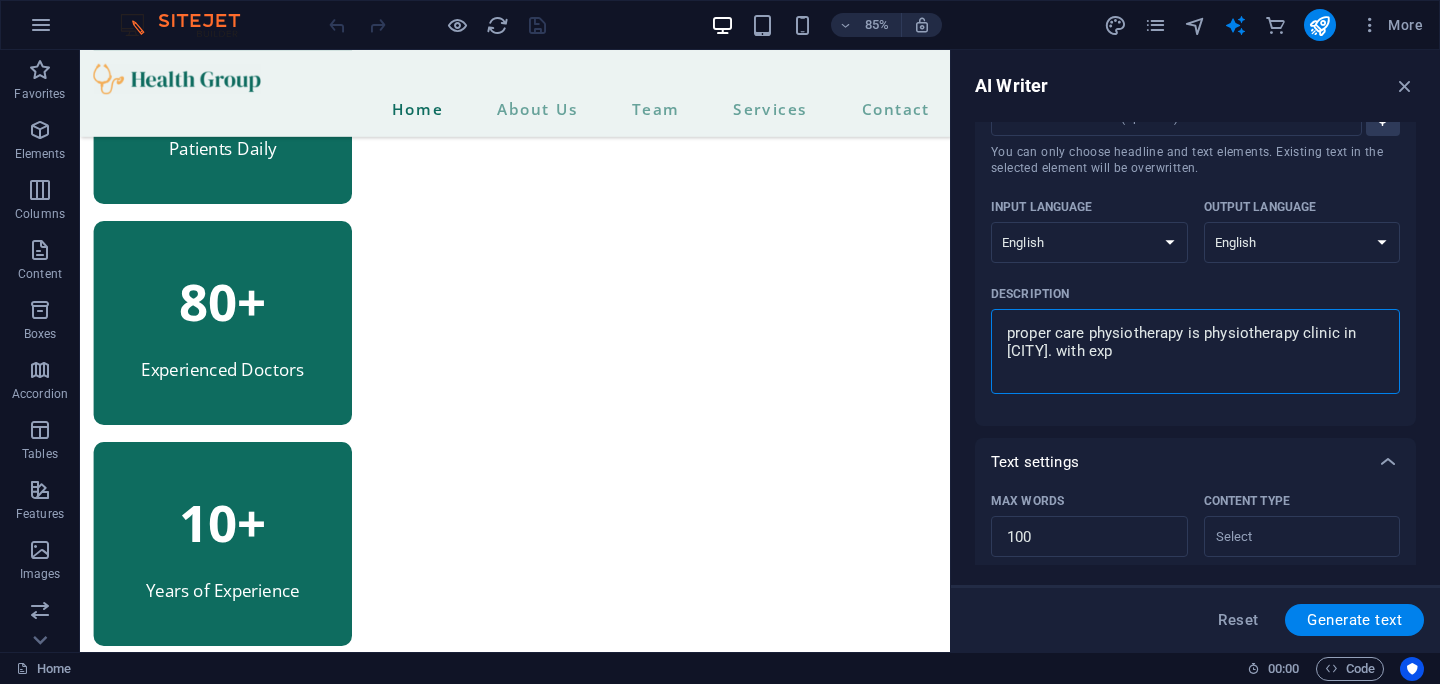 type on "proper care physiotherapy is physiotherapy clinic in [CITY]. with expe" 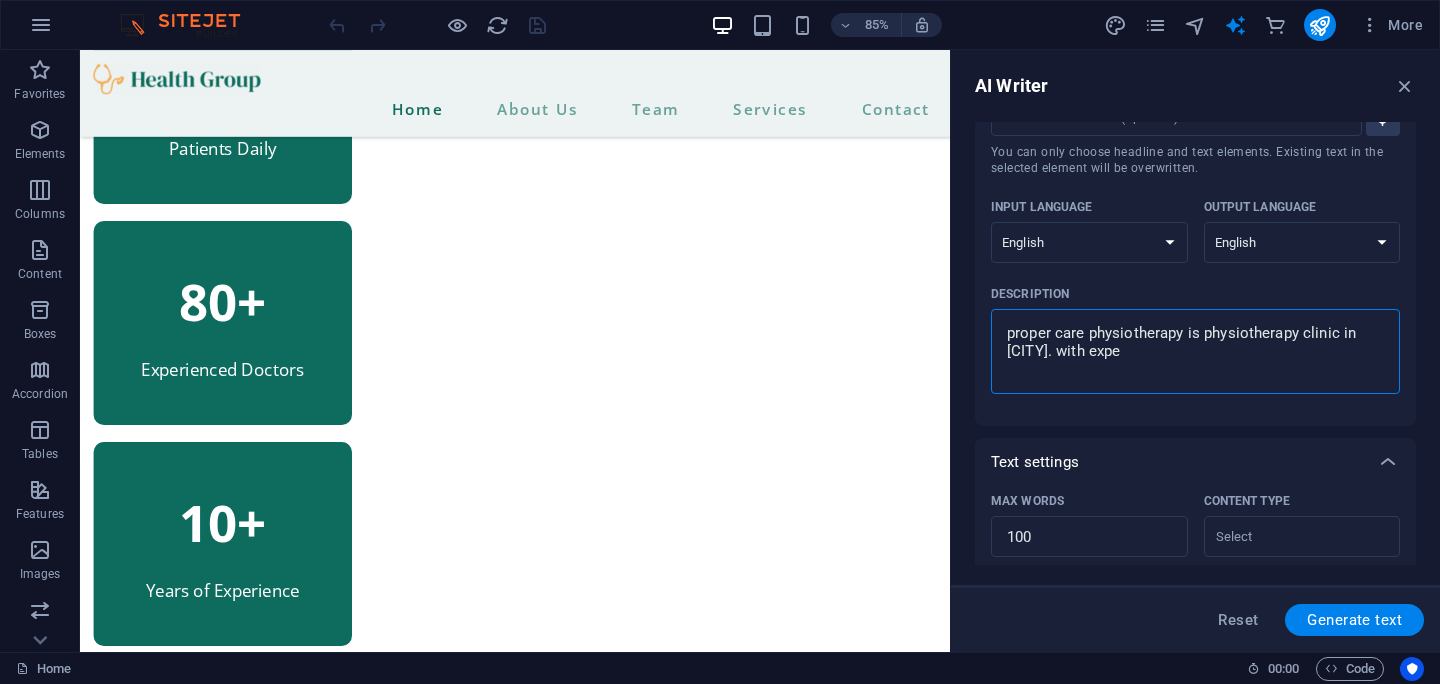 type on "proper care physiotherapy is physiotherapy clinic in [CITY]. with exper" 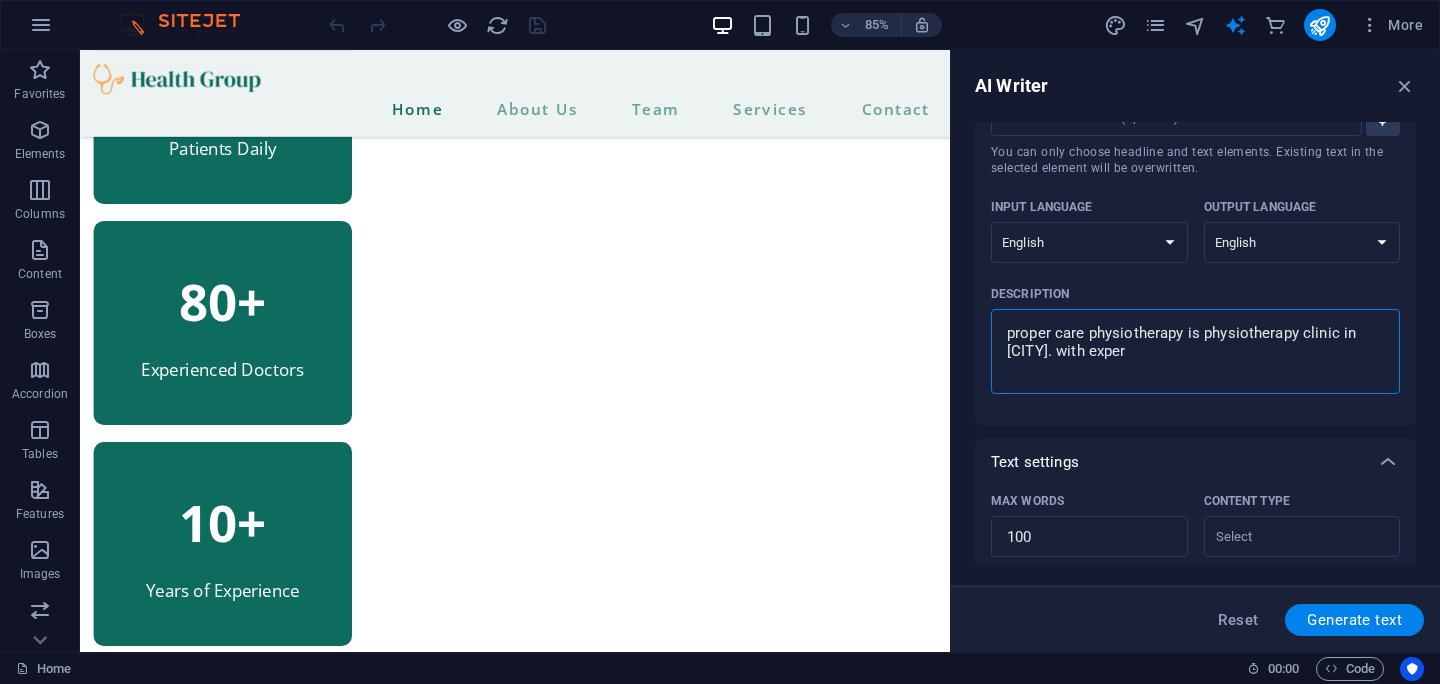 type on "proper care physiotherapy is physiotherapy clinic in [CITY]. with expert" 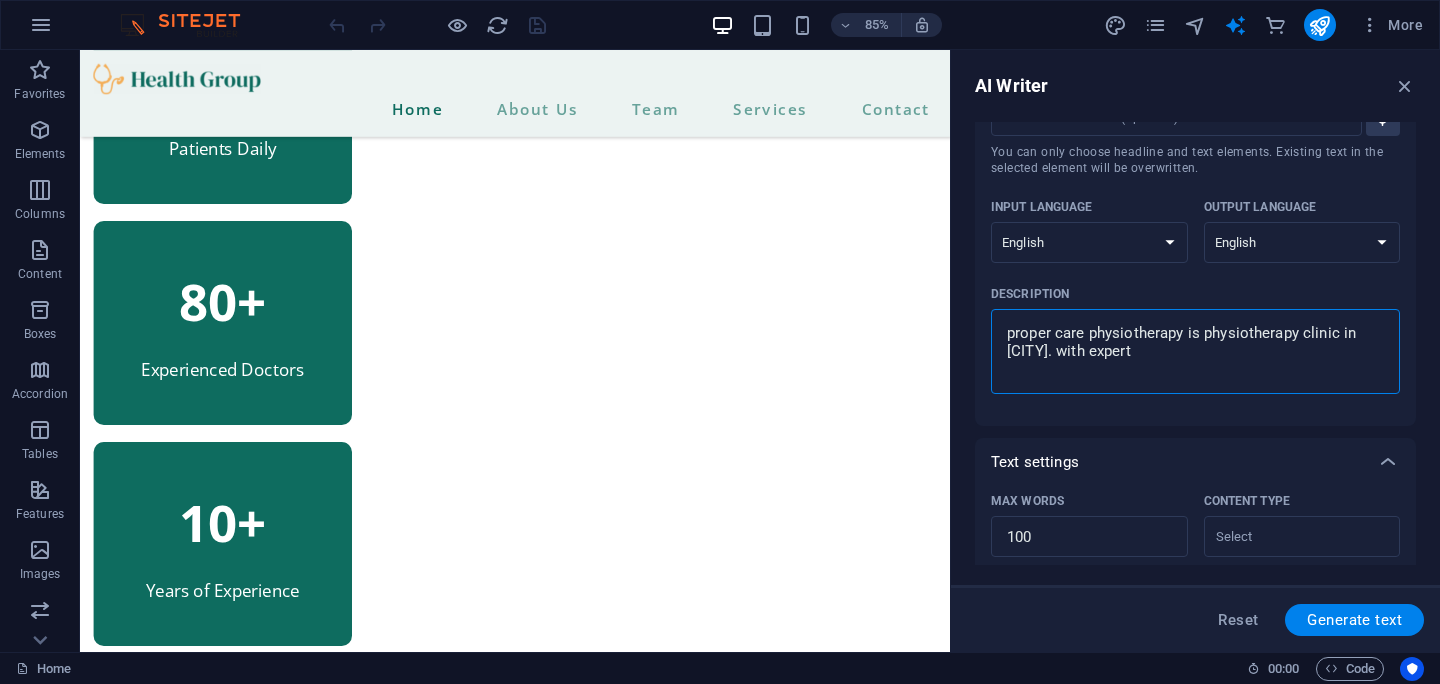 type on "proper care physiotherapy is physiotherapy clinic in [CITY]. with expert" 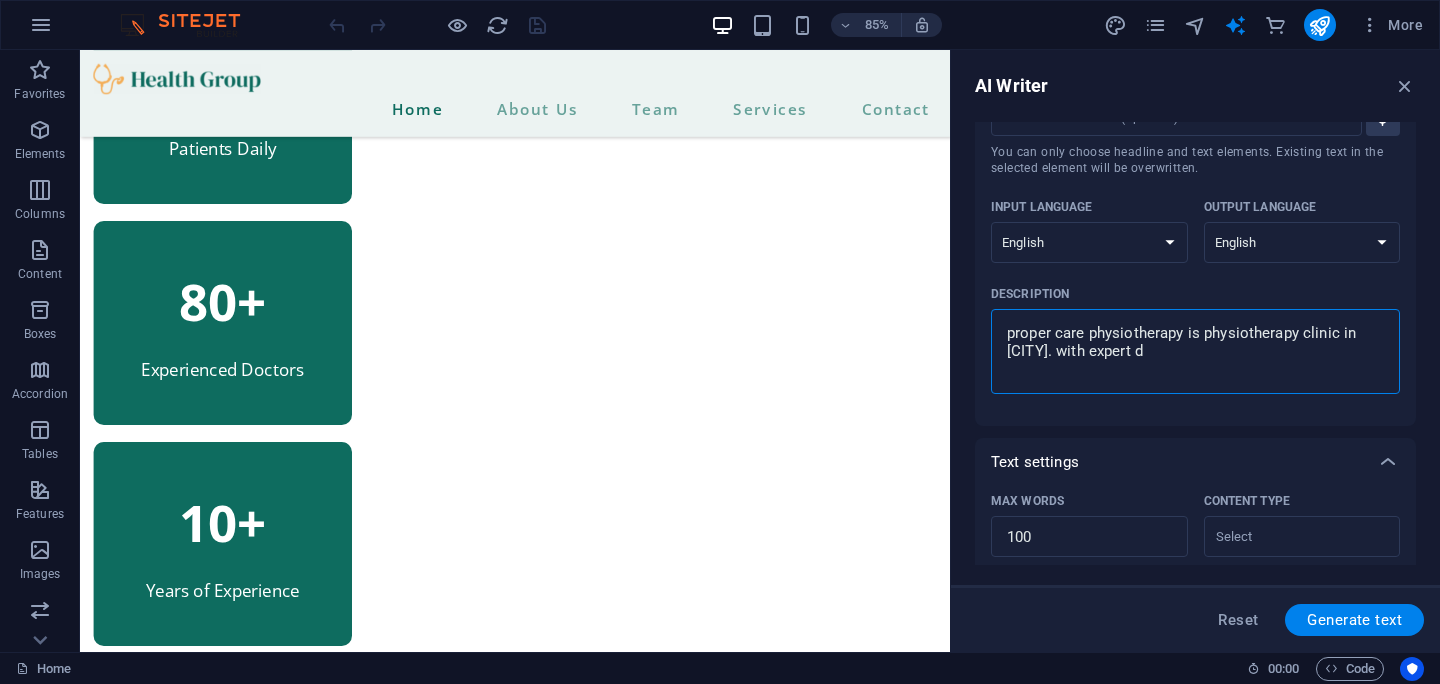 type on "proper care physiotherapy is physiotherapy clinic in [CITY]. with expert do" 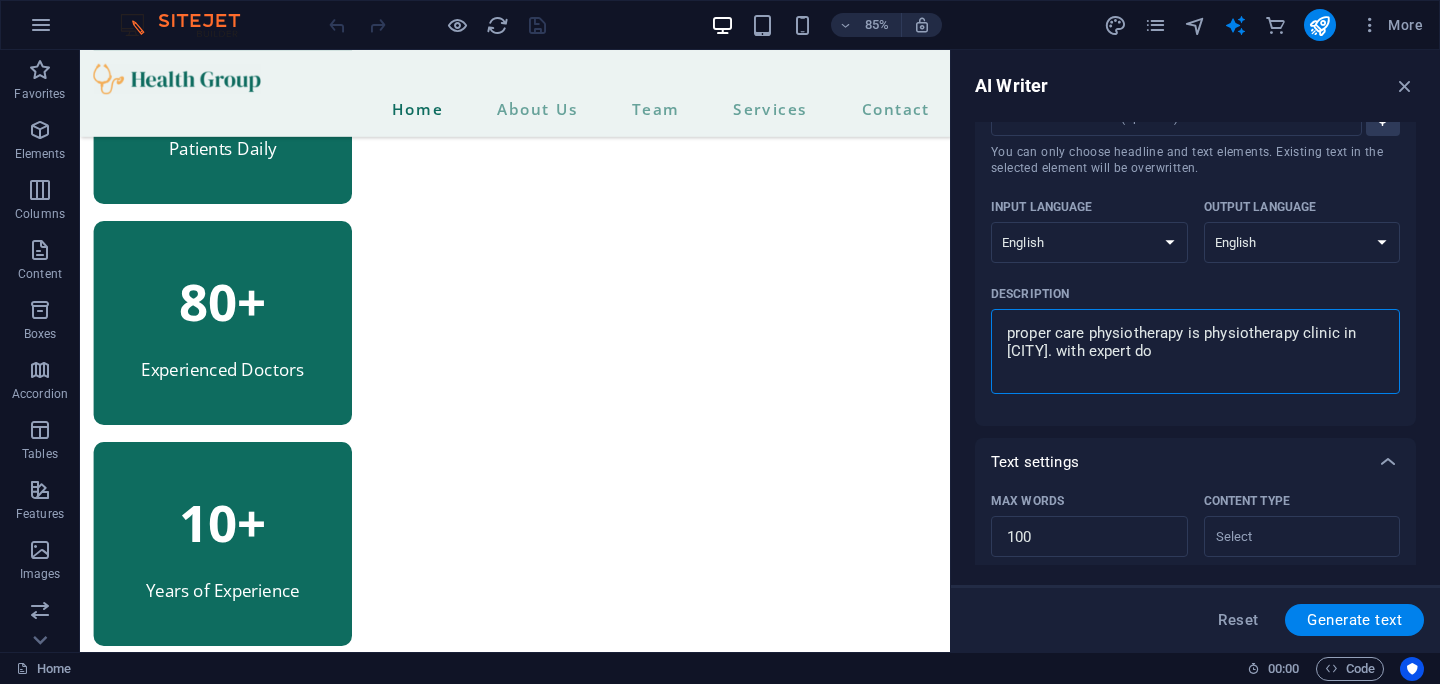 type on "proper care physiotherapy is physiotherapy clinic in [CITY]. with expert doc" 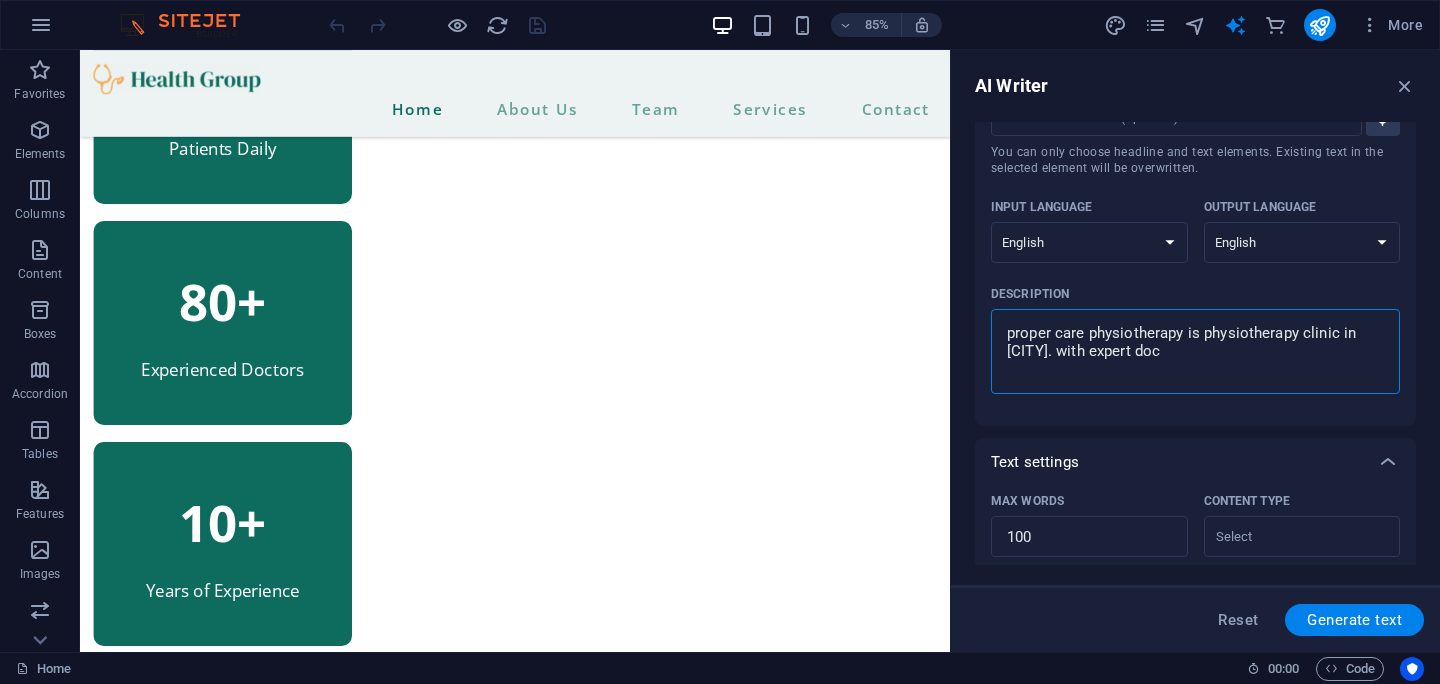 type on "proper care physiotherapy is physiotherapy clinic in [CITY]. with expert doct" 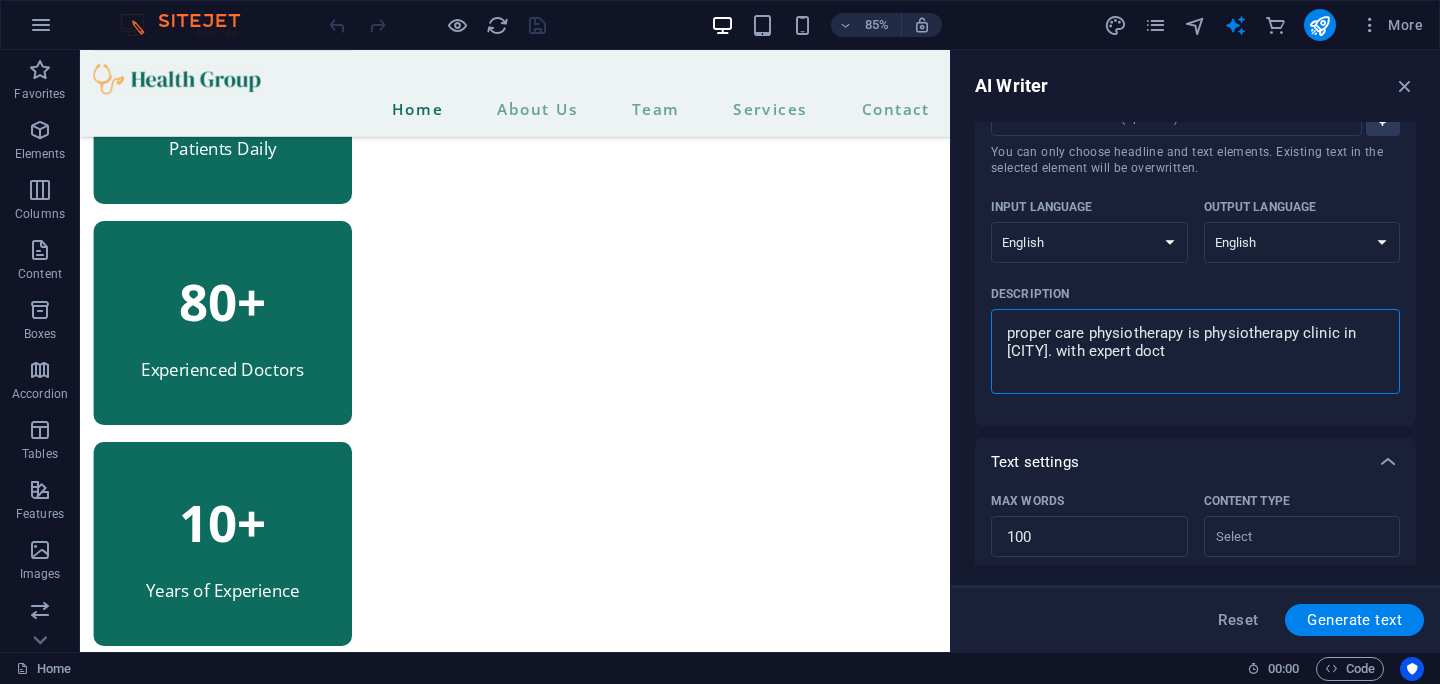type on "proper care physiotherapy is physiotherapy clinic in [CITY]. with expert docto" 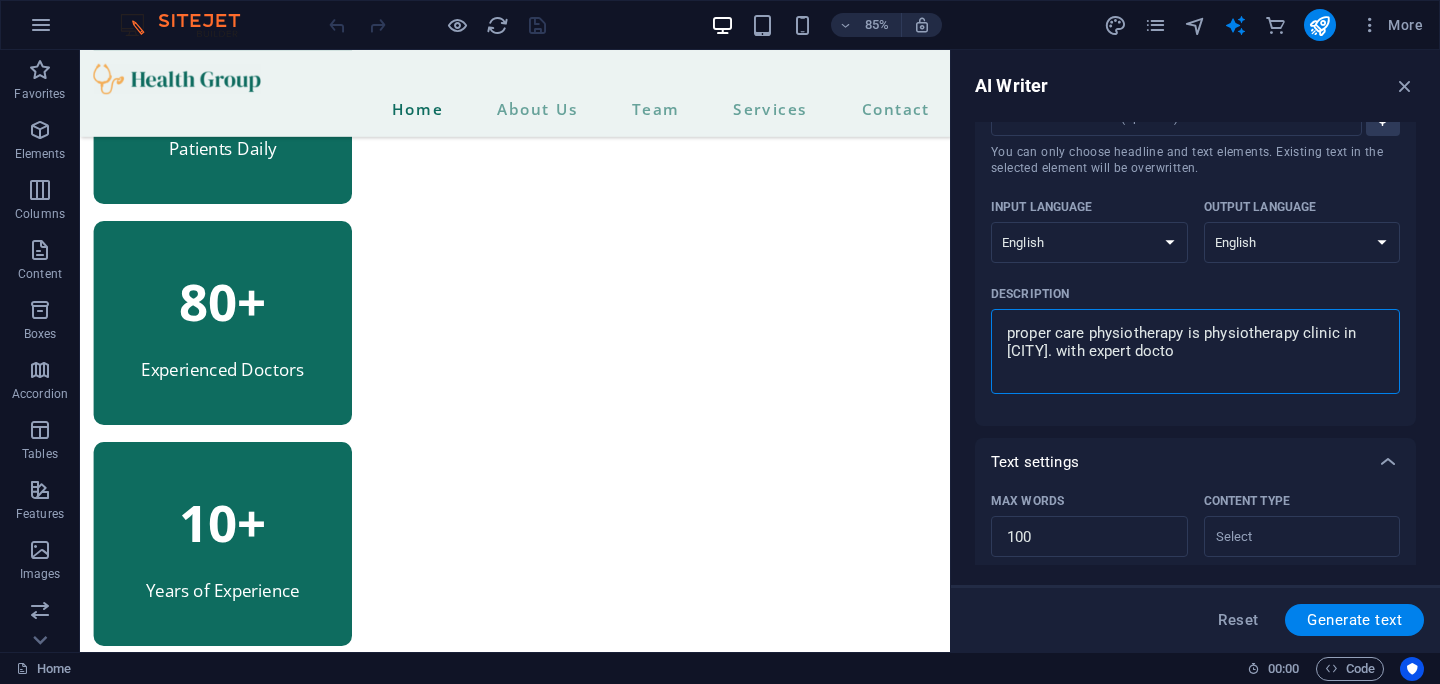 type on "proper care physiotherapy is physiotherapy clinic in [CITY]. with expert doctor" 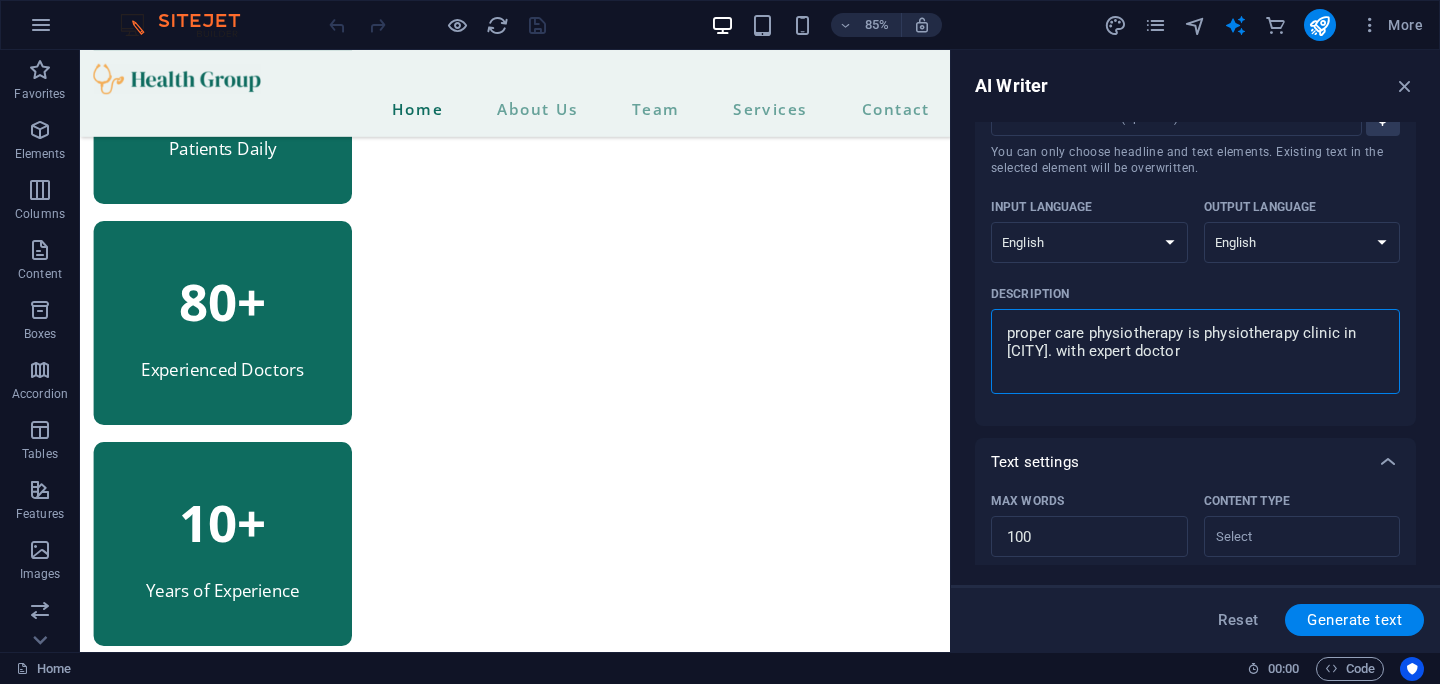 type on "proper care physiotherapy is physiotherapy clinic in [CITY]. with expert doctors" 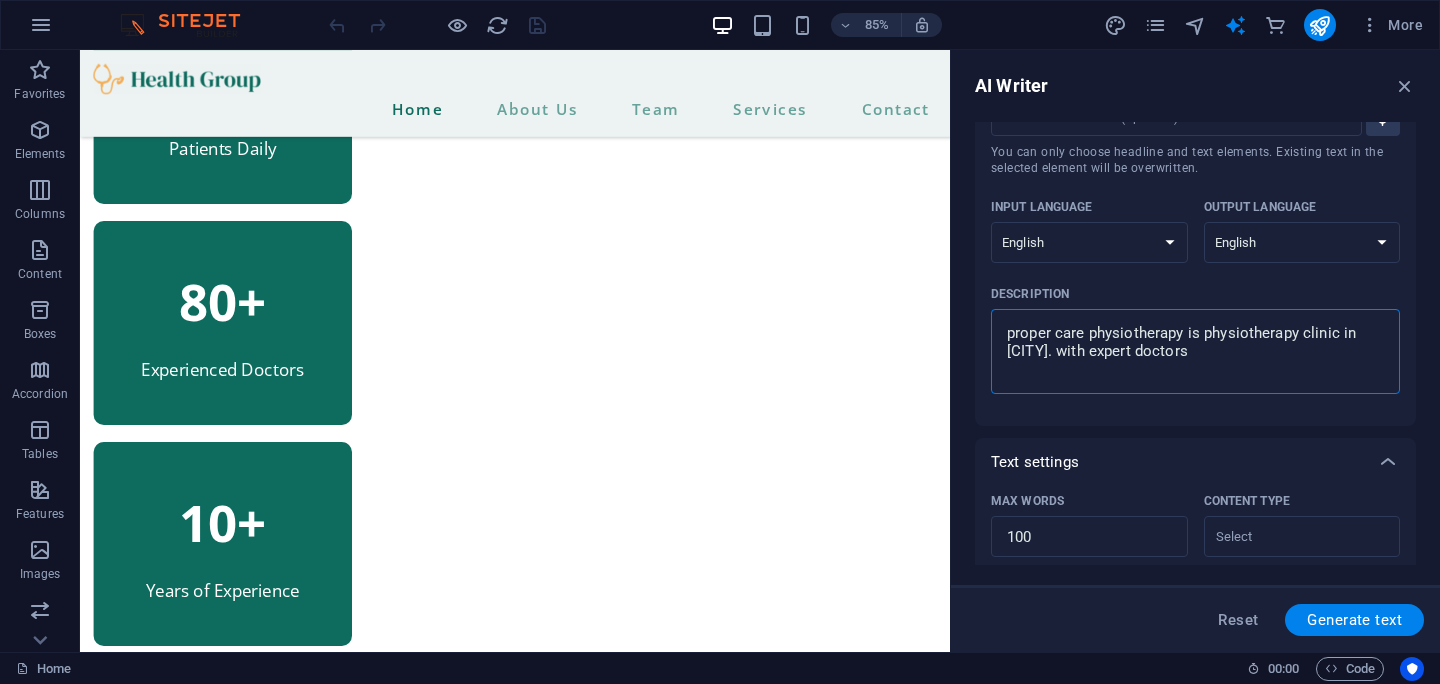 type on "proper care physiotherapy is physiotherapy clinic in [CITY]. with expert doctors" 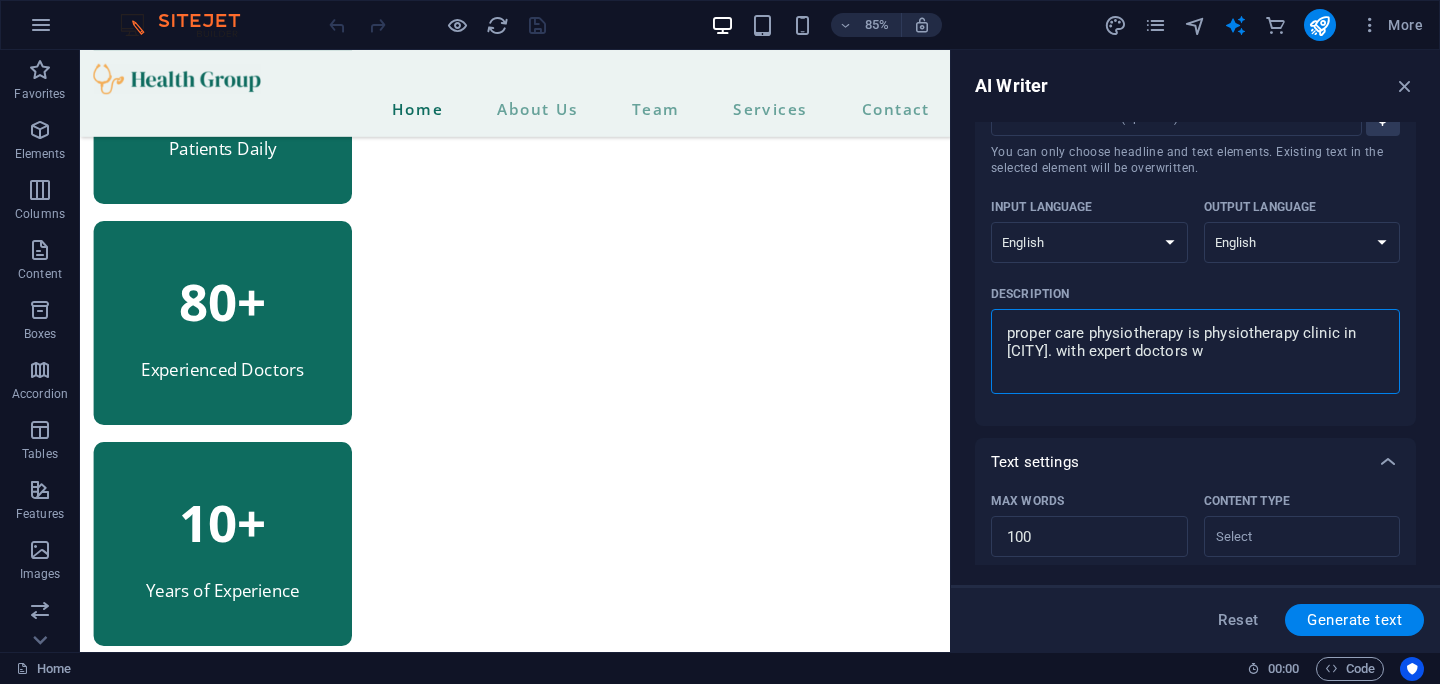 type on "proper care physiotherapy is physiotherapy clinic in [CITY]. with expert doctors wi" 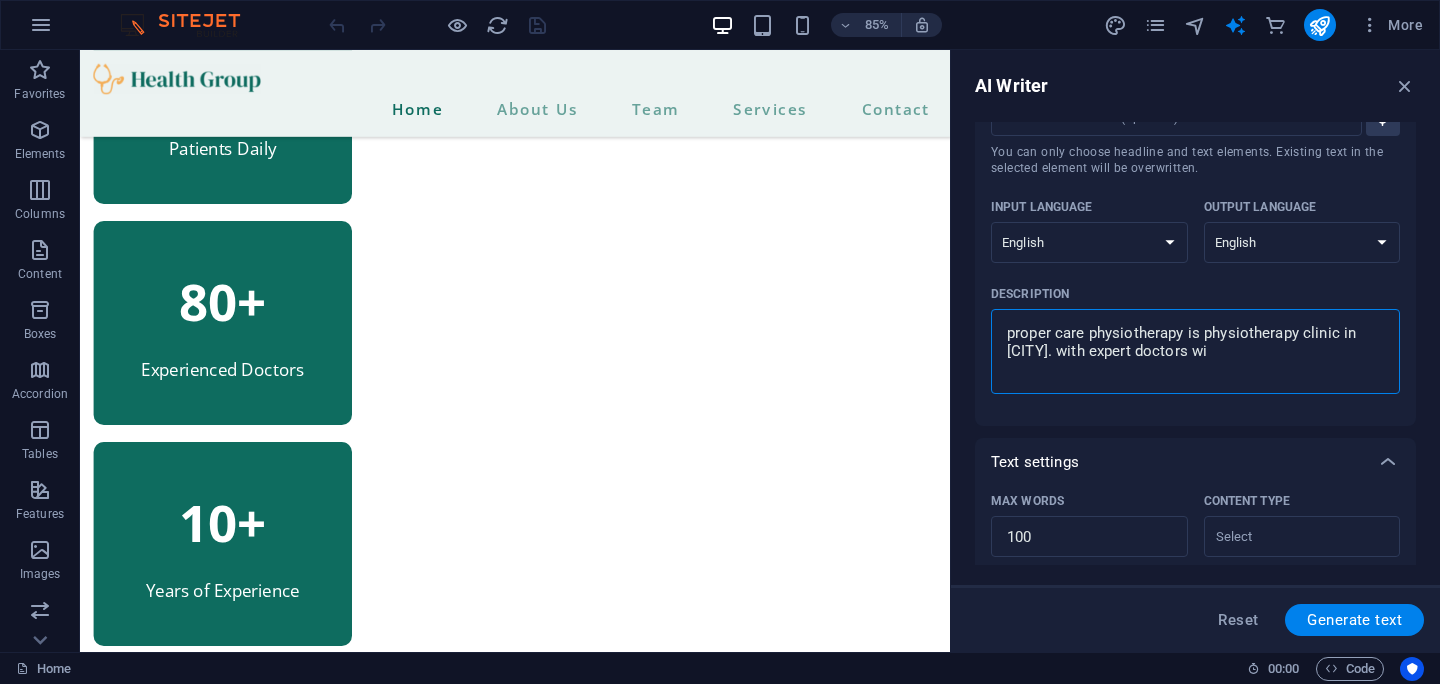 type on "proper care physiotherapy is physiotherapy clinic in [CITY]. with expert doctors wit" 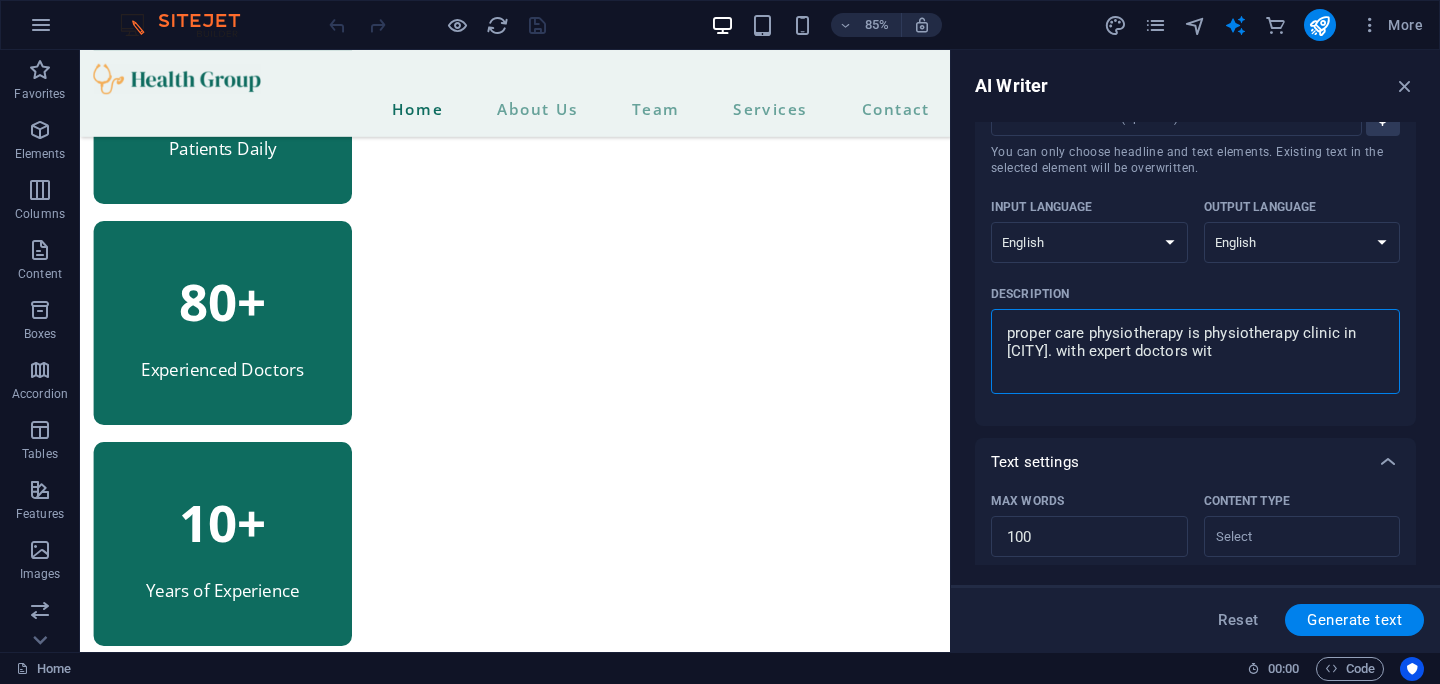 type on "proper care physiotherapy is physiotherapy clinic in [CITY]. with expert doctors with" 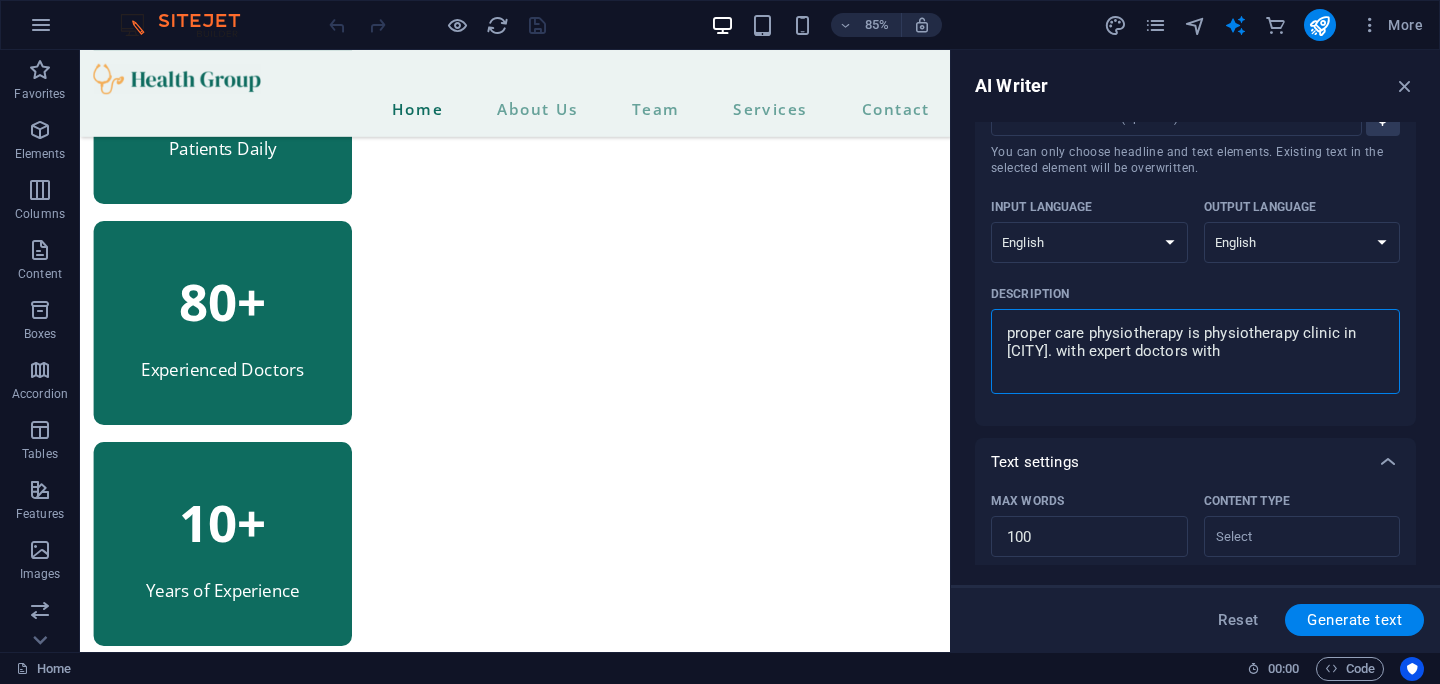 type on "proper care physiotherapy is physiotherapy clinic in [CITY]. with expert doctors with" 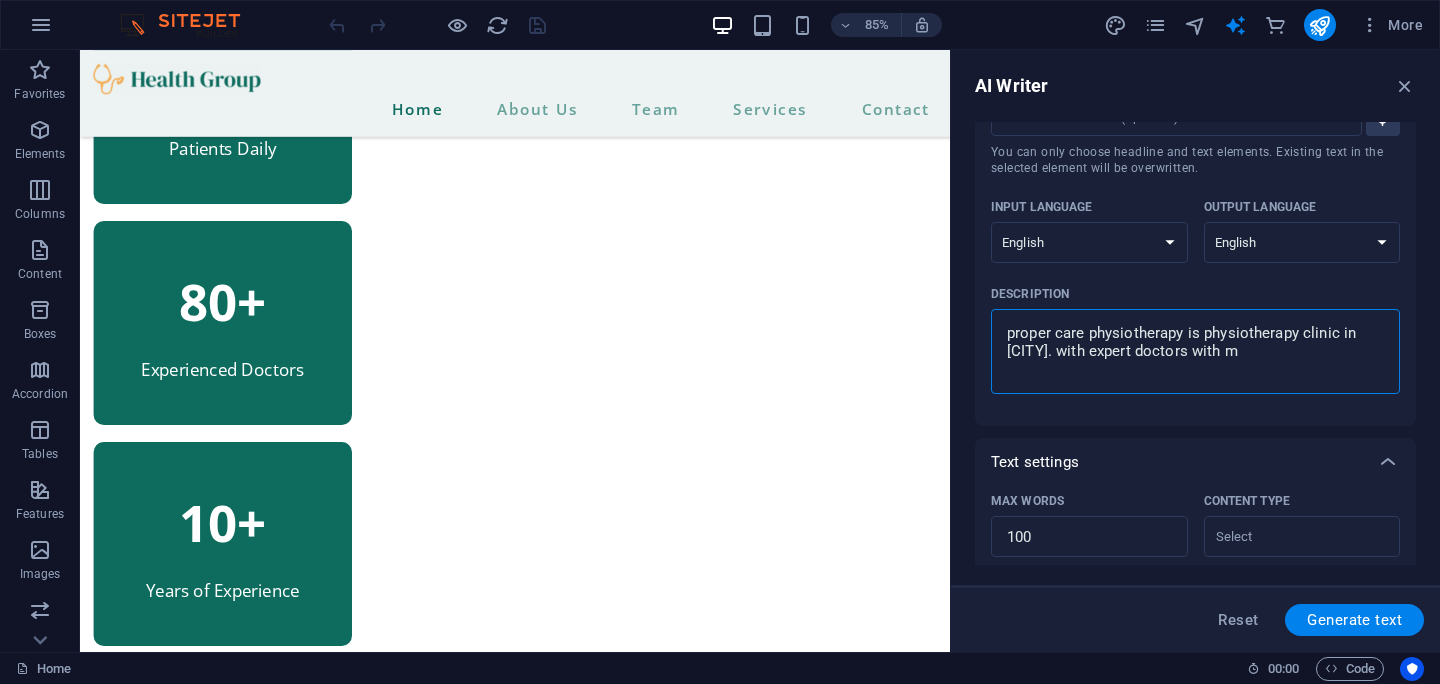 type on "proper care physiotherapy is physiotherapy clinic in [CITY]. with expert doctors with mo" 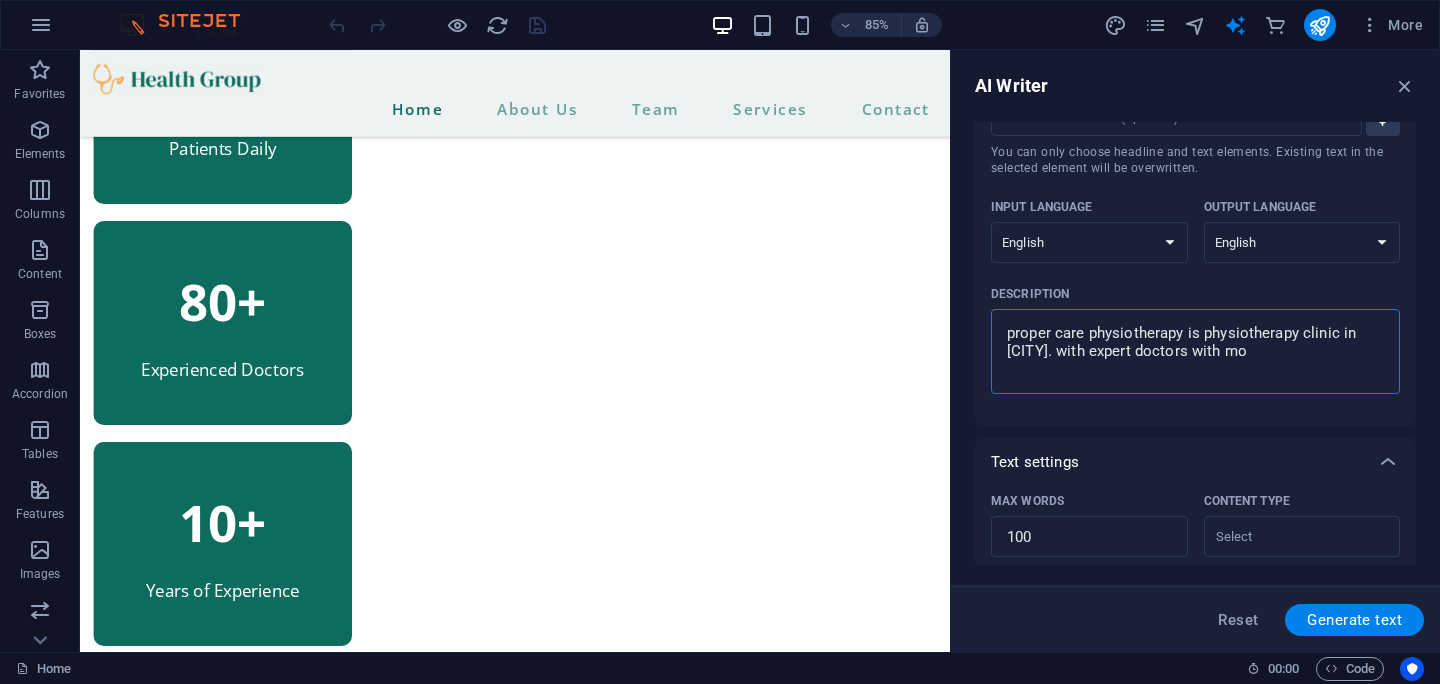 type on "x" 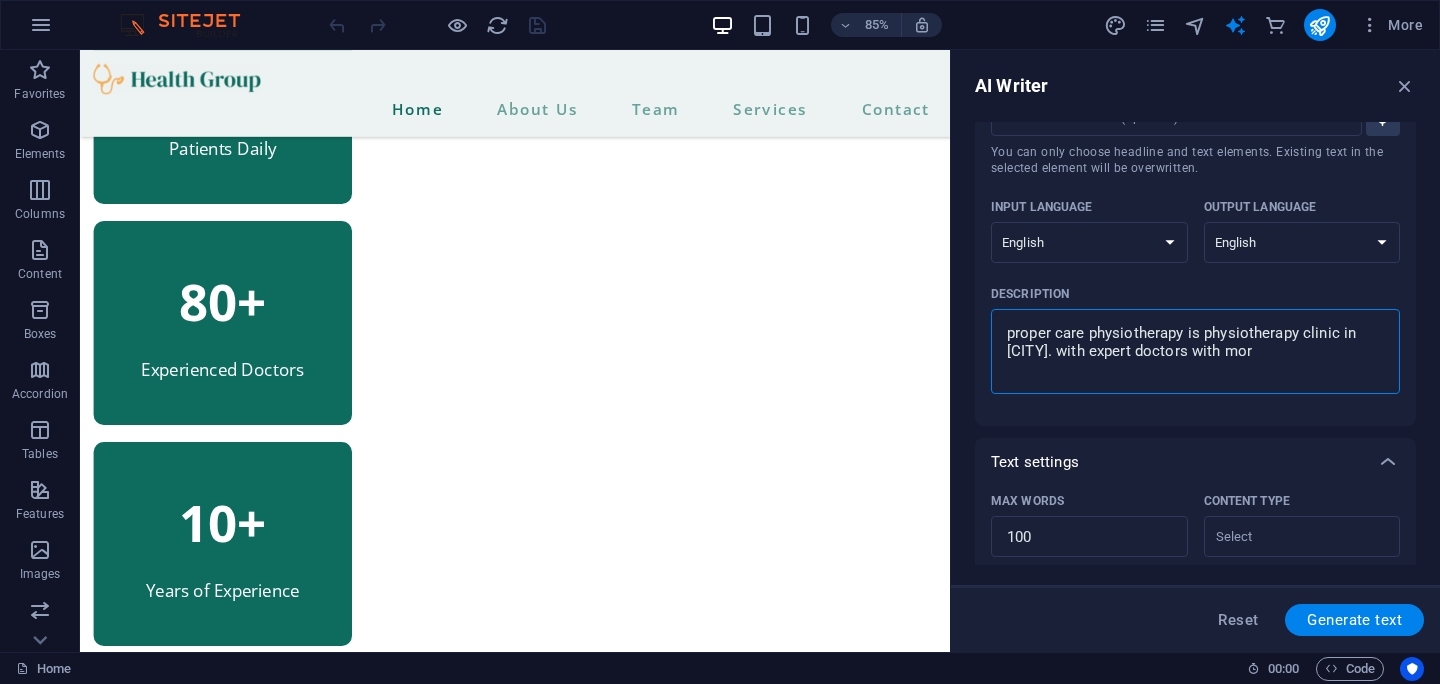 type on "proper care physiotherapy is physiotherapy clinic in [CITY]. with expert doctors with more" 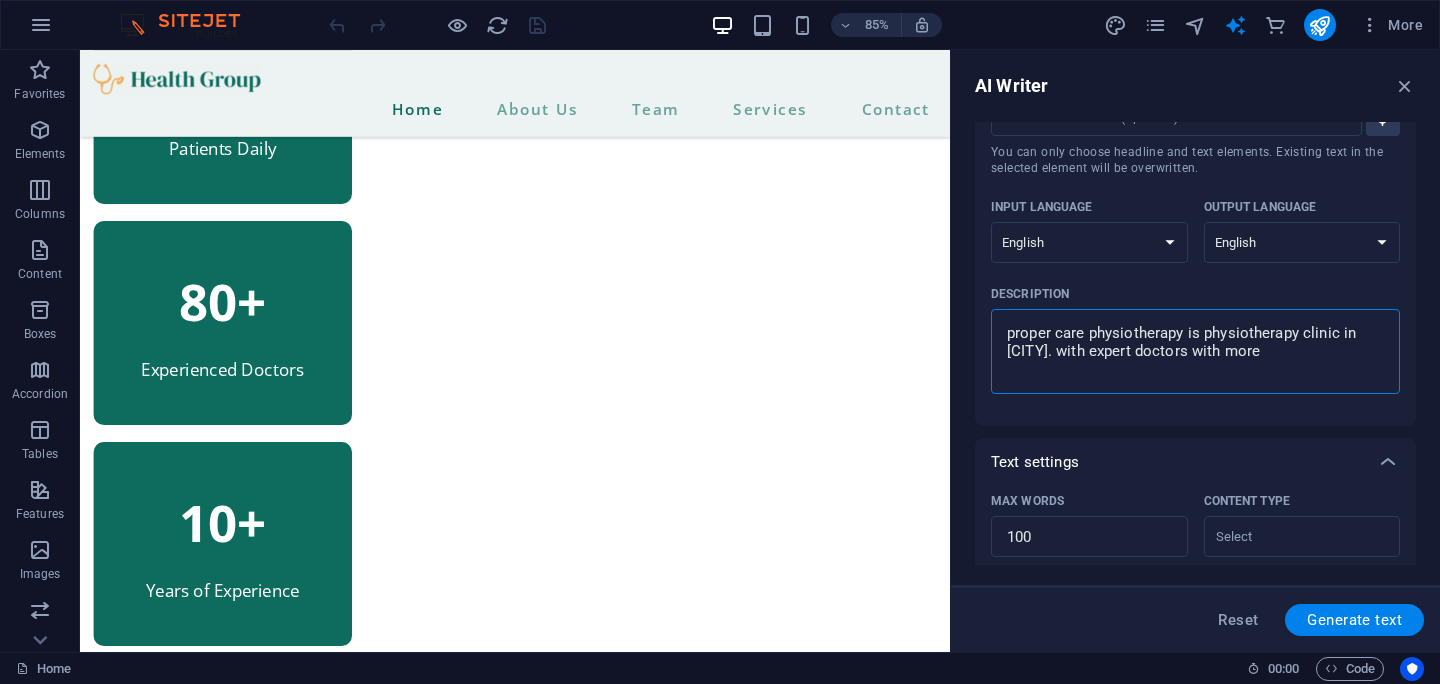 type on "proper care physiotherapy is physiotherapy clinic in [CITY]. with expert doctors with moret" 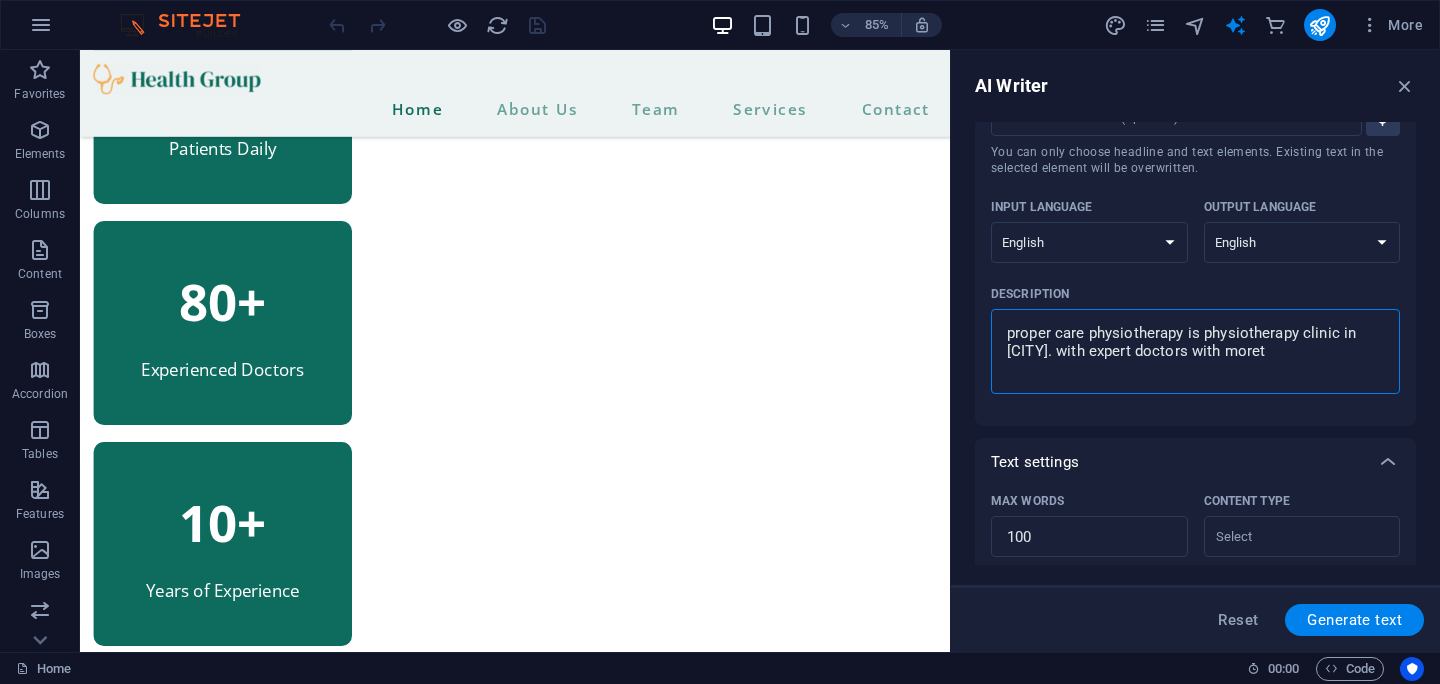 type on "proper care physiotherapy is physiotherapy clinic in [CITY]. with expert doctors with moreth" 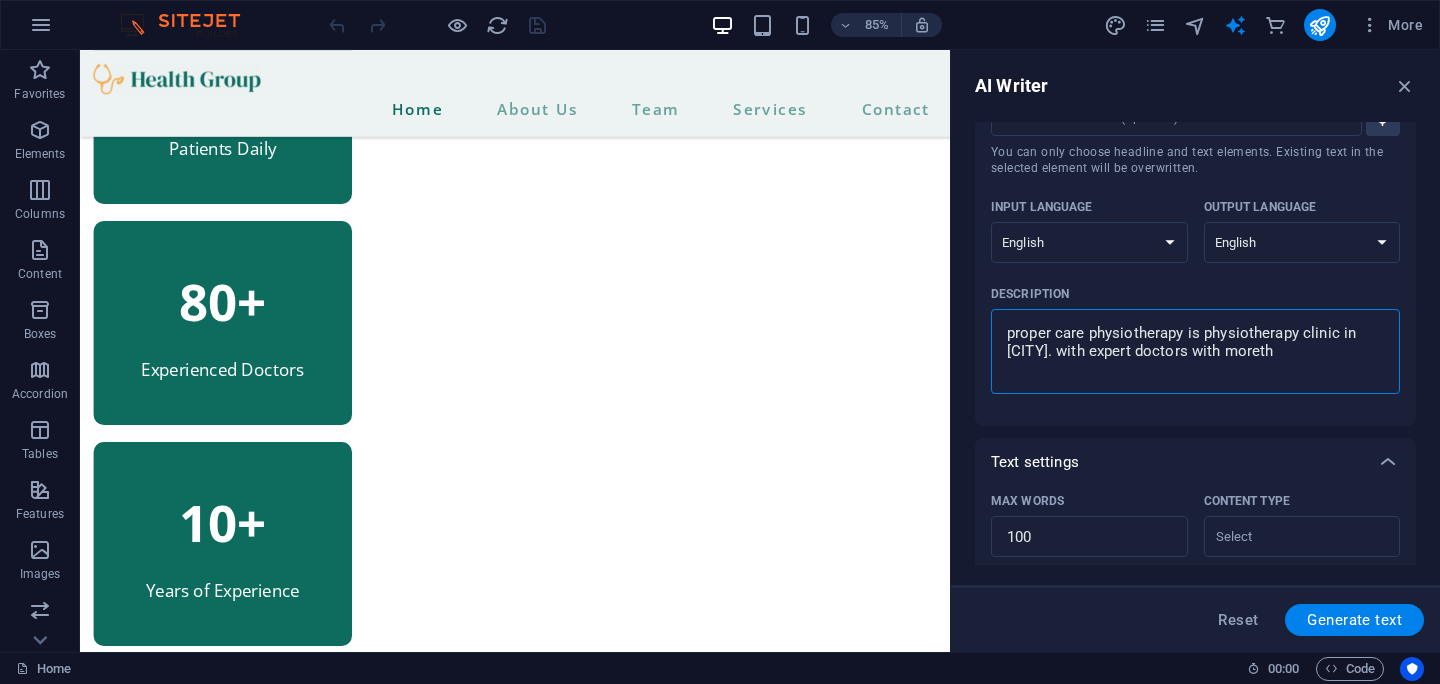 type on "proper care physiotherapy is physiotherapy clinic in [CITY]. with expert doctors with moretha" 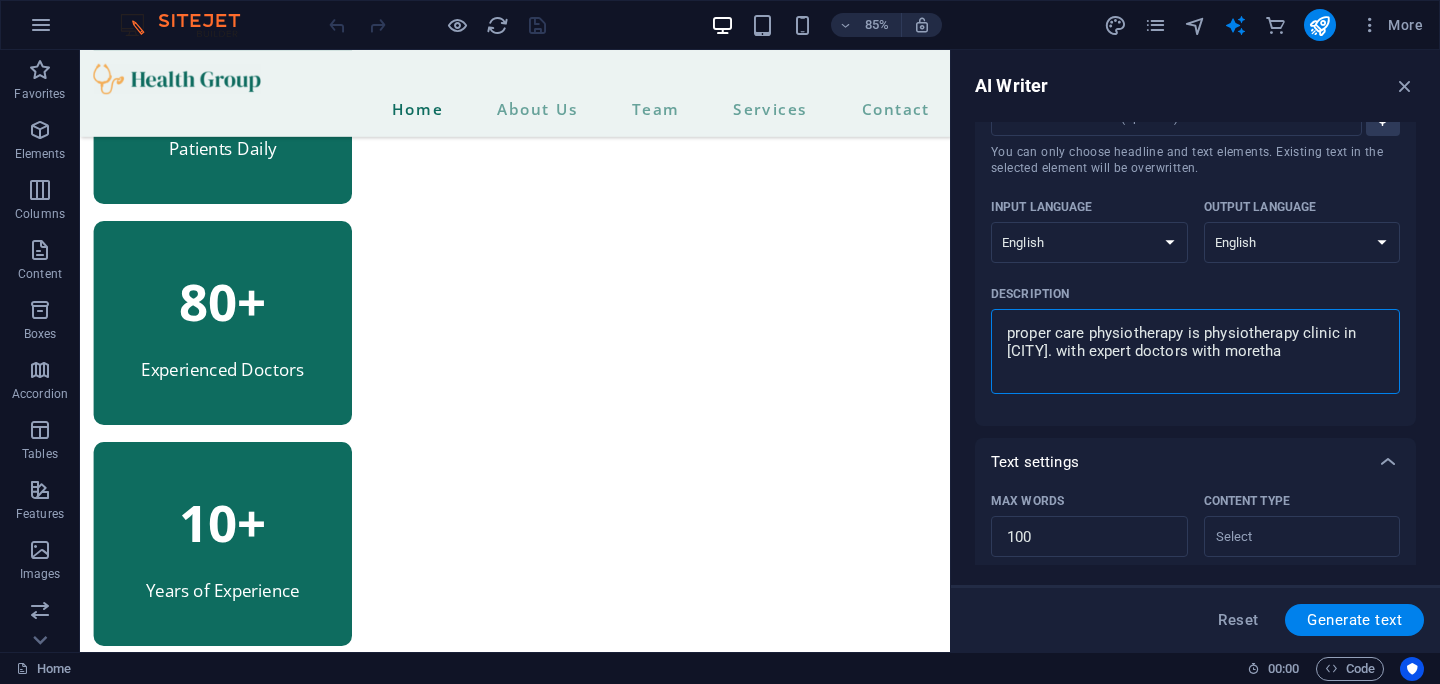 type on "proper care physiotherapy is physiotherapy clinic in [CITY]. with expert doctors with morethan" 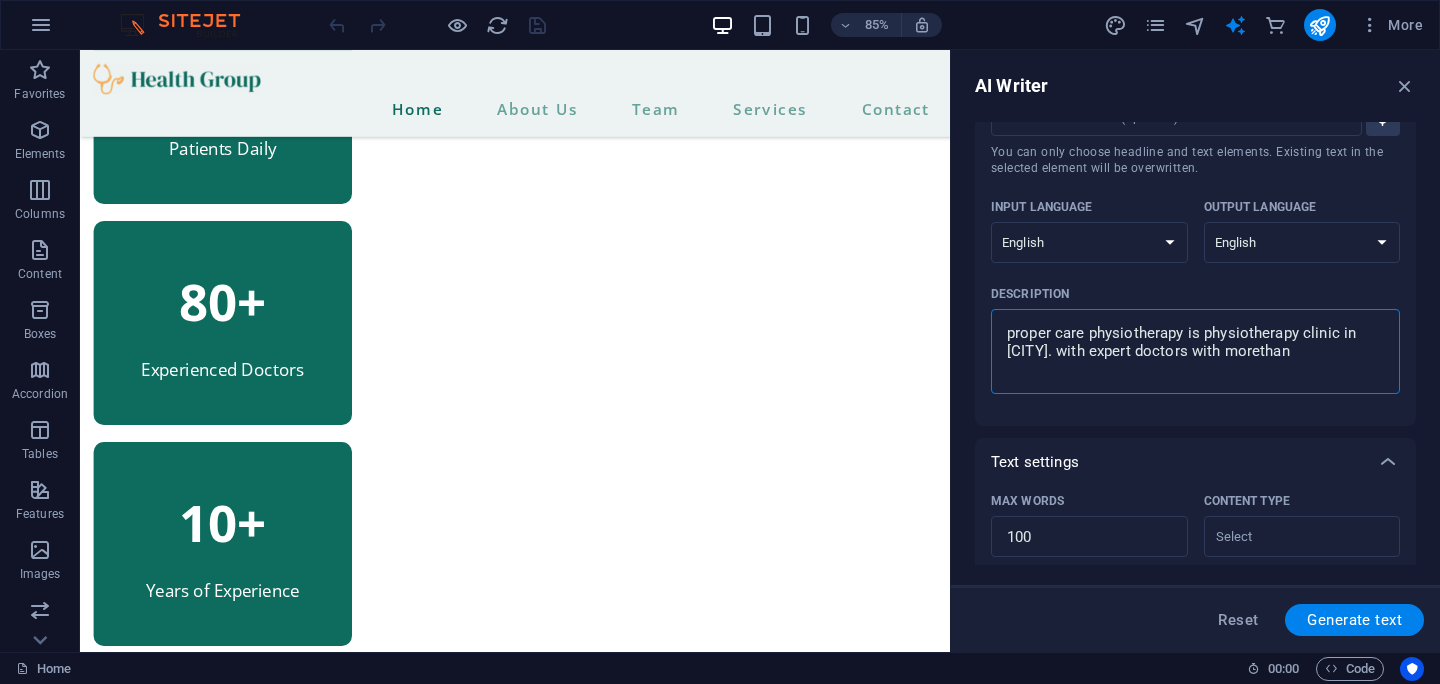 type on "proper care physiotherapy is physiotherapy clinic in [CITY]. with expert doctors with morethan" 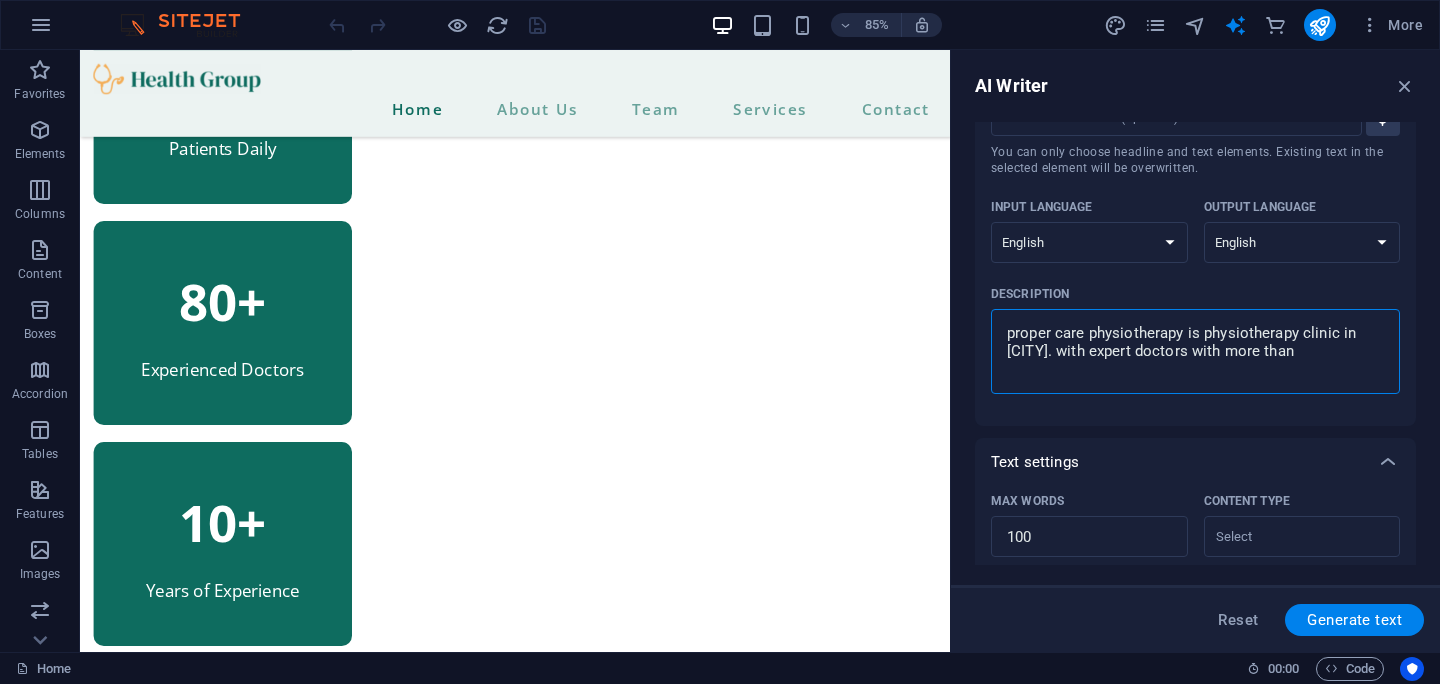 type on "x" 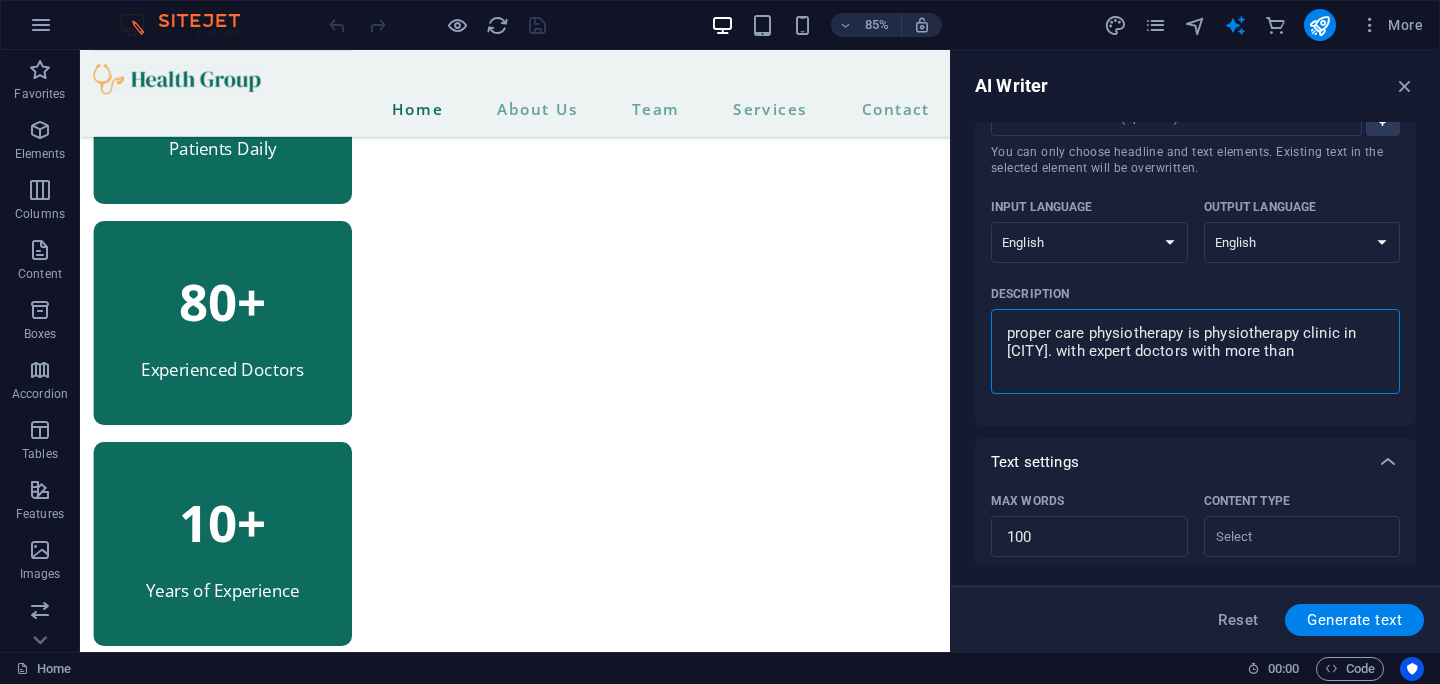 type on "proper care physiotherapy is physiotherapy clinic in [CITY]. with expert doctors with more than 9" 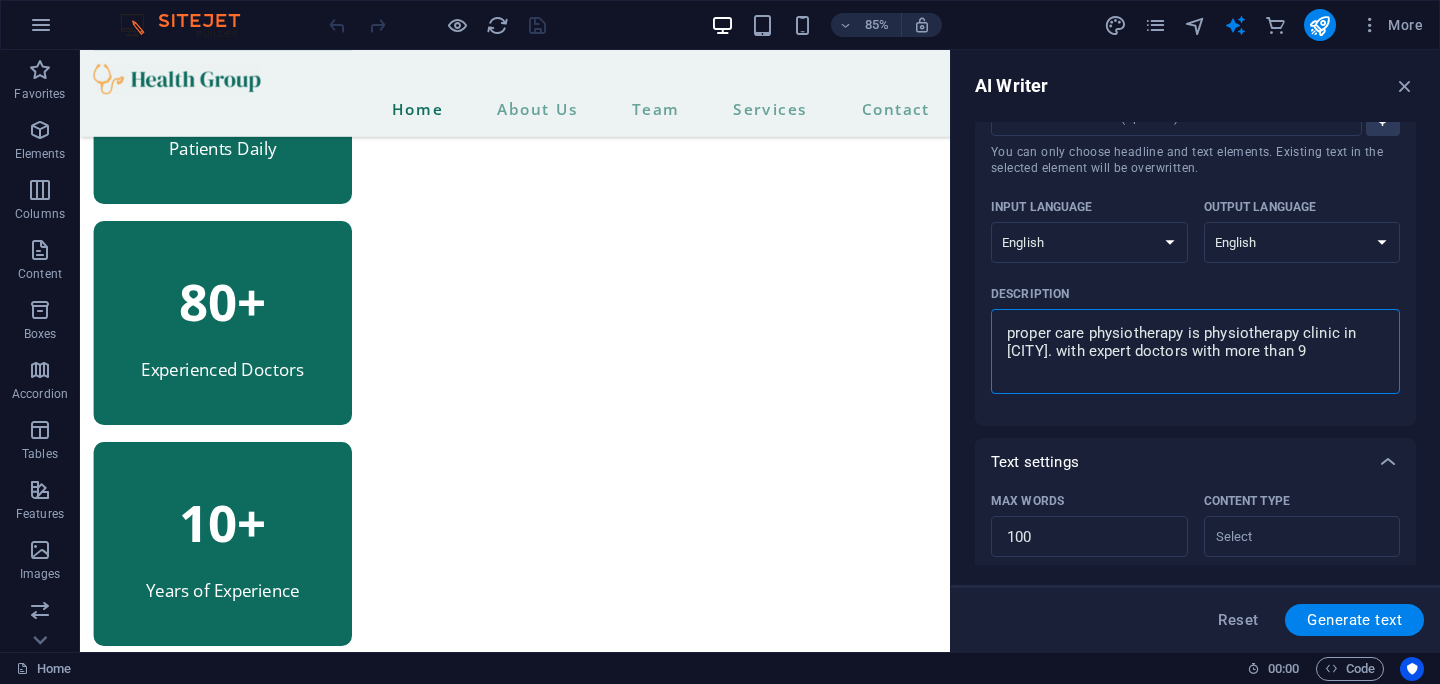 type on "proper care physiotherapy is physiotherapy clinic in [CITY]. with expert doctors with more than 9" 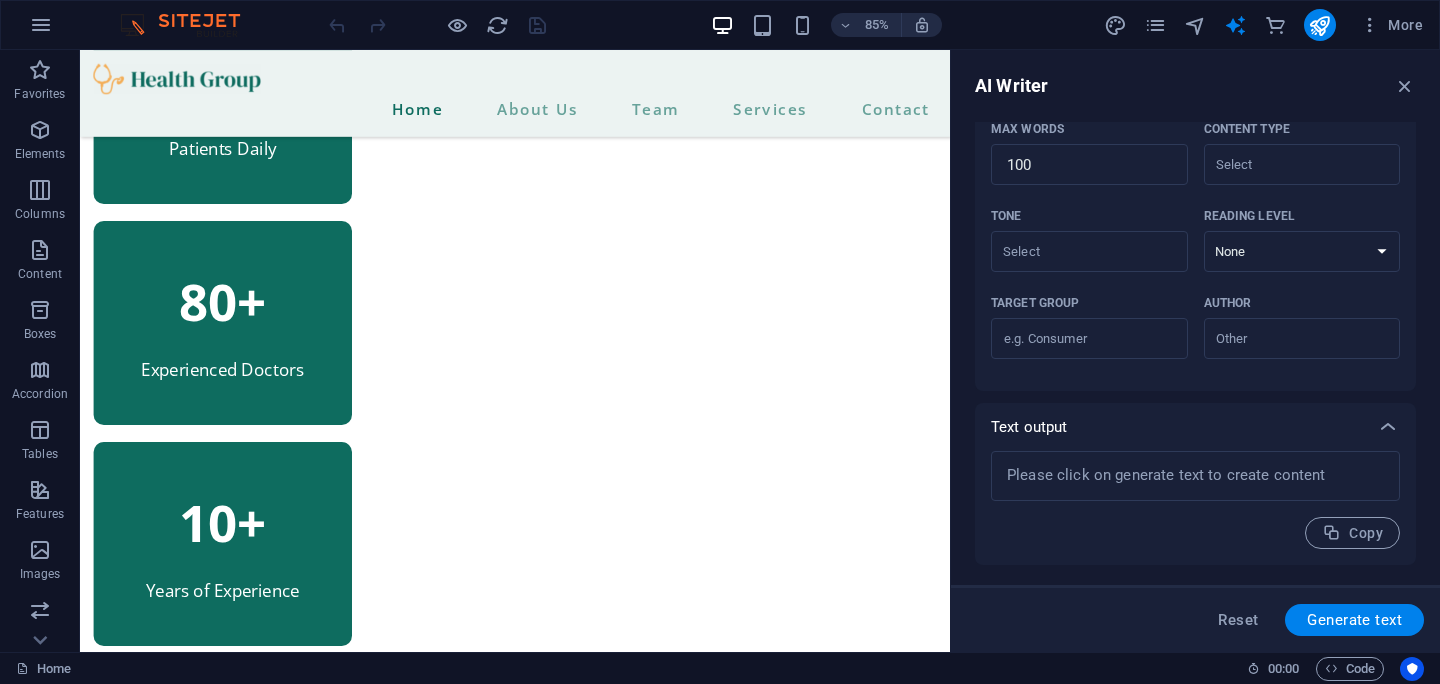 scroll, scrollTop: 472, scrollLeft: 0, axis: vertical 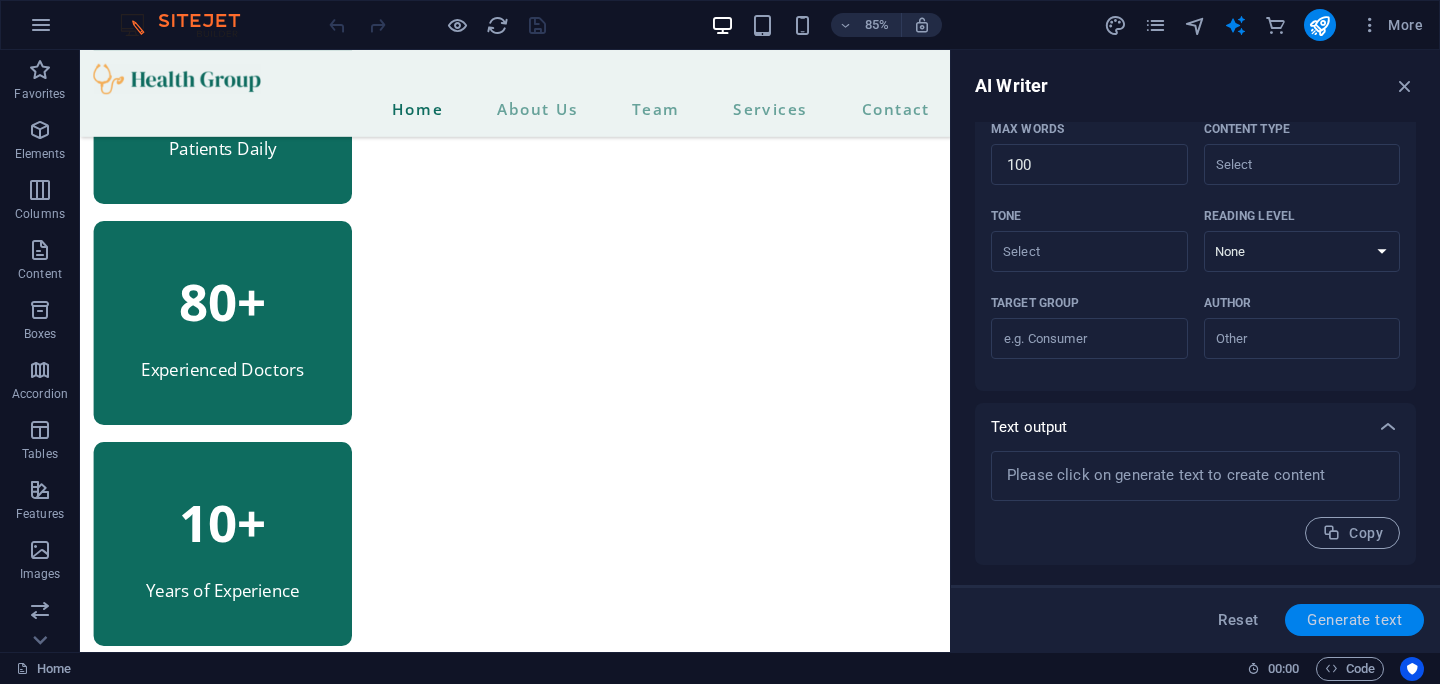 click on "Generate text" at bounding box center (1354, 620) 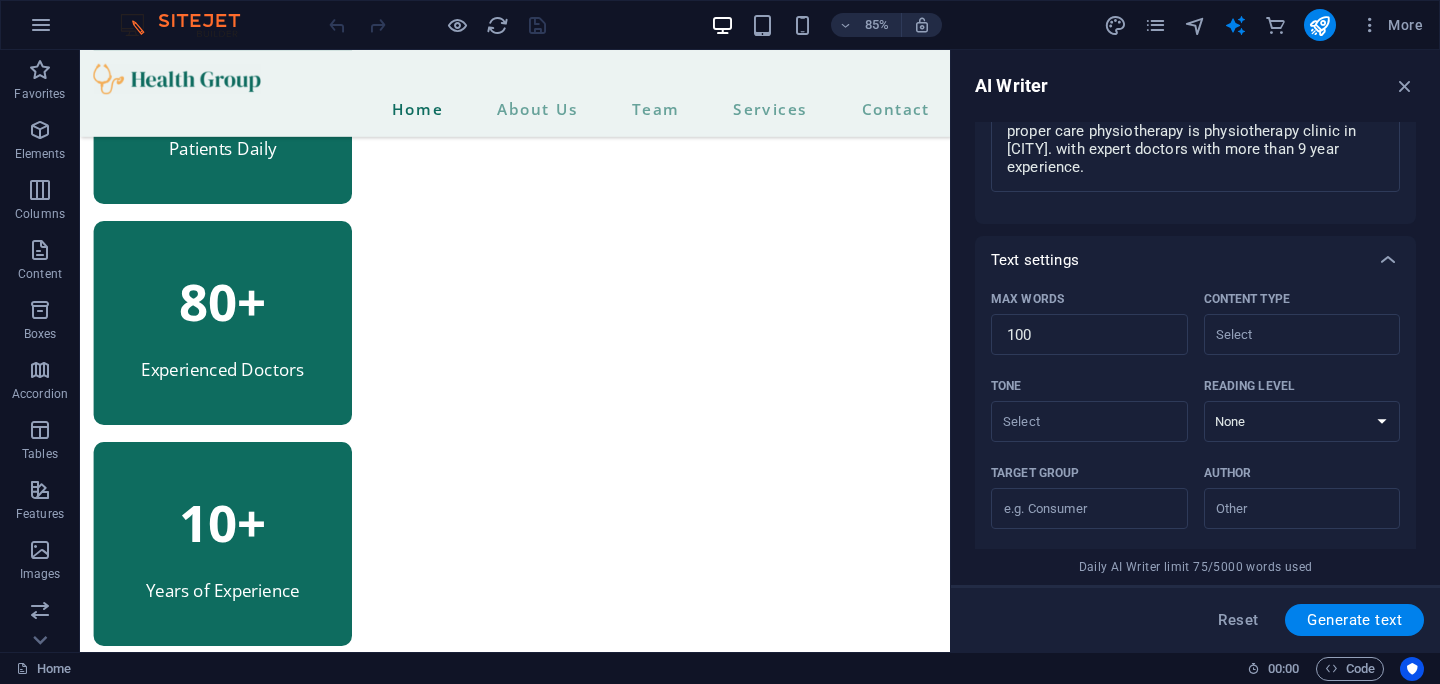 scroll, scrollTop: 736, scrollLeft: 0, axis: vertical 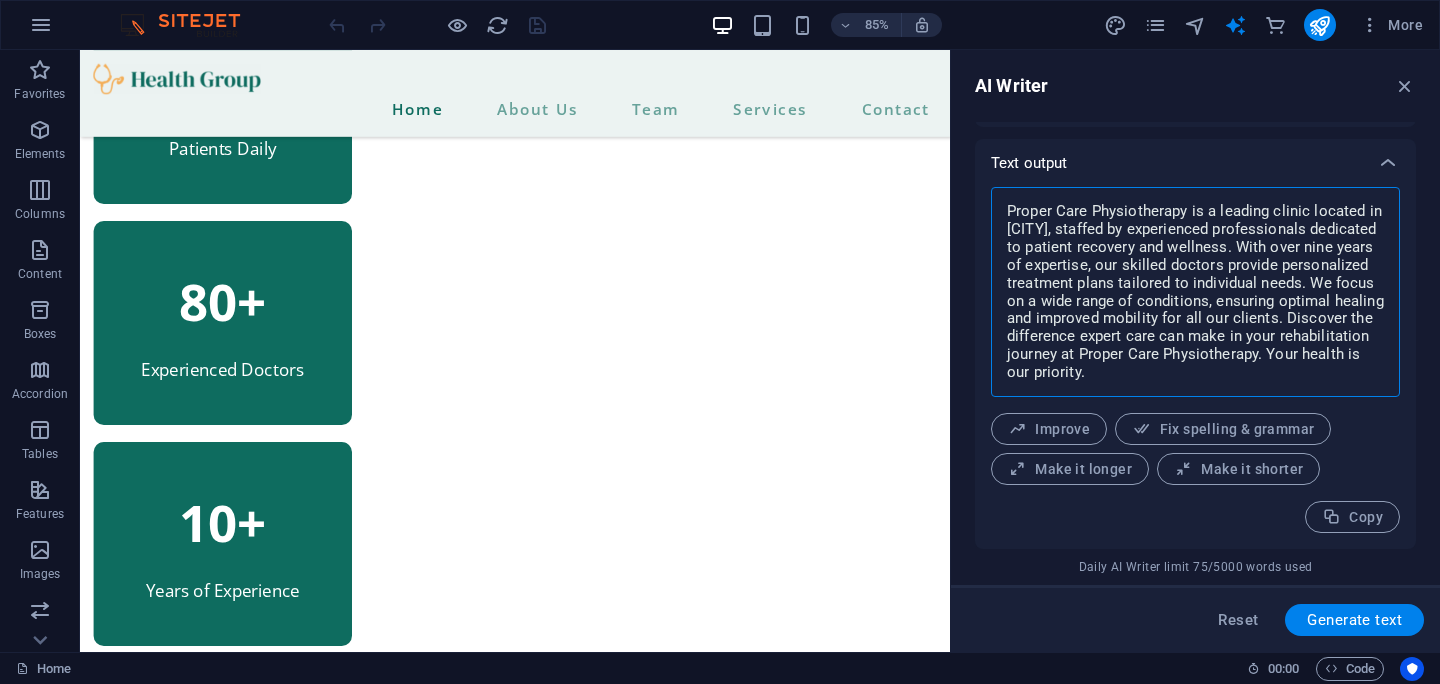 click on "Proper Care Physiotherapy is a leading clinic located in [CITY], staffed by experienced professionals dedicated to patient recovery and wellness. With over nine years of expertise, our skilled doctors provide personalized treatment plans tailored to individual needs. We focus on a wide range of conditions, ensuring optimal healing and improved mobility for all our clients. Discover the difference expert care can make in your rehabilitation journey at Proper Care Physiotherapy. Your health is our priority." at bounding box center [1195, 292] 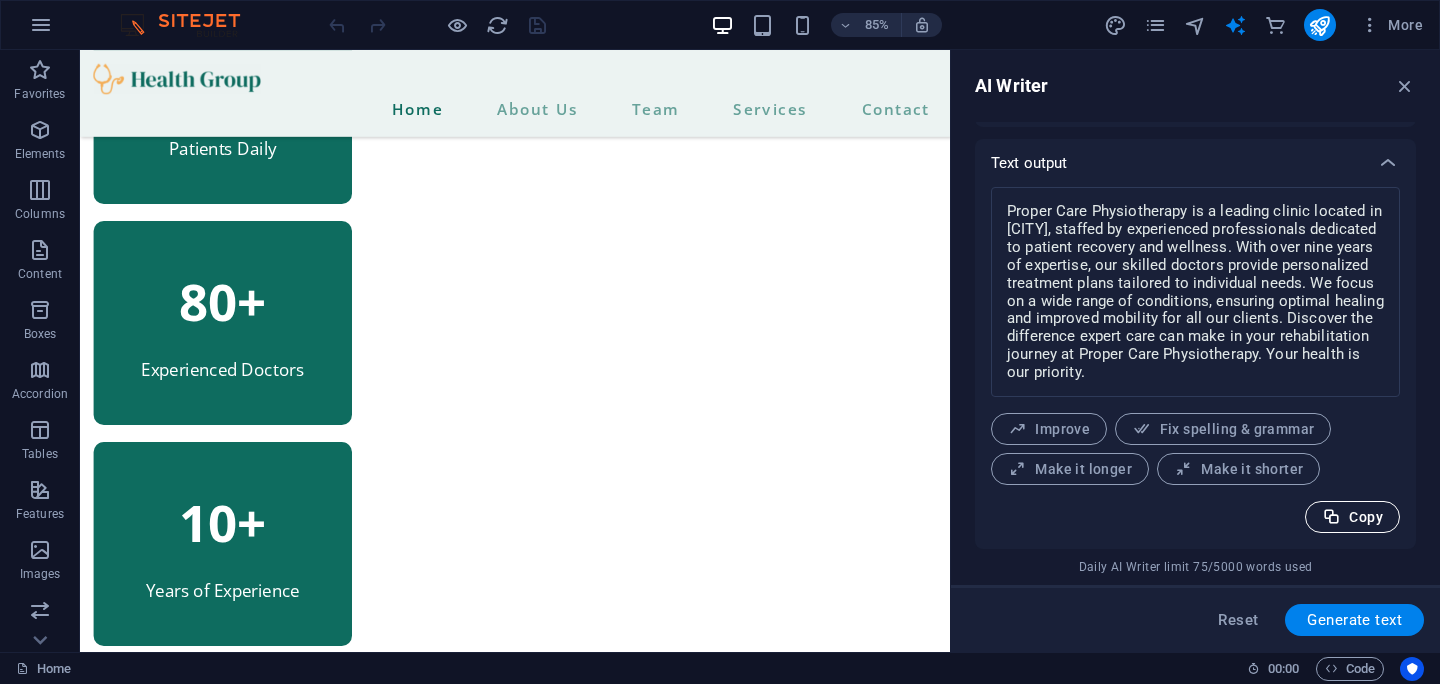 click on "Copy" at bounding box center (1352, 517) 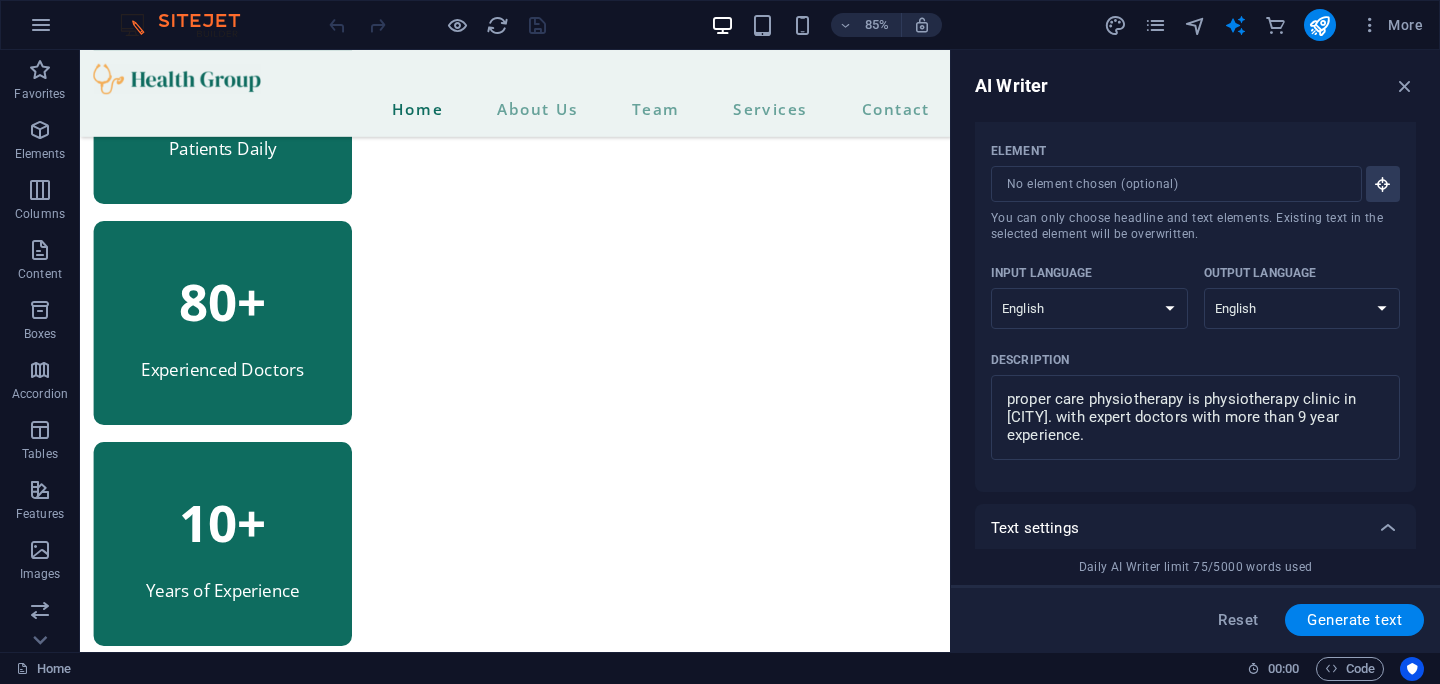 scroll, scrollTop: 191, scrollLeft: 0, axis: vertical 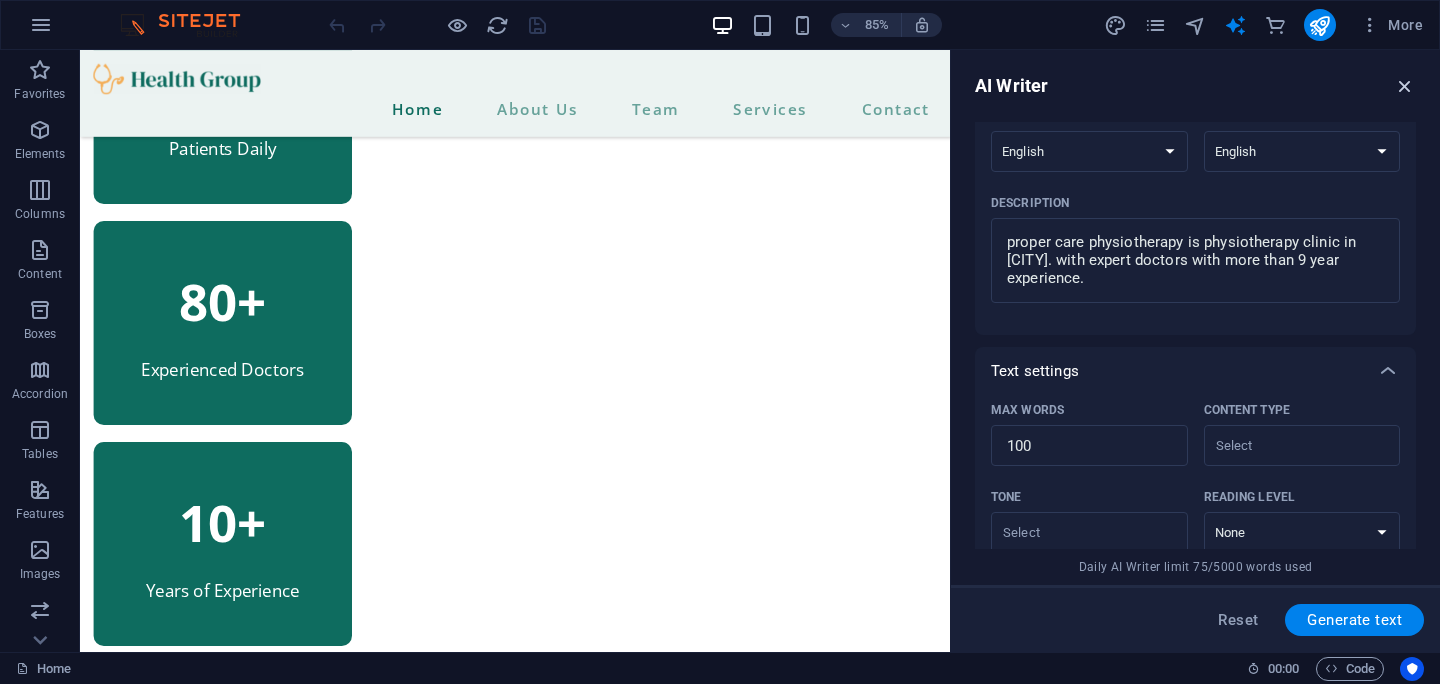click at bounding box center (1405, 86) 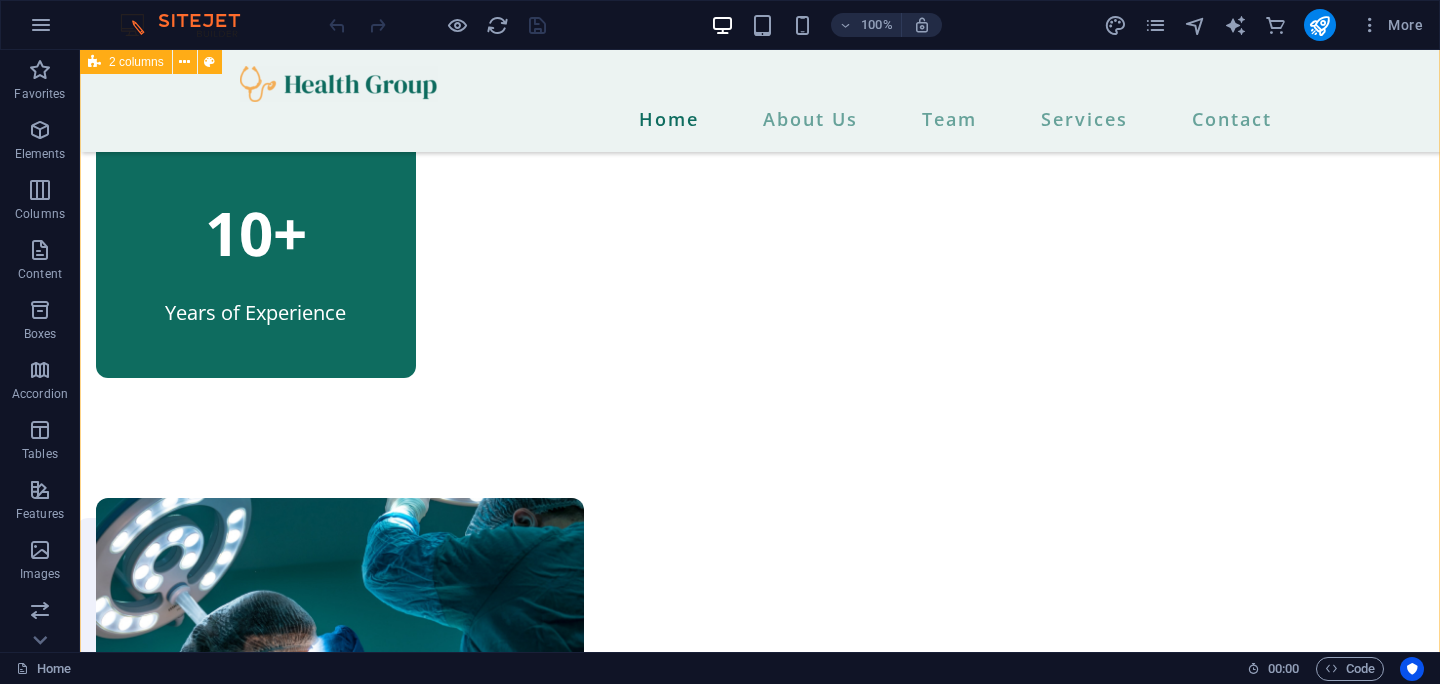 scroll, scrollTop: 1407, scrollLeft: 0, axis: vertical 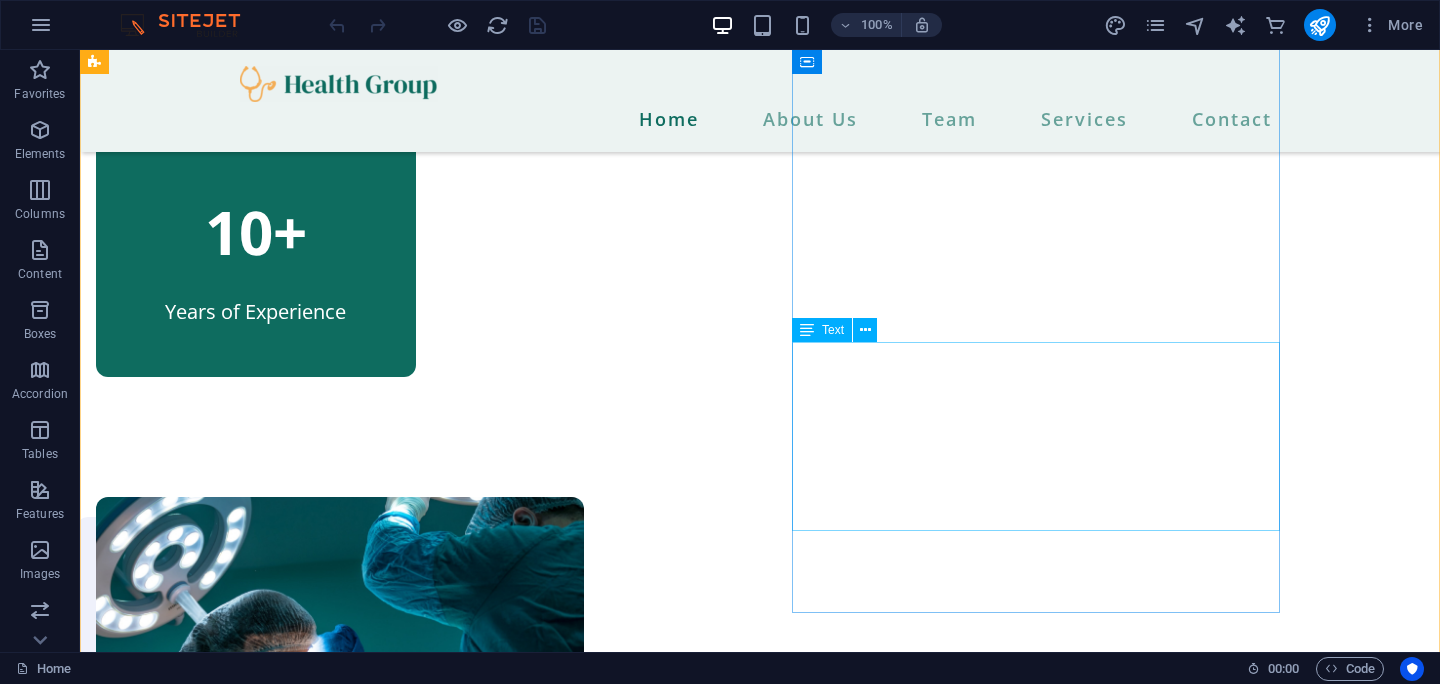 click on "Lorem ipsum dolor sit amet, consectetur adipiscing elit. Nisl scelerisque suspendisse mi varius phasellus. Vitae accumsan scelerisque ut luctus aliquam lorem. Consectetur vel sempe feugiat dolor vestibulum varius est.  Mauris ut est quisque at facilisi suscipit pellentesque at viverra. At vel quis ullamcorper ut suspendisse eget." at bounding box center (340, 1450) 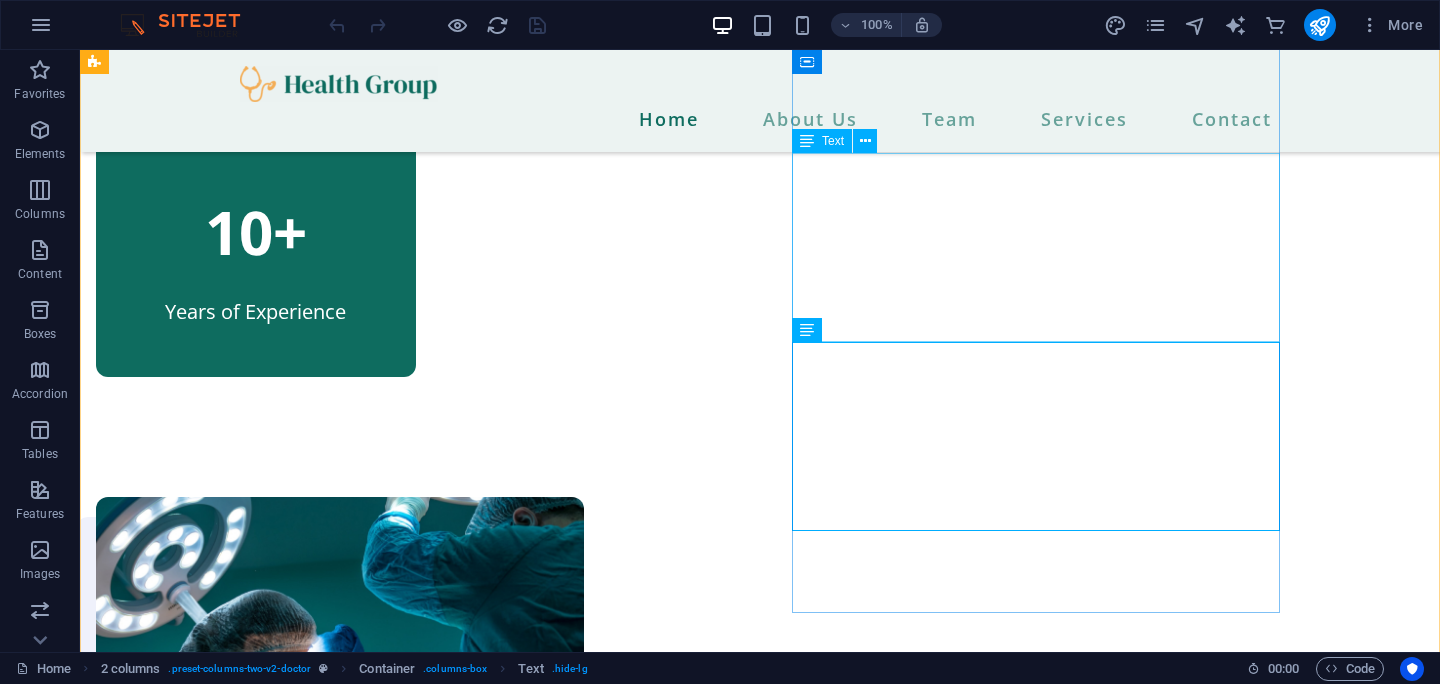 click on "Lorem ipsum dolor sit amet, consectetur adipiscing elit. Nisl scelerisque suspendisse mi varius phasellus. Vitae accumsan scelerisque ut luctus aliquam lorem. Consectetur vel sempe feugiat dolor vestibulum varius est.  Mauris ut est quisque at facilisi suscipit pellentesque at viverra. At vel quis ullamcorper ut suspendisse eget." at bounding box center (340, 1261) 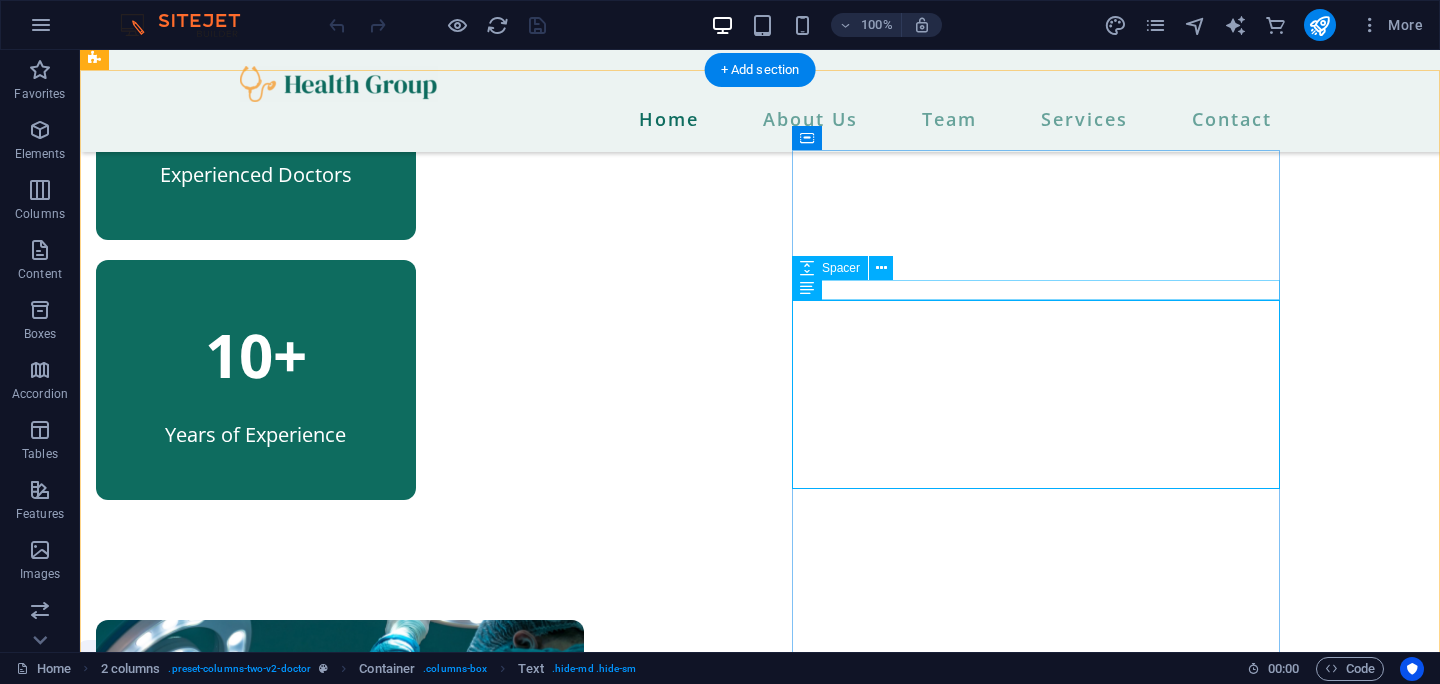 scroll, scrollTop: 1236, scrollLeft: 0, axis: vertical 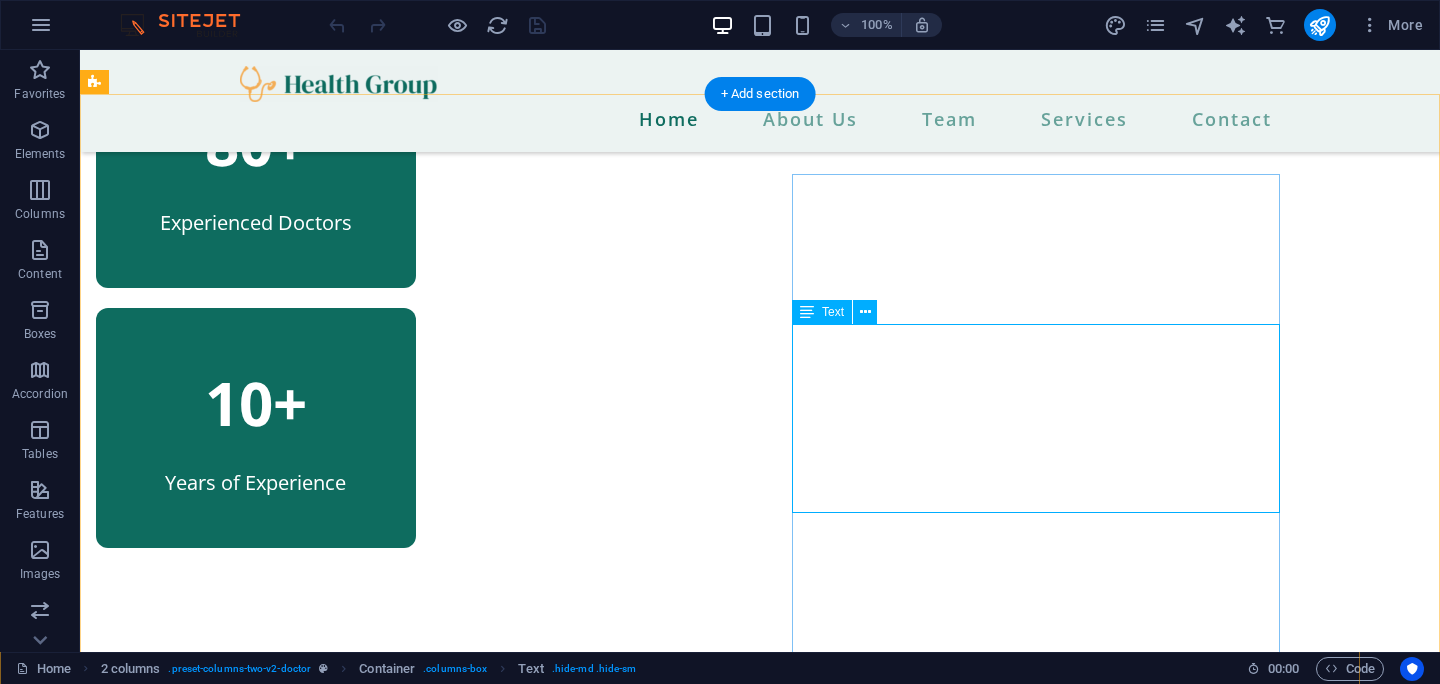 click on "Lorem ipsum dolor sit amet, consectetur adipiscing elit. Nisl scelerisque suspendisse mi varius phasellus. Vitae accumsan scelerisque ut luctus aliquam lorem. Consectetur vel sempe feugiat dolor vestibulum varius est.  Mauris ut est quisque at facilisi suscipit pellentesque at viverra. At vel quis ullamcorper ut suspendisse eget." at bounding box center (340, 1432) 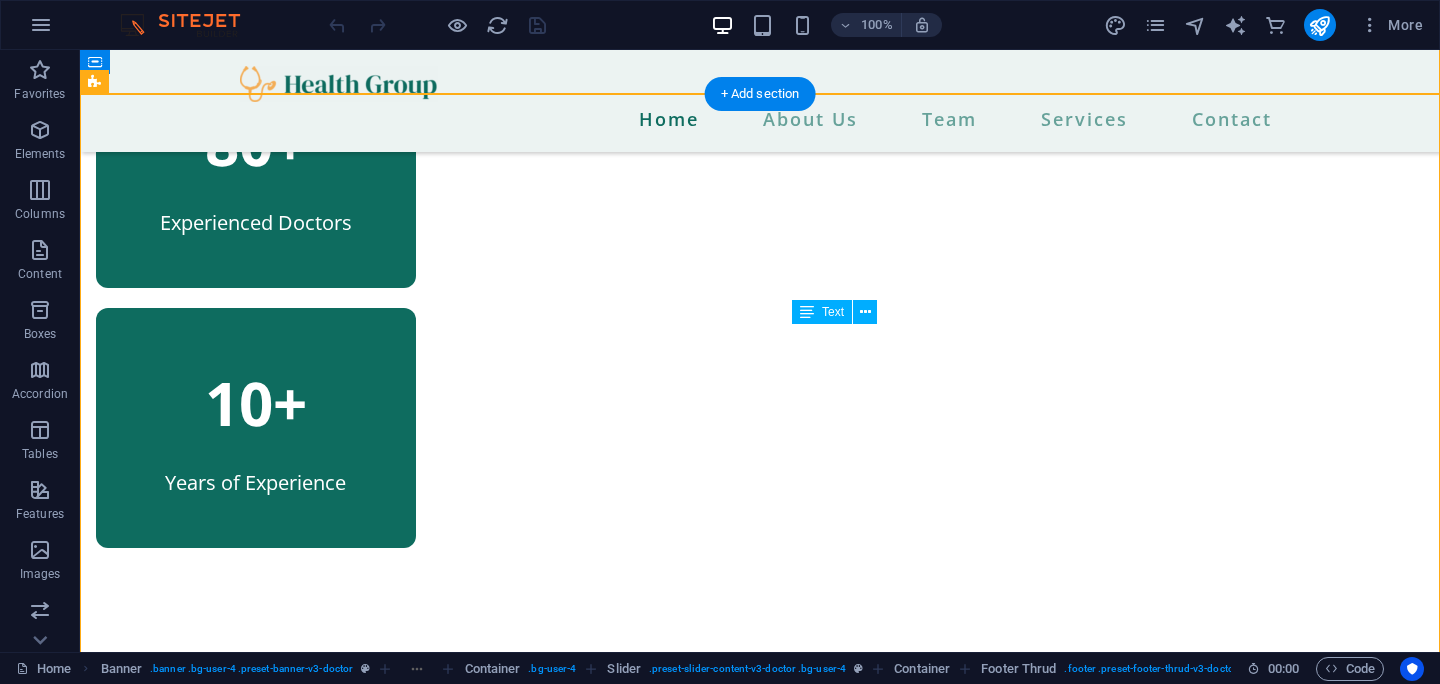 click on "Lorem ipsum dolor sit amet, consectetur adipiscing elit. Nisl scelerisque suspendisse mi varius phasellus. Vitae accumsan scelerisque ut luctus aliquam lorem. Consectetur vel sempe feugiat dolor vestibulum varius est.  Mauris ut est quisque at facilisi suscipit pellentesque at viverra. At vel quis ullamcorper ut suspendisse eget." at bounding box center [340, 1432] 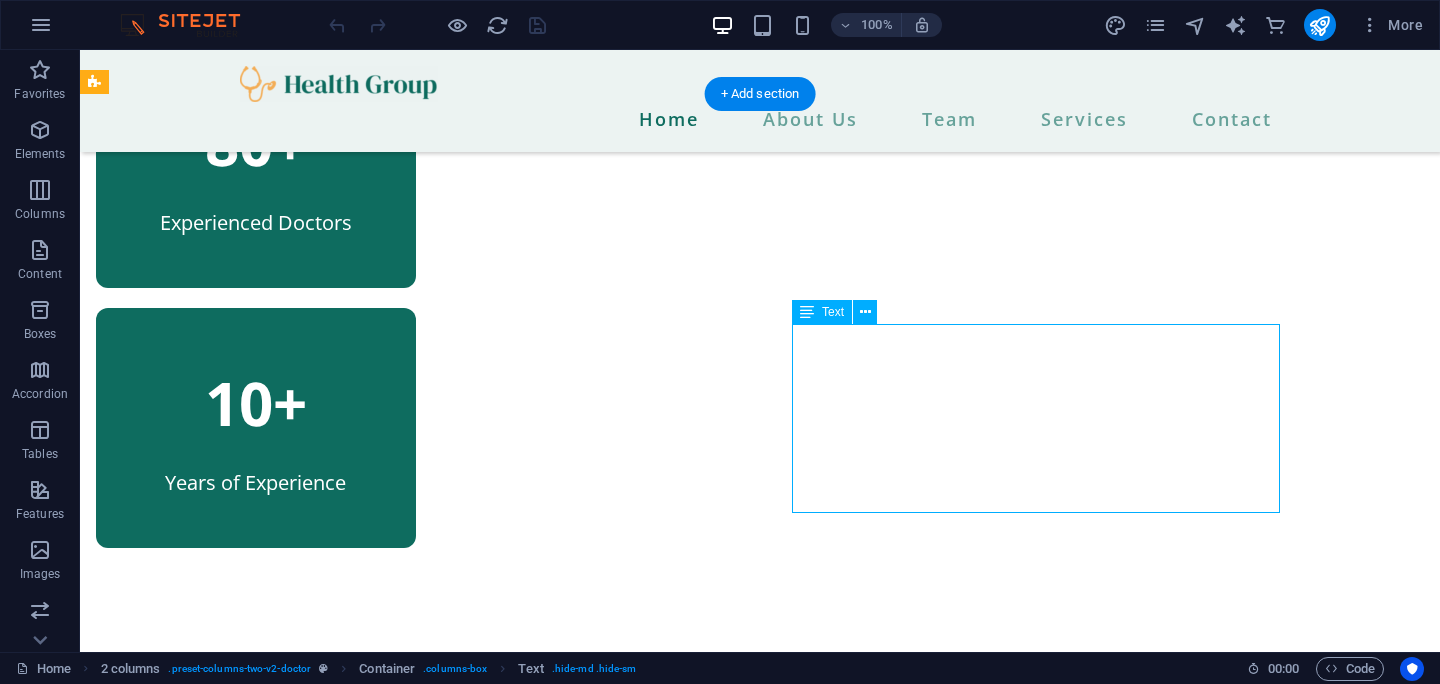 click on "Lorem ipsum dolor sit amet, consectetur adipiscing elit. Nisl scelerisque suspendisse mi varius phasellus. Vitae accumsan scelerisque ut luctus aliquam lorem. Consectetur vel sempe feugiat dolor vestibulum varius est.  Mauris ut est quisque at facilisi suscipit pellentesque at viverra. At vel quis ullamcorper ut suspendisse eget." at bounding box center [340, 1432] 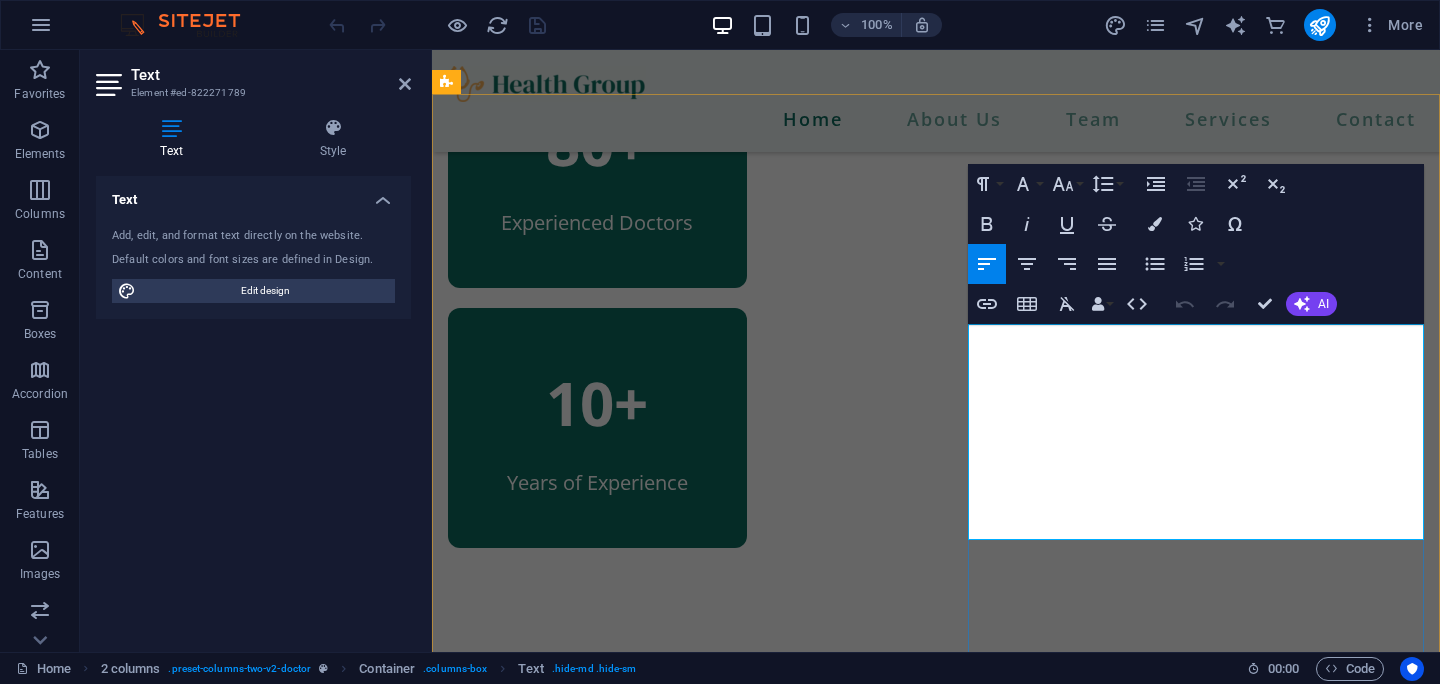 click on "Lorem ipsum dolor sit amet, consectetur adipiscing elit. Nisl scelerisque suspendisse mi varius phasellus. Vitae accumsan scelerisque ut luctus aliquam lorem. Consectetur vel sempe feugiat dolor vestibulum varius est." at bounding box center [676, 1373] 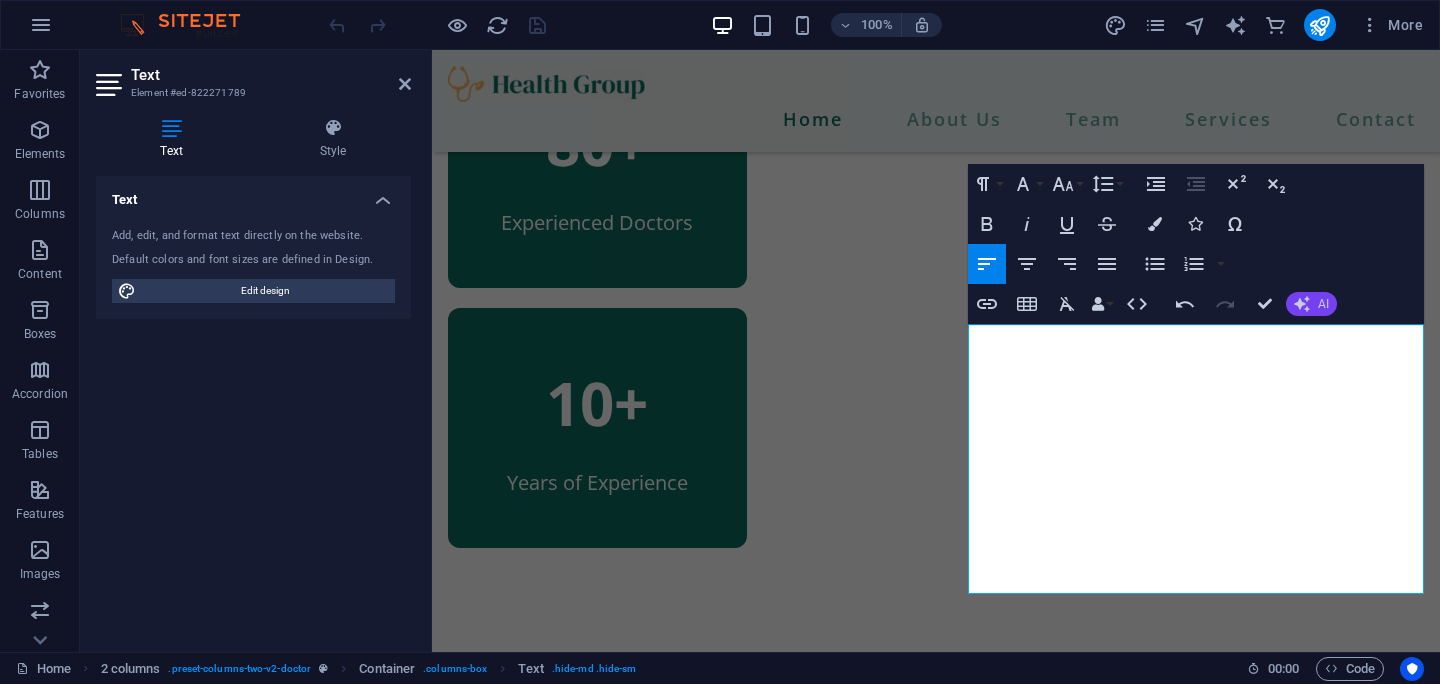 click on "AI" at bounding box center (1323, 304) 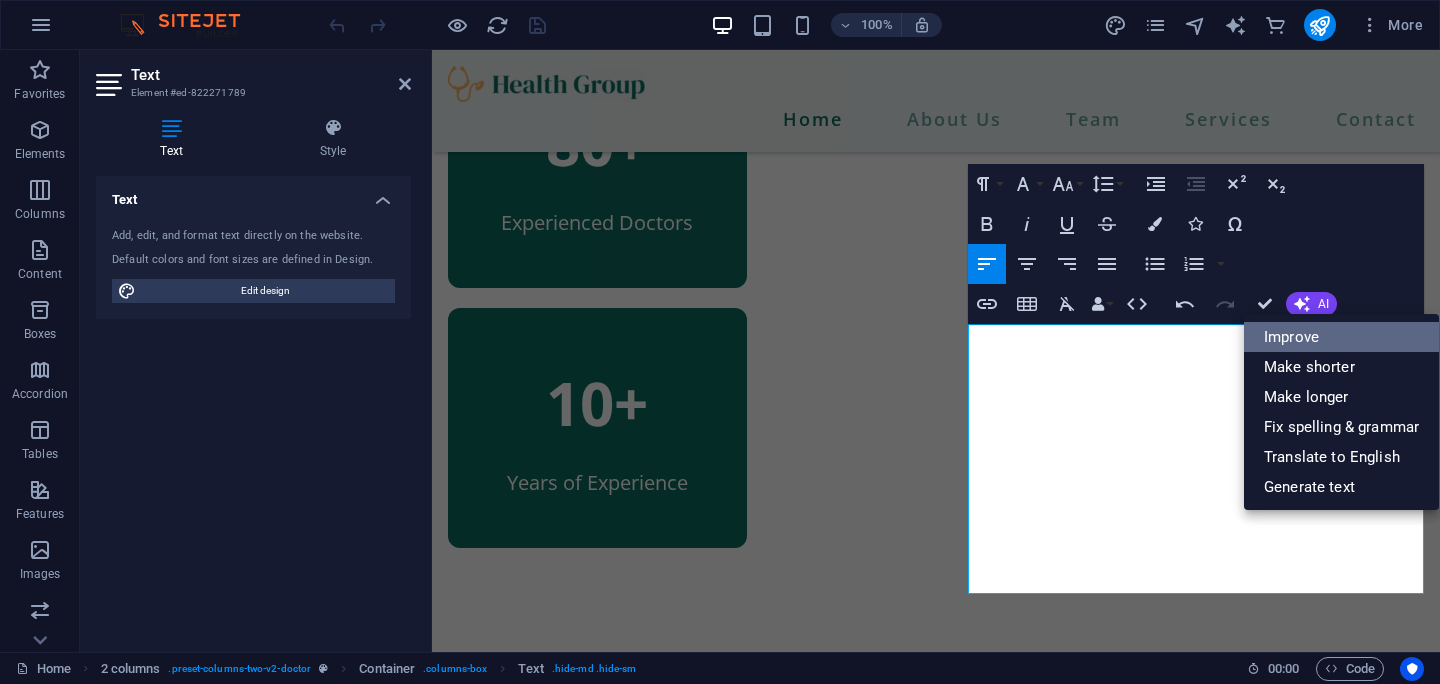 click on "Improve" at bounding box center (1341, 337) 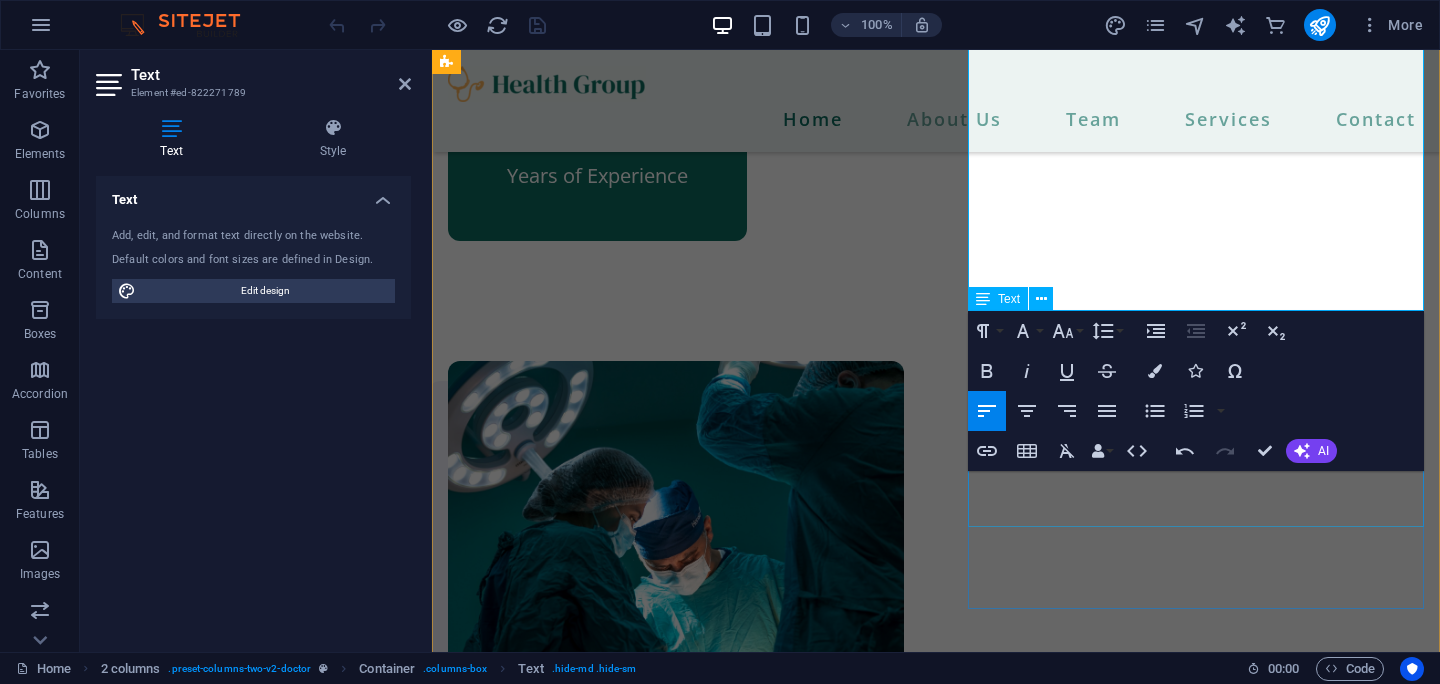scroll, scrollTop: 1546, scrollLeft: 0, axis: vertical 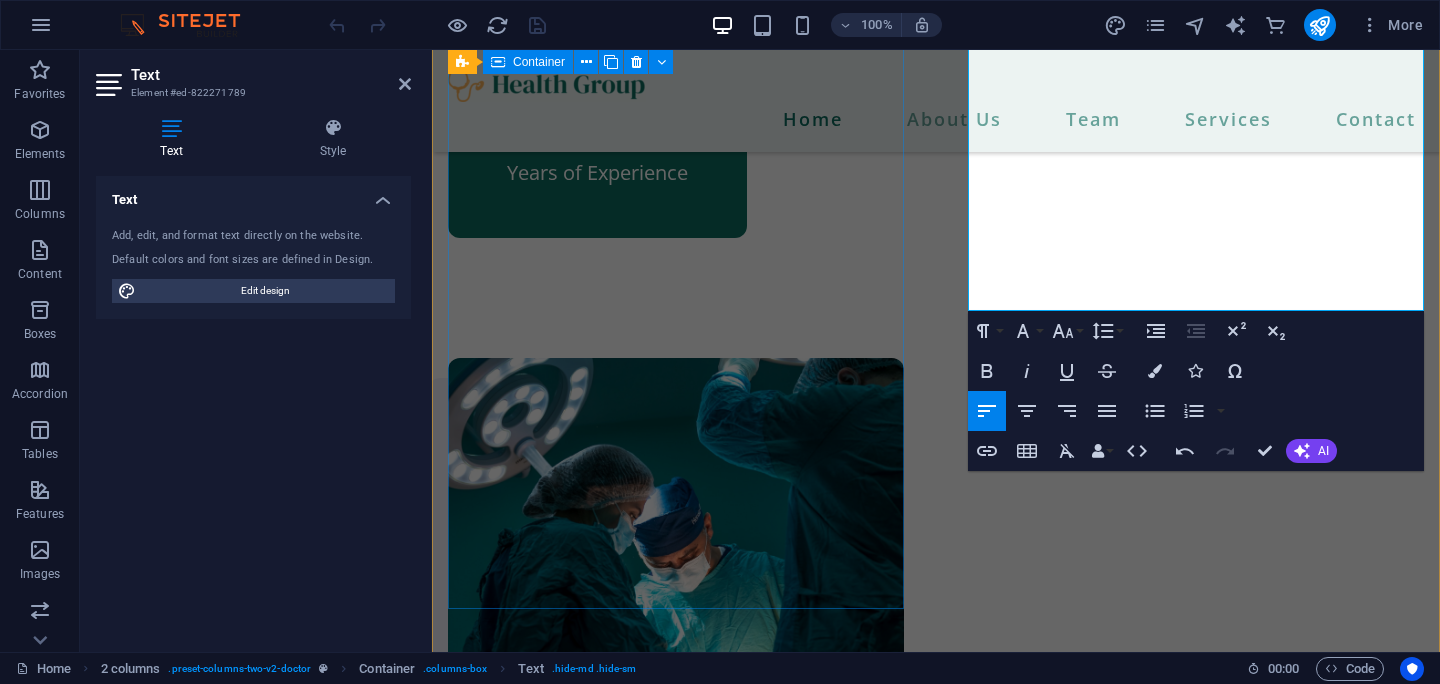 click at bounding box center (676, 586) 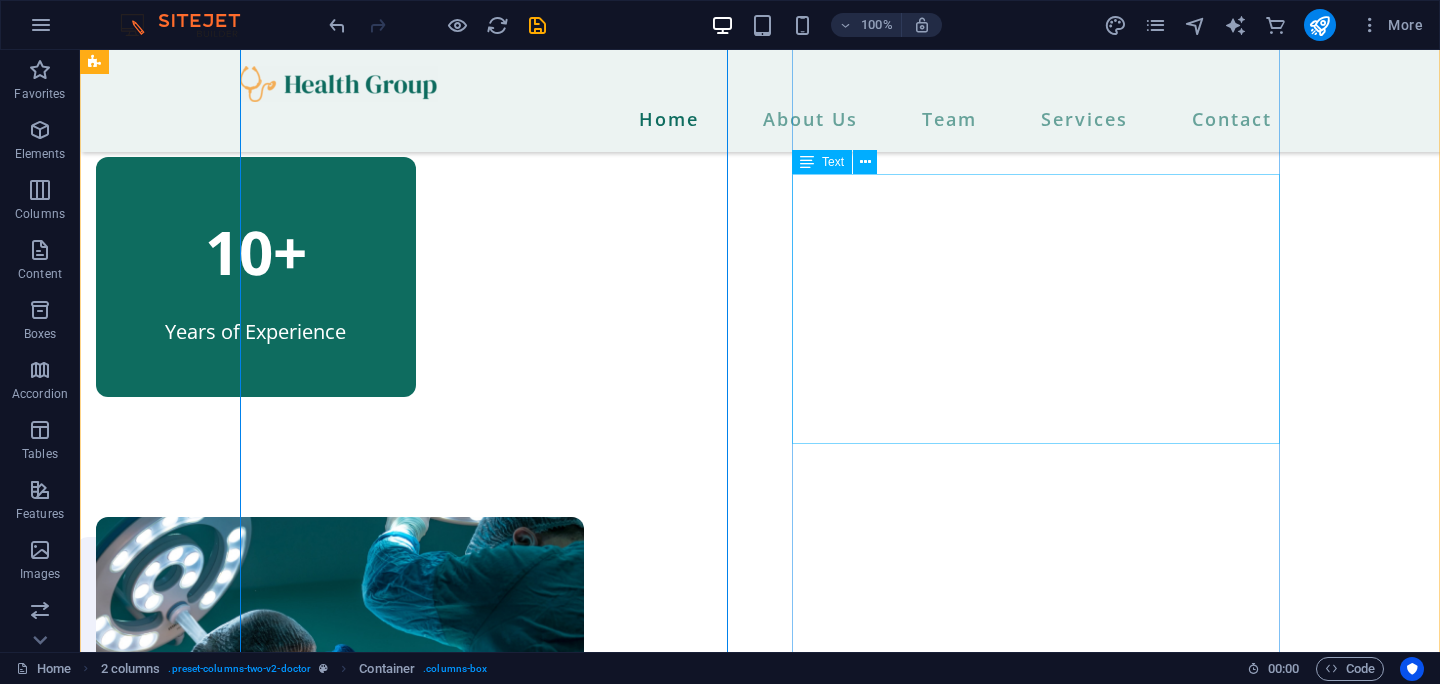 scroll, scrollTop: 1388, scrollLeft: 0, axis: vertical 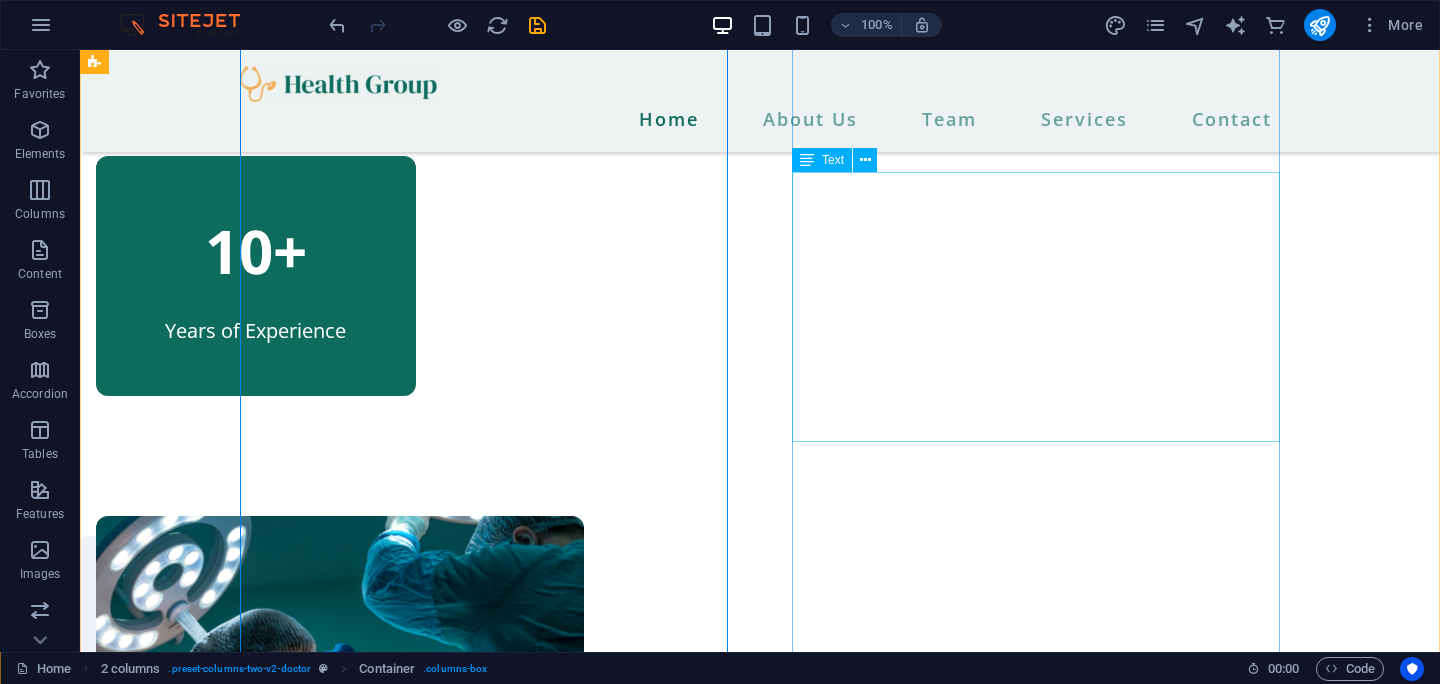 click on "Text" at bounding box center [822, 160] 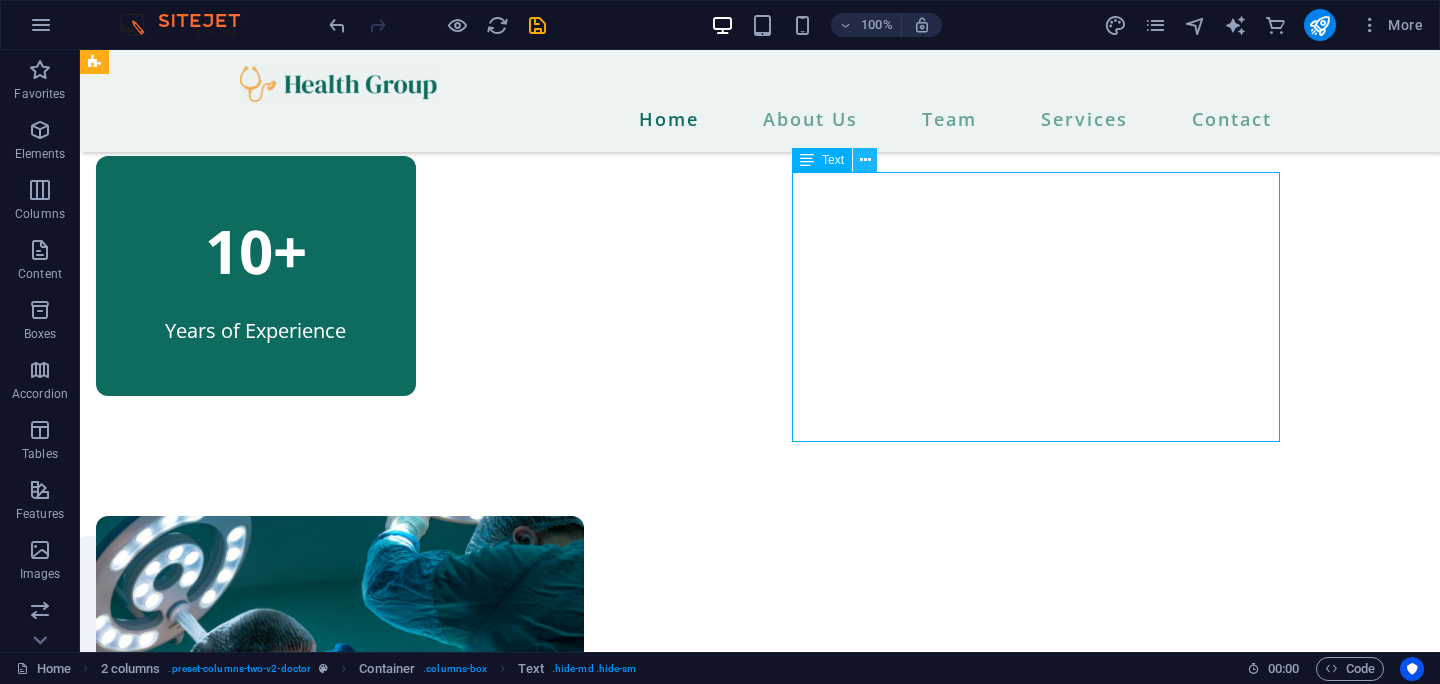 click at bounding box center (865, 160) 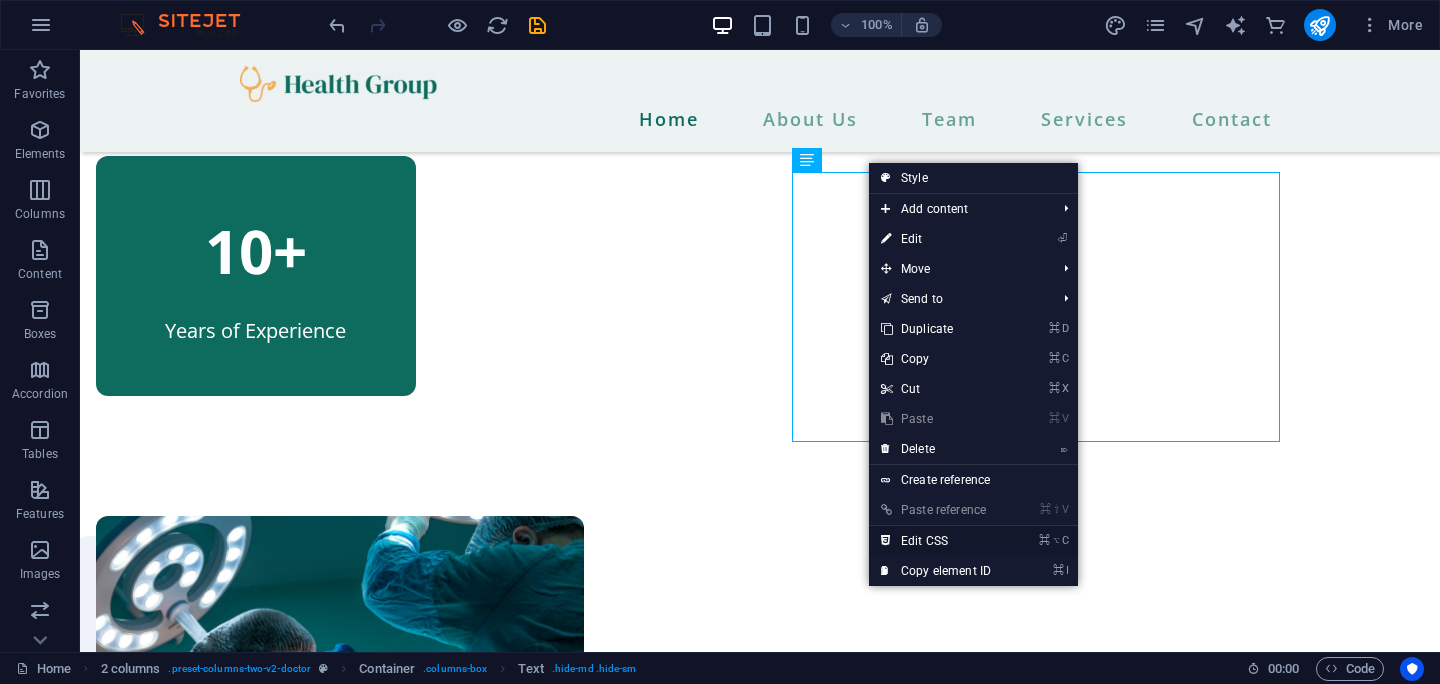 click on "⌘ ⌥ C  Edit CSS" at bounding box center [936, 541] 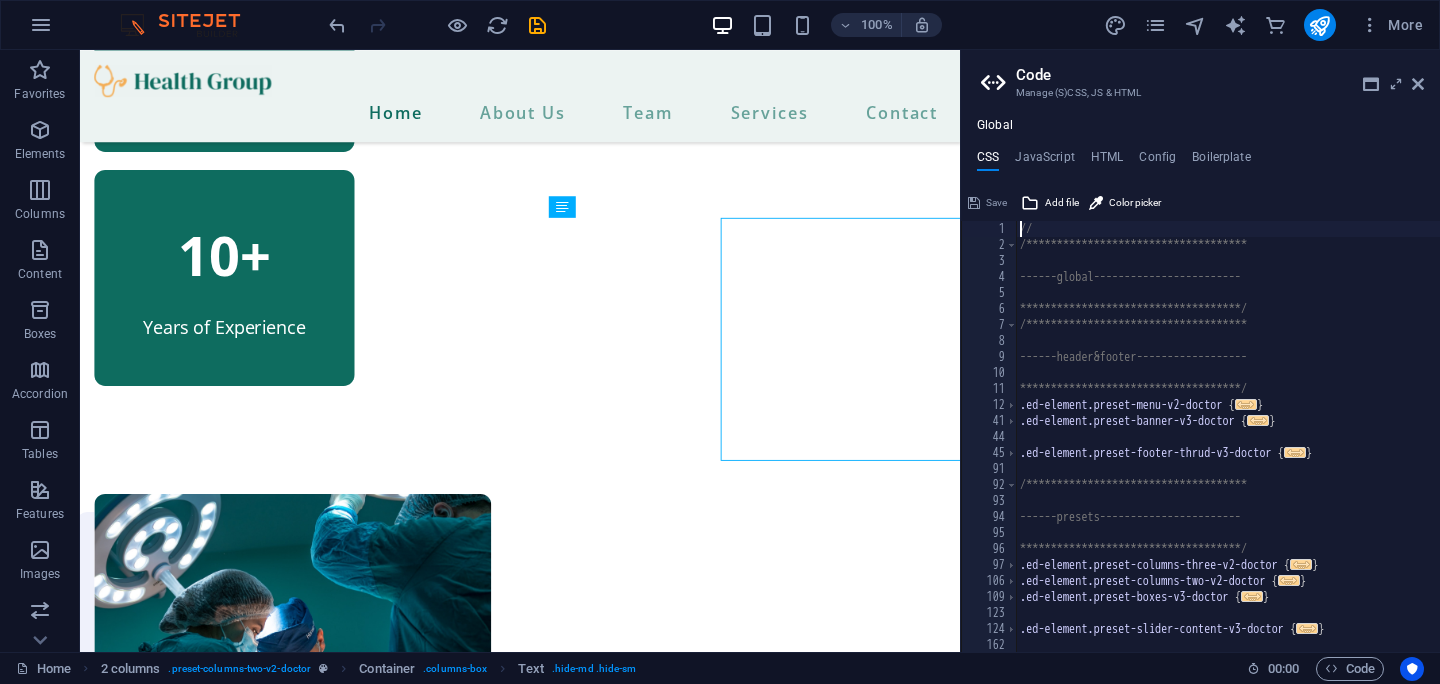 scroll, scrollTop: 1325, scrollLeft: 0, axis: vertical 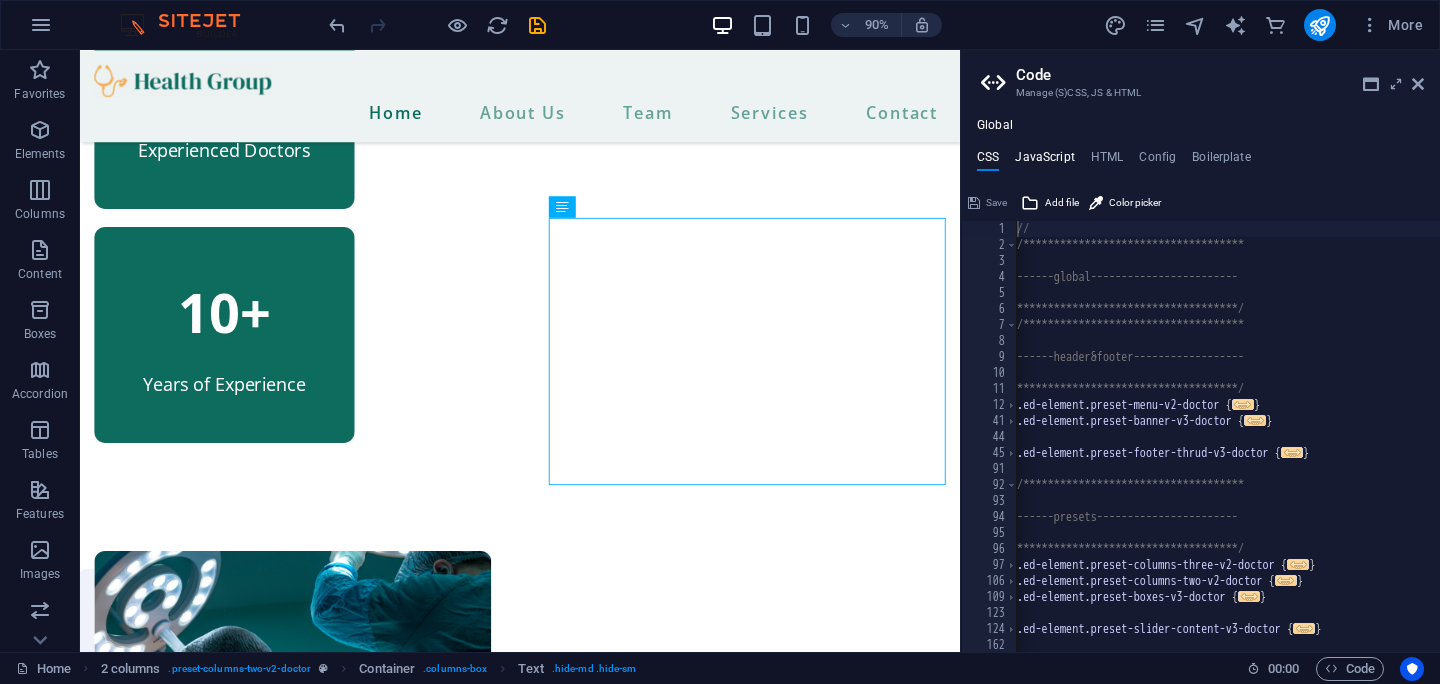 click on "JavaScript" at bounding box center [1044, 161] 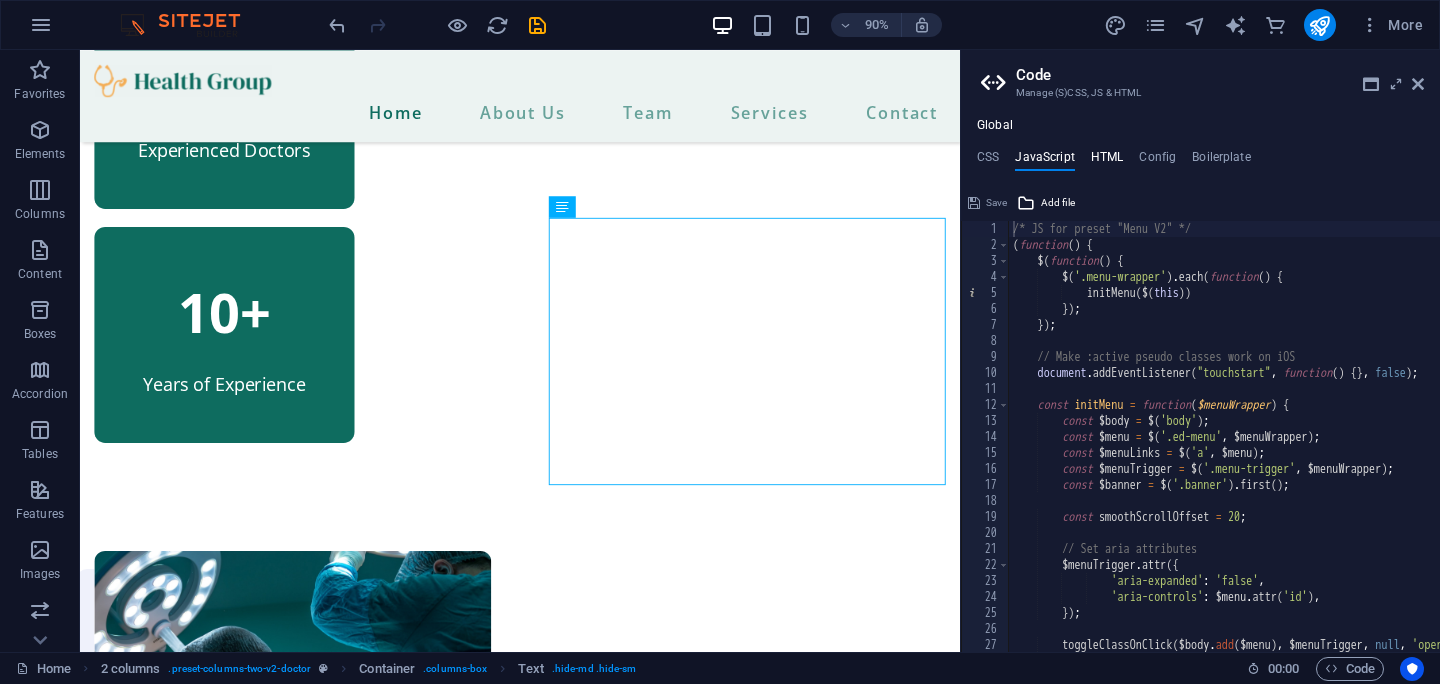 click on "HTML" at bounding box center [1107, 161] 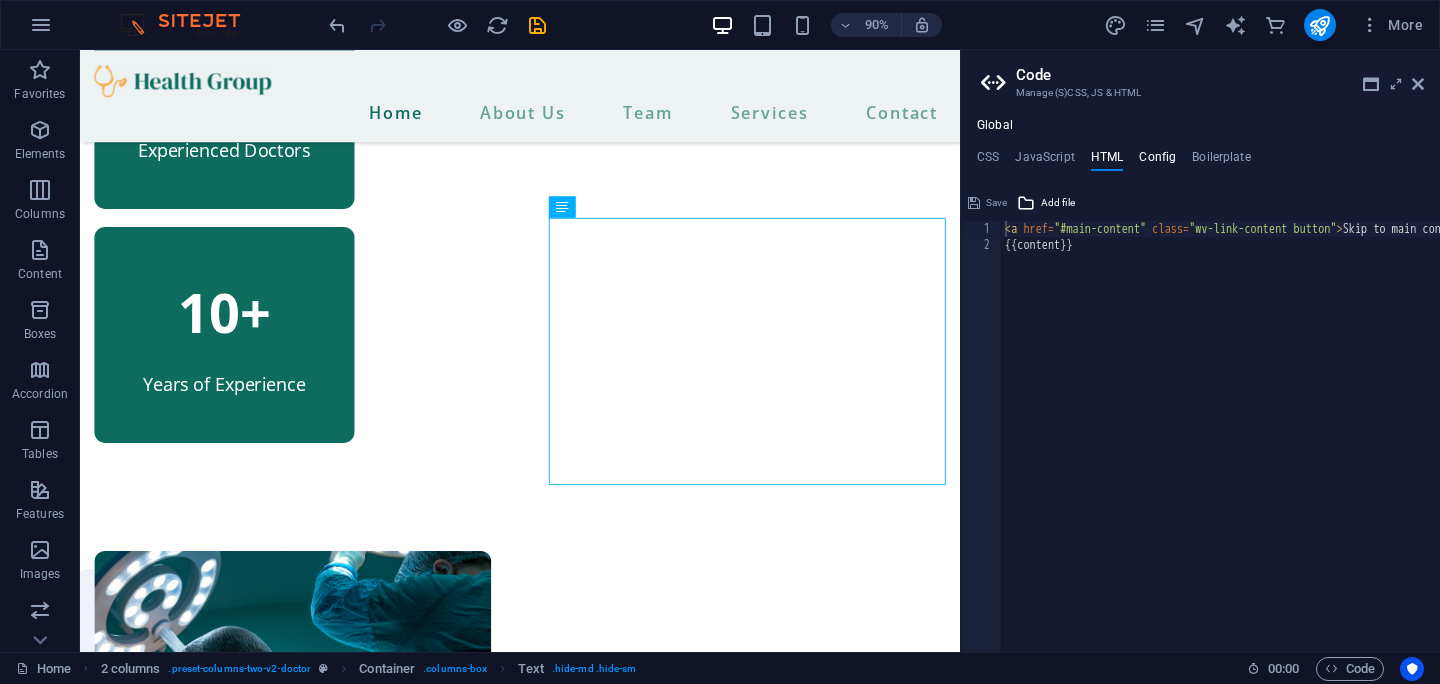 click on "Config" at bounding box center (1157, 161) 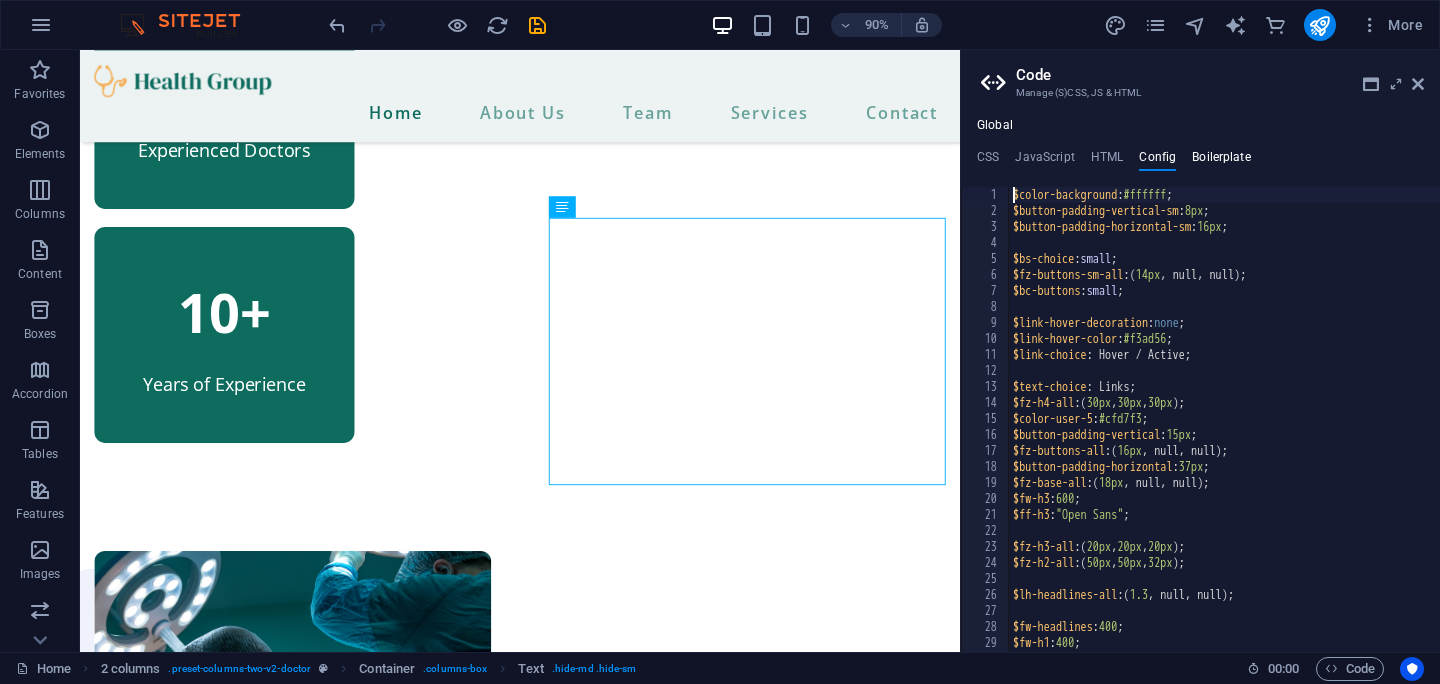 click on "Boilerplate" at bounding box center (1221, 161) 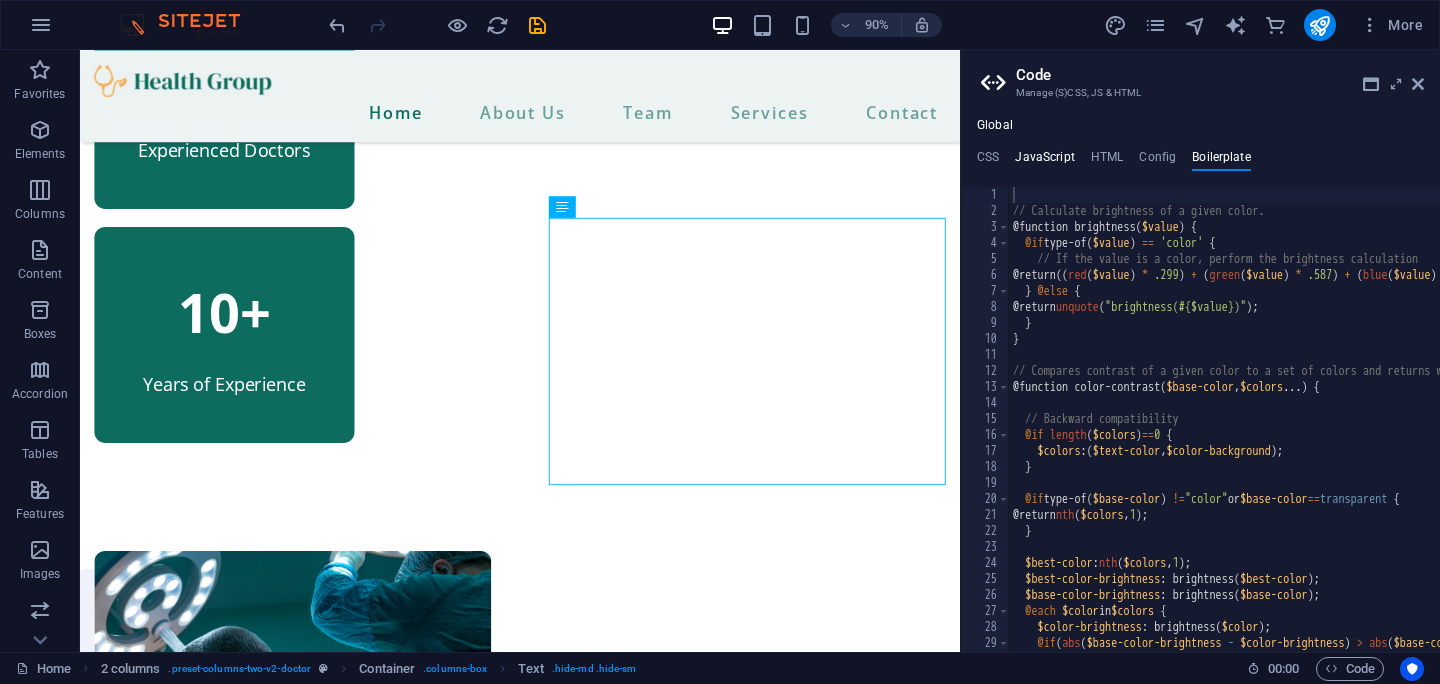 click on "JavaScript" at bounding box center (1044, 161) 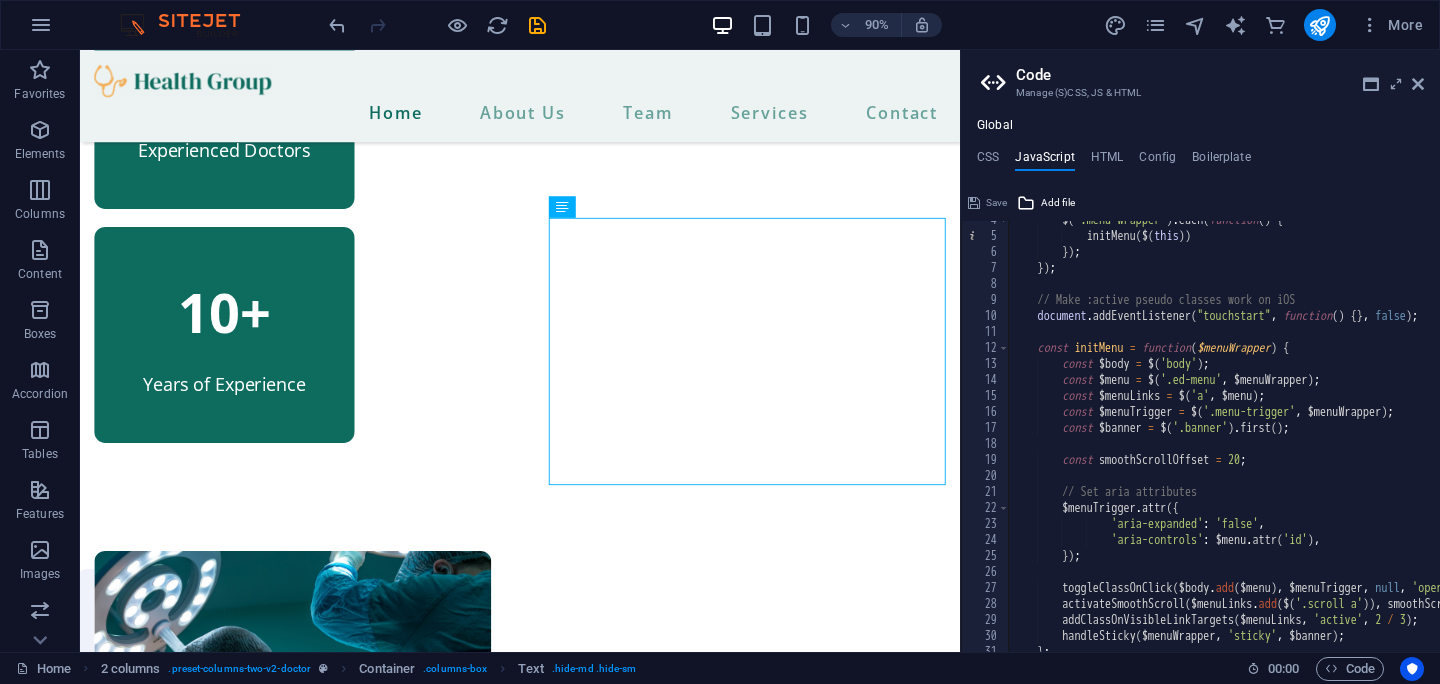 scroll, scrollTop: 956, scrollLeft: 0, axis: vertical 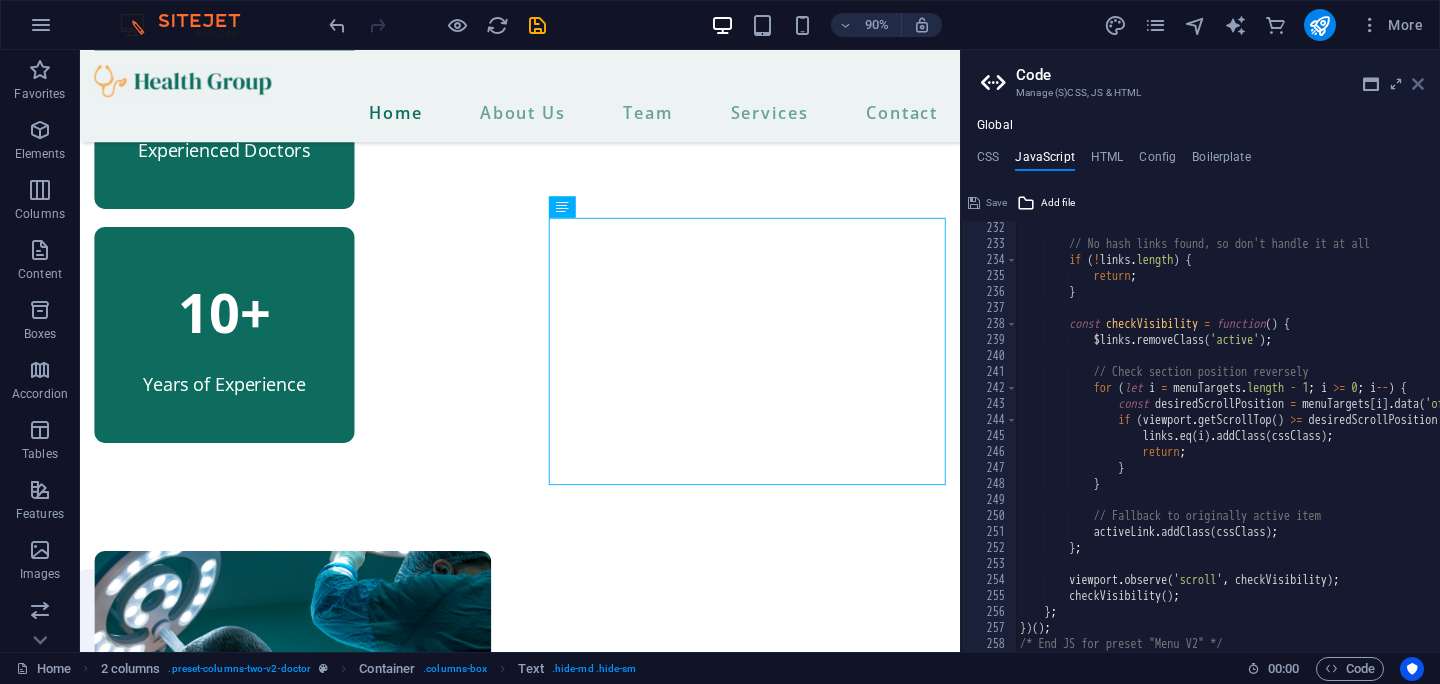 click at bounding box center (1418, 84) 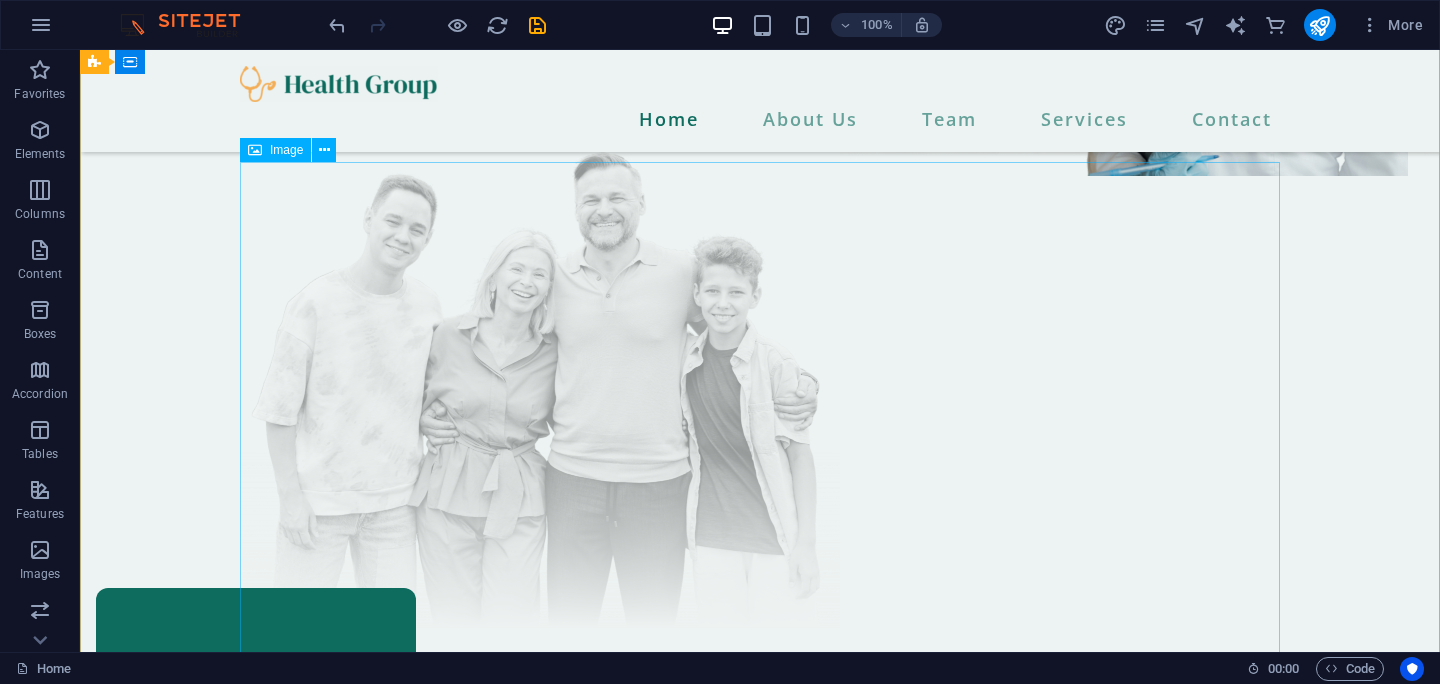 scroll, scrollTop: 442, scrollLeft: 0, axis: vertical 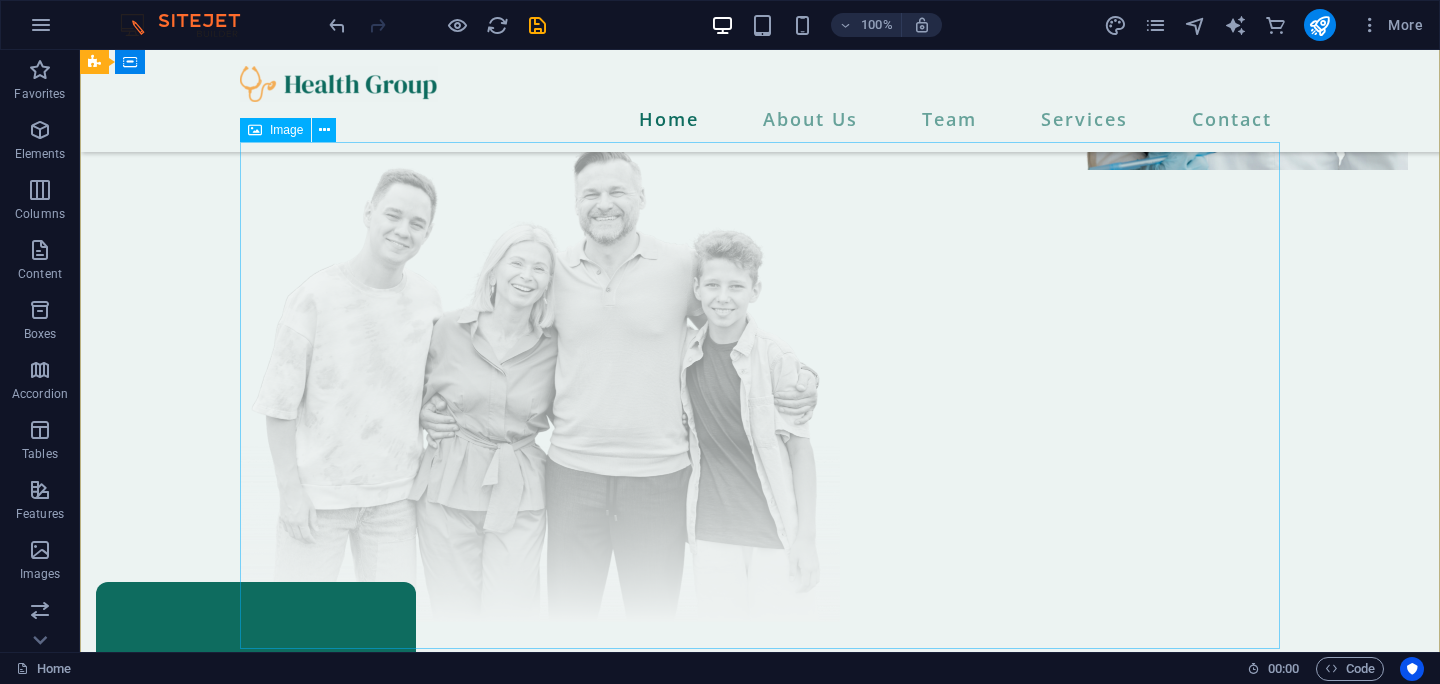 click at bounding box center [760, 368] 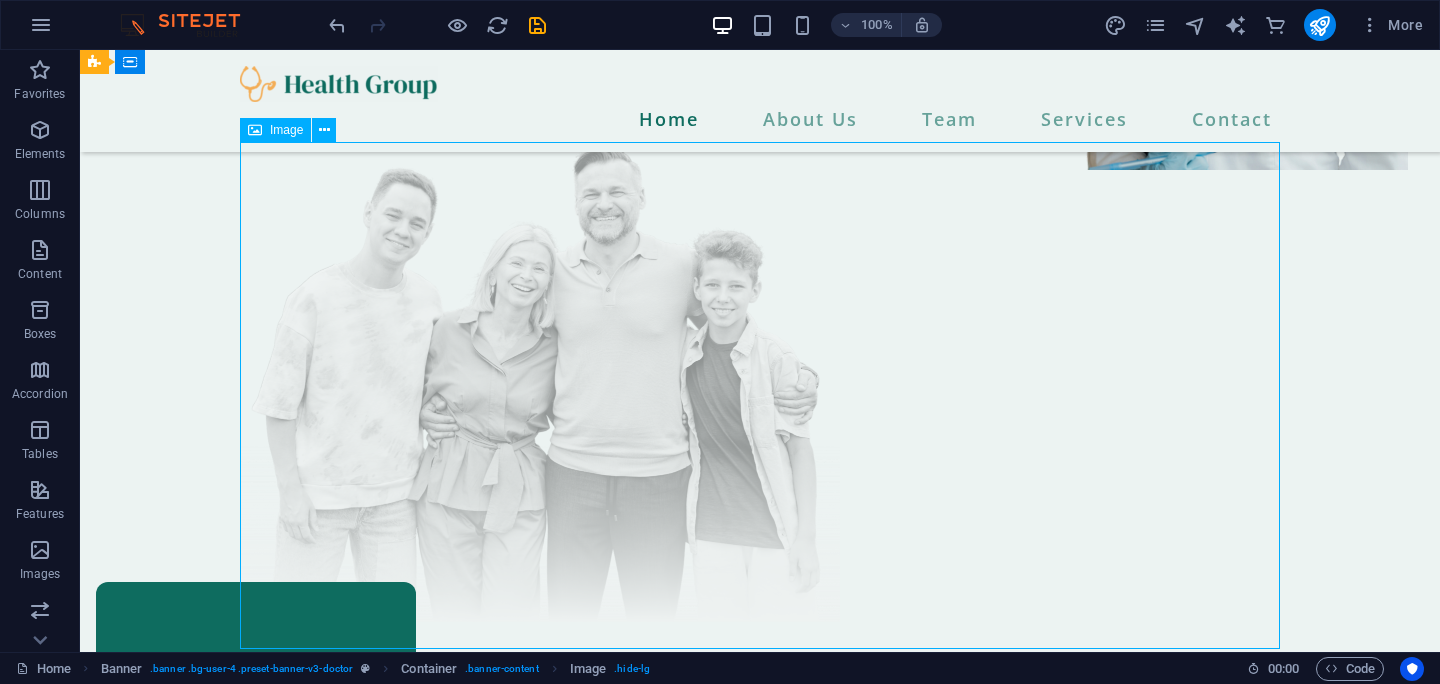 click at bounding box center [760, 368] 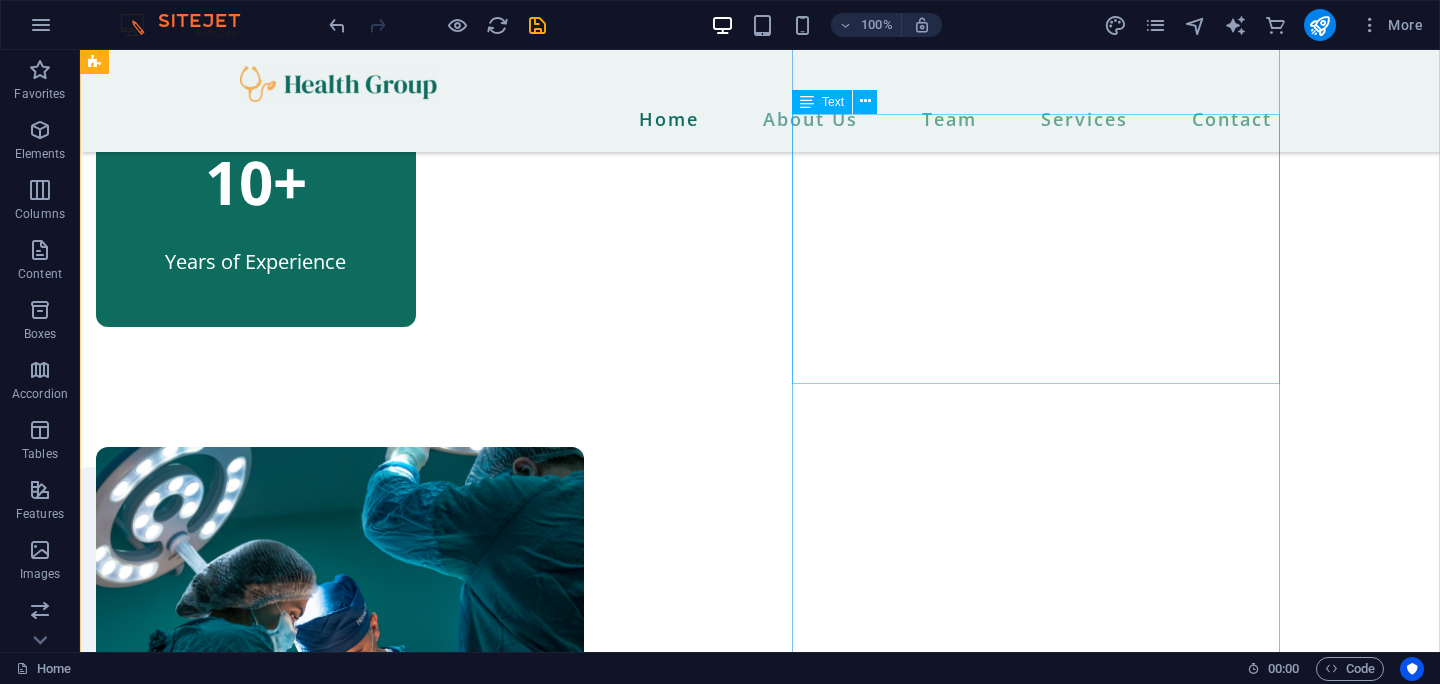 scroll, scrollTop: 1458, scrollLeft: 0, axis: vertical 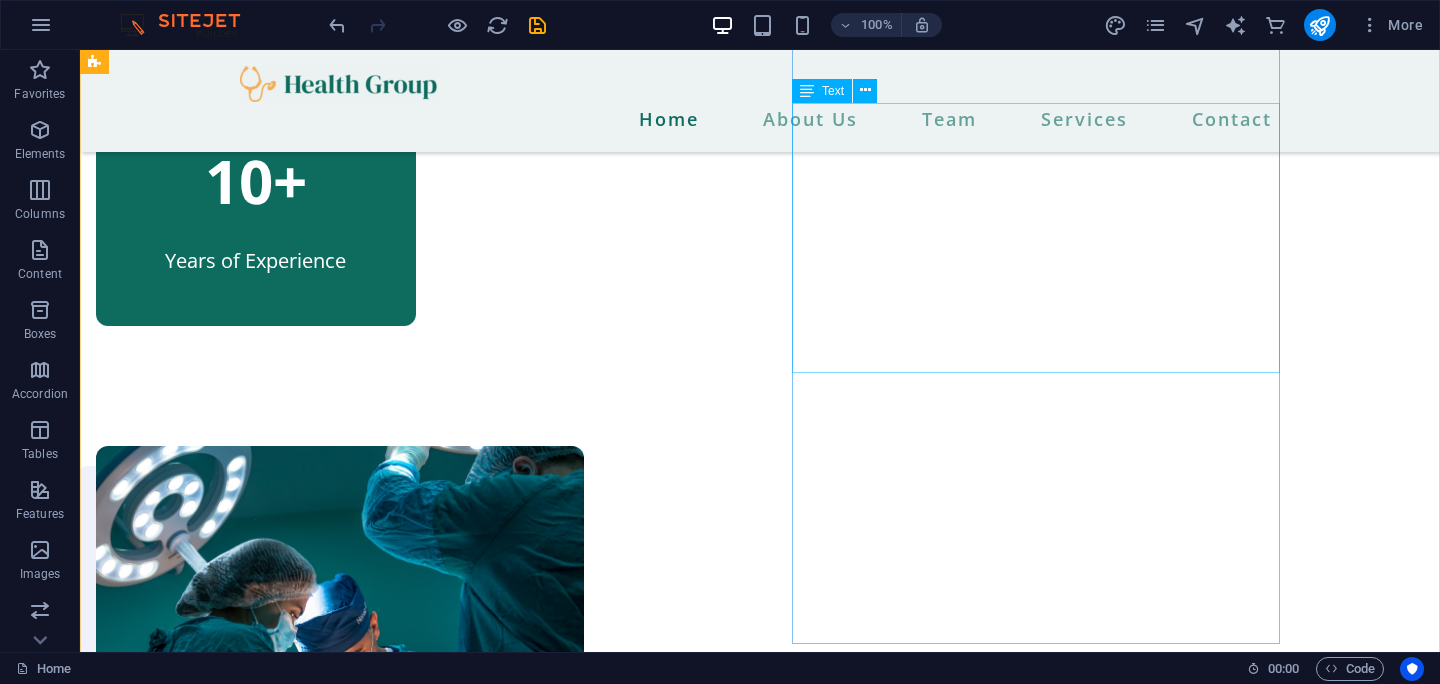 click on "Proper Care Physiotherapy is a premier clinic in [CITY], staffed by a team of experienced professionals committed to patient recovery and wellness. With over nine years of expertise, our knowledgeable doctors offer personalized treatment plans that cater to individual needs. We address a wide range of conditions, ensuring optimal healing and enhanced mobility for all our clients. Experience the transformative impact of expert care on your rehabilitation journey at Proper Care Physiotherapy. Your health is our top priority." at bounding box center (340, 1251) 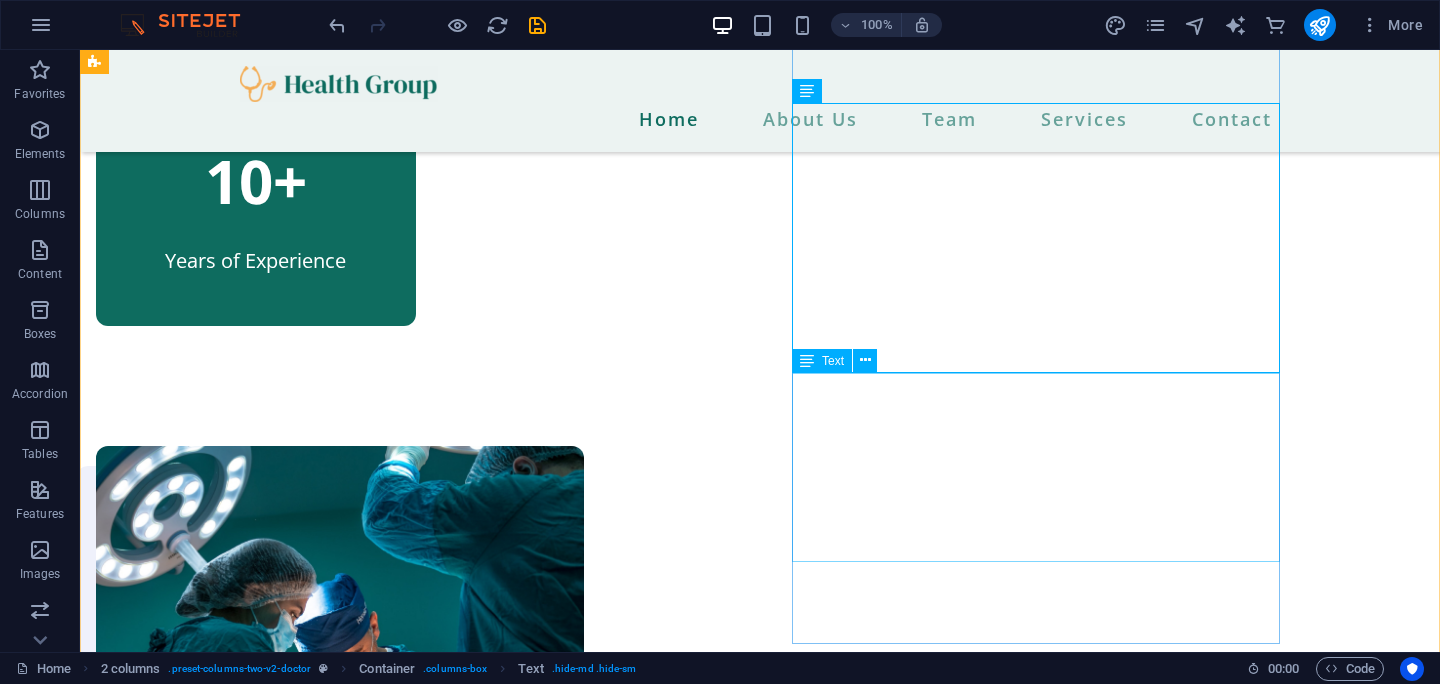 click on "Lorem ipsum dolor sit amet, consectetur adipiscing elit. Nisl scelerisque suspendisse mi varius phasellus. Vitae accumsan scelerisque ut luctus aliquam lorem. Consectetur vel sempe feugiat dolor vestibulum varius est.  Mauris ut est quisque at facilisi suscipit pellentesque at viverra. At vel quis ullamcorper ut suspendisse eget." at bounding box center [340, 1480] 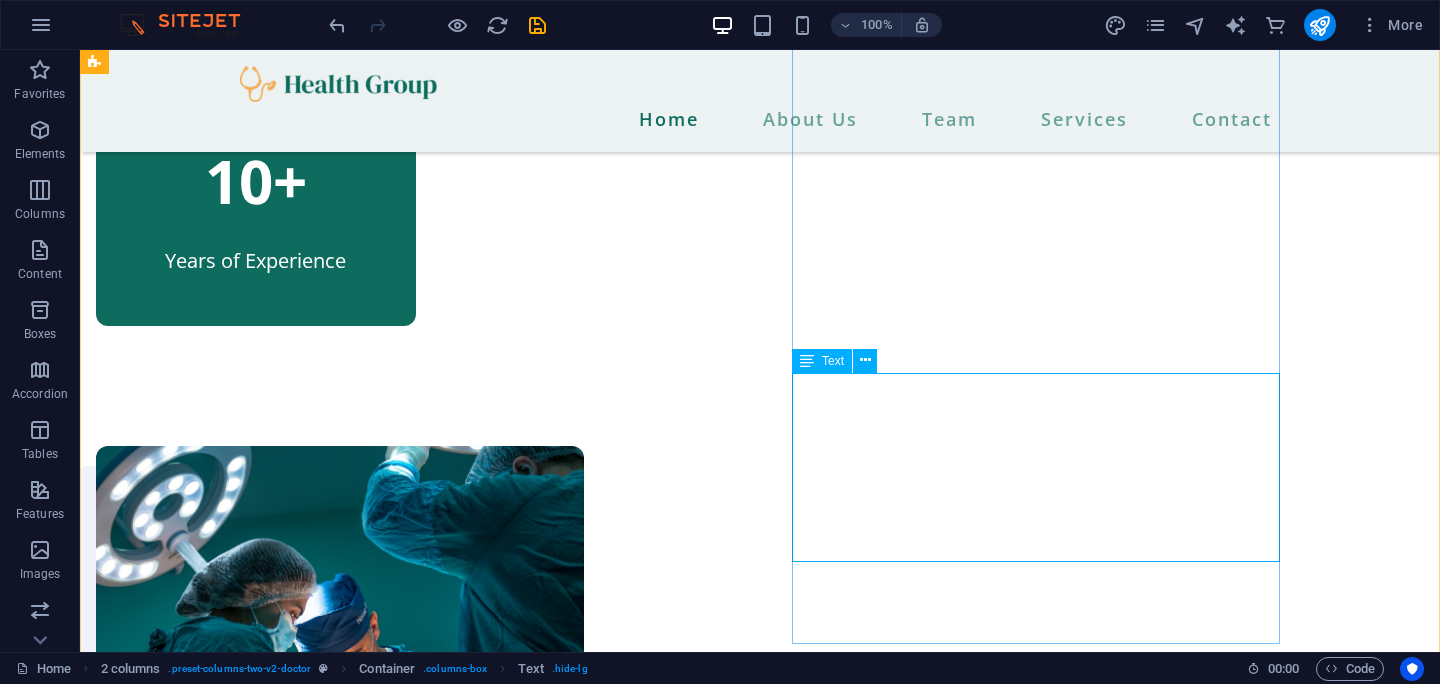 click on "Lorem ipsum dolor sit amet, consectetur adipiscing elit. Nisl scelerisque suspendisse mi varius phasellus. Vitae accumsan scelerisque ut luctus aliquam lorem. Consectetur vel sempe feugiat dolor vestibulum varius est.  Mauris ut est quisque at facilisi suscipit pellentesque at viverra. At vel quis ullamcorper ut suspendisse eget." at bounding box center [340, 1480] 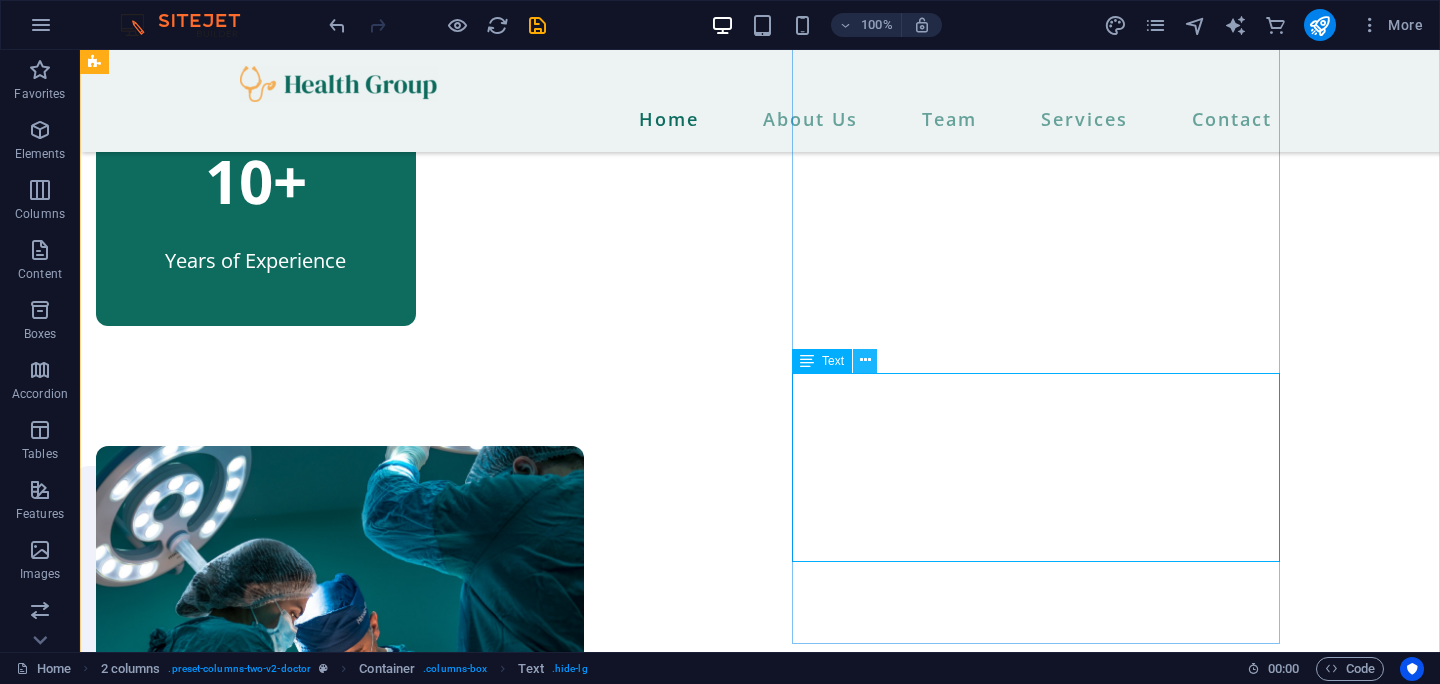 click at bounding box center [865, 360] 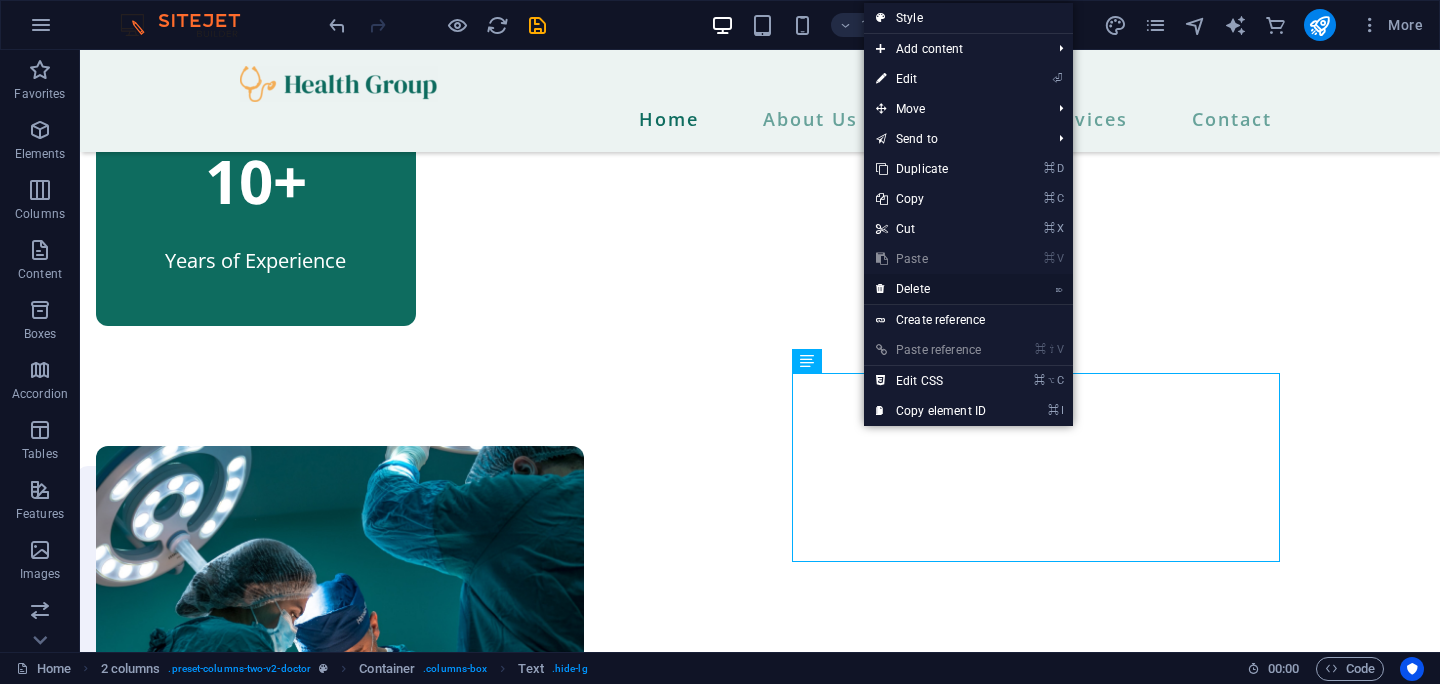 click on "⌦  Delete" at bounding box center [931, 289] 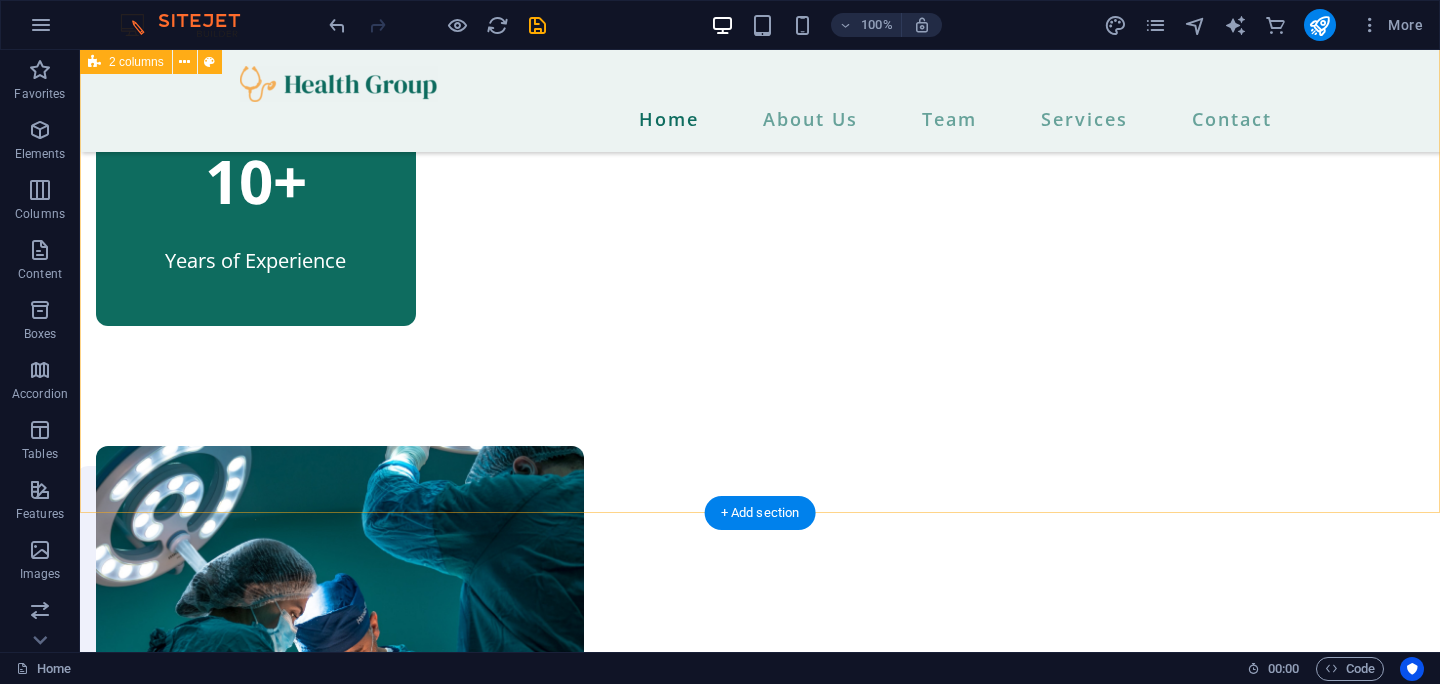 click on "More than 10 years of experience Proper Care Physiotherapy is a premier clinic in [CITY], staffed by a team of experienced professionals committed to patient recovery and wellness. With over nine years of expertise, our knowledgeable doctors offer personalized treatment plans that cater to individual needs. We address a wide range of conditions, ensuring optimal healing and enhanced mobility for all our clients. Experience the transformative impact of expert care on your rehabilitation journey at Proper Care Physiotherapy. Your health is our top priority. about us" at bounding box center [760, 946] 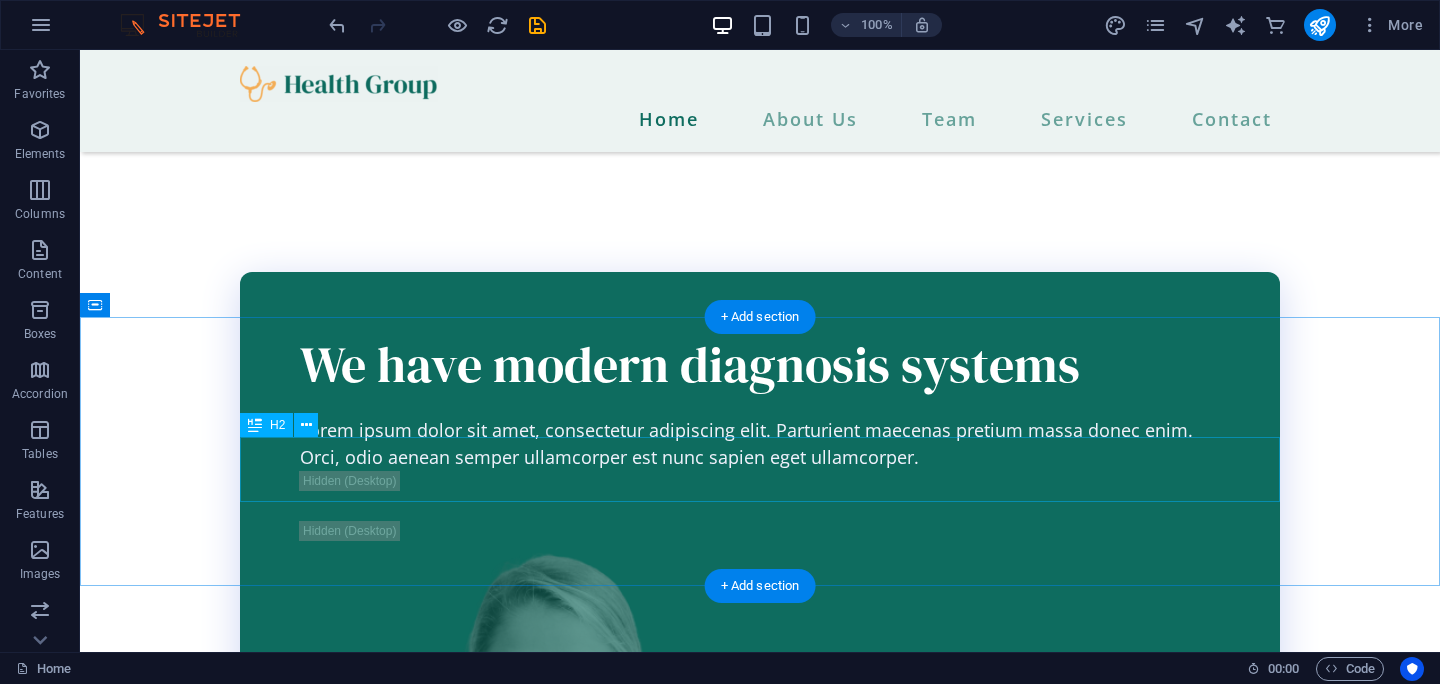 scroll, scrollTop: 2862, scrollLeft: 0, axis: vertical 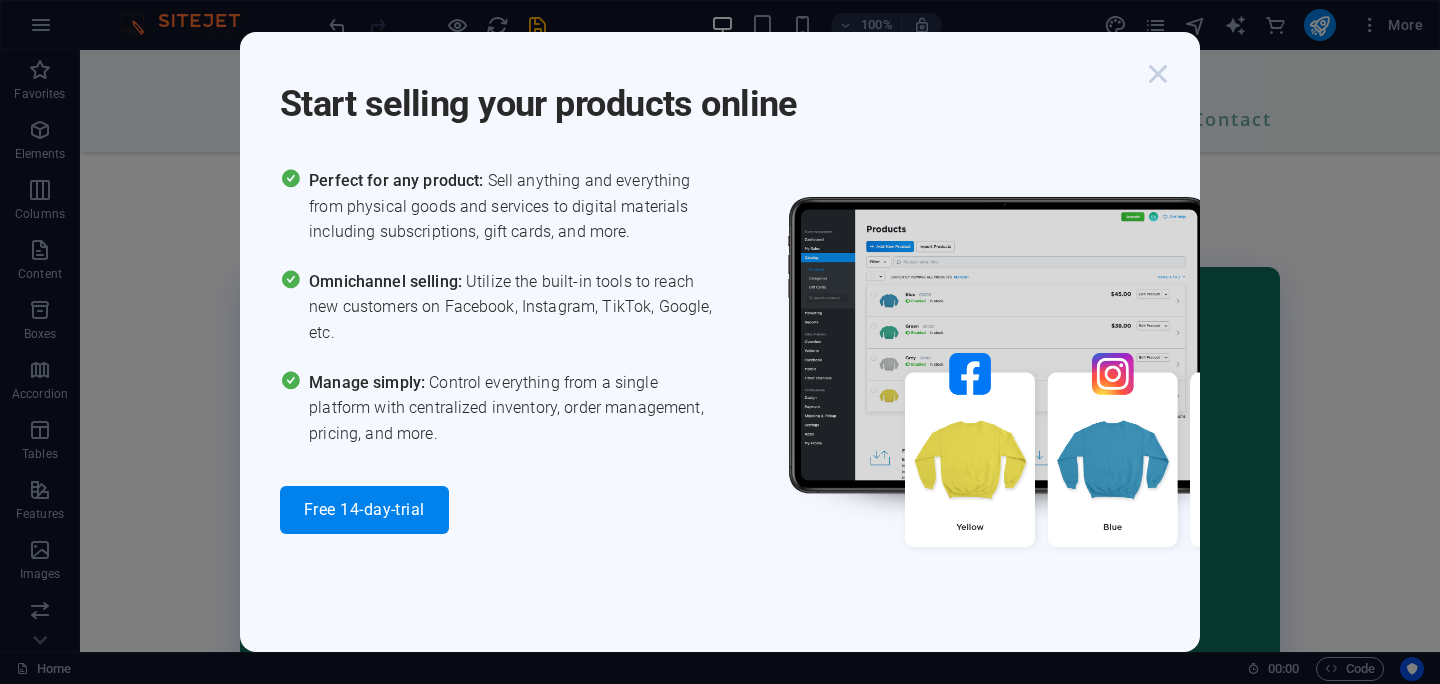 click at bounding box center [1158, 74] 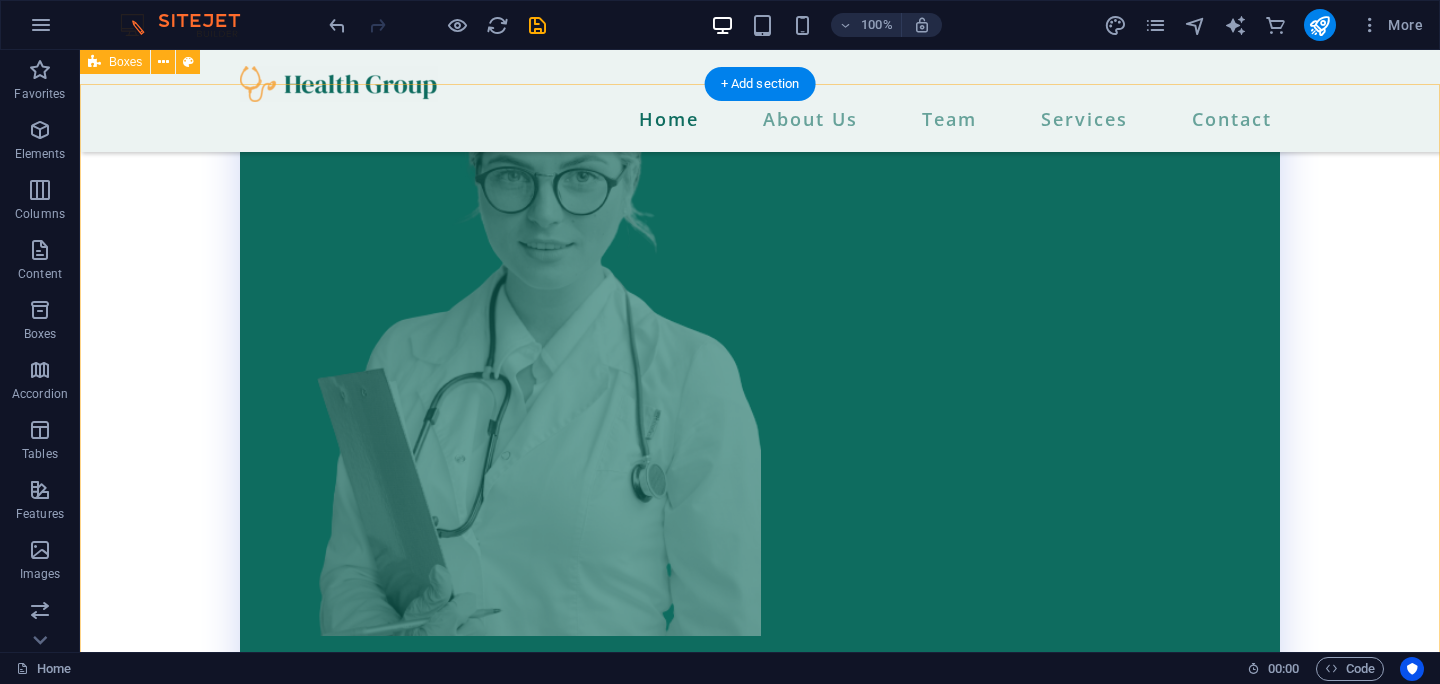 scroll, scrollTop: 3326, scrollLeft: 0, axis: vertical 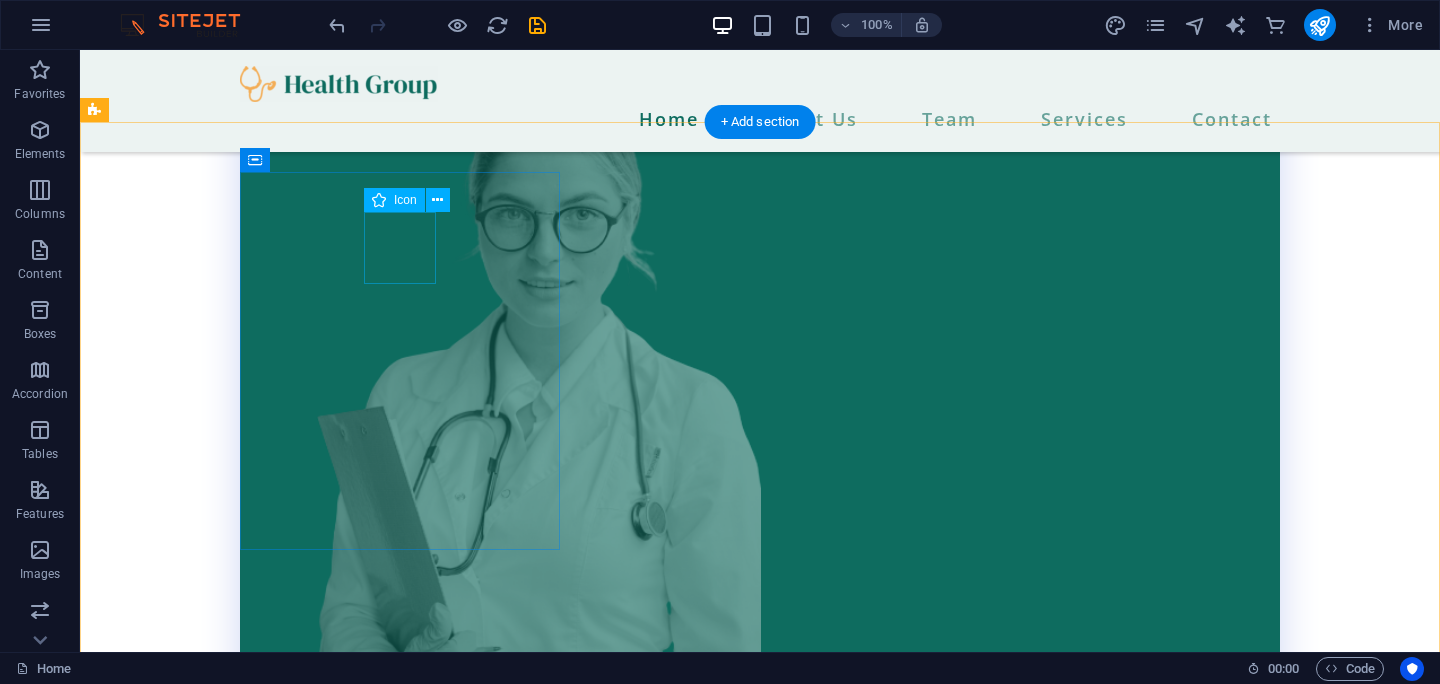 click at bounding box center (256, 1142) 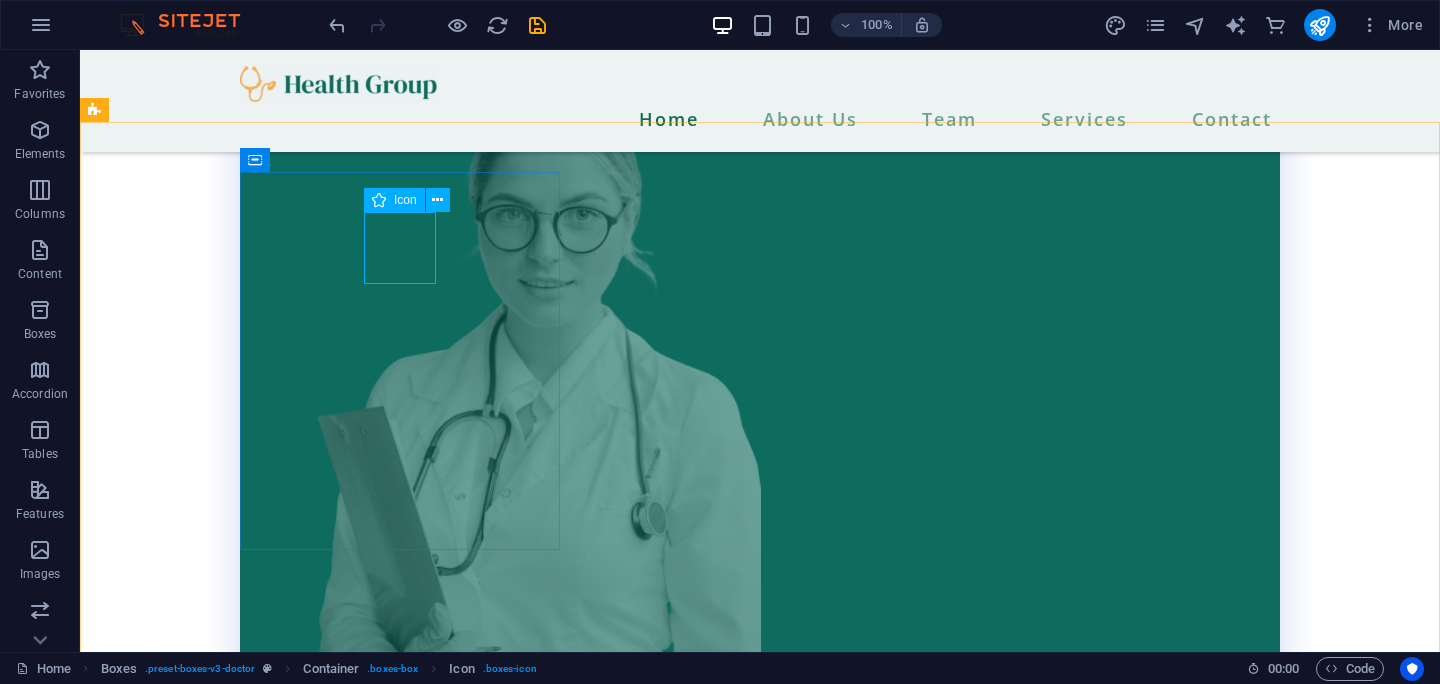 click on "Icon" at bounding box center [405, 200] 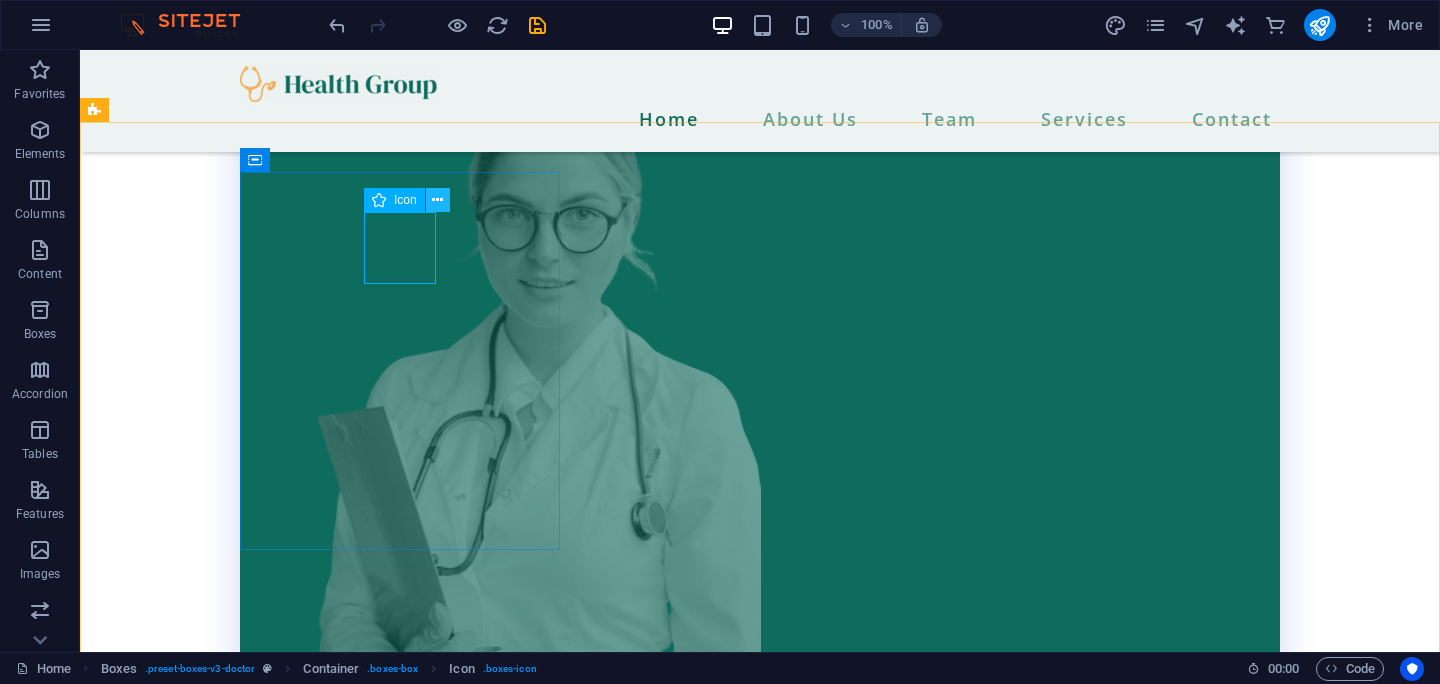 click at bounding box center [437, 200] 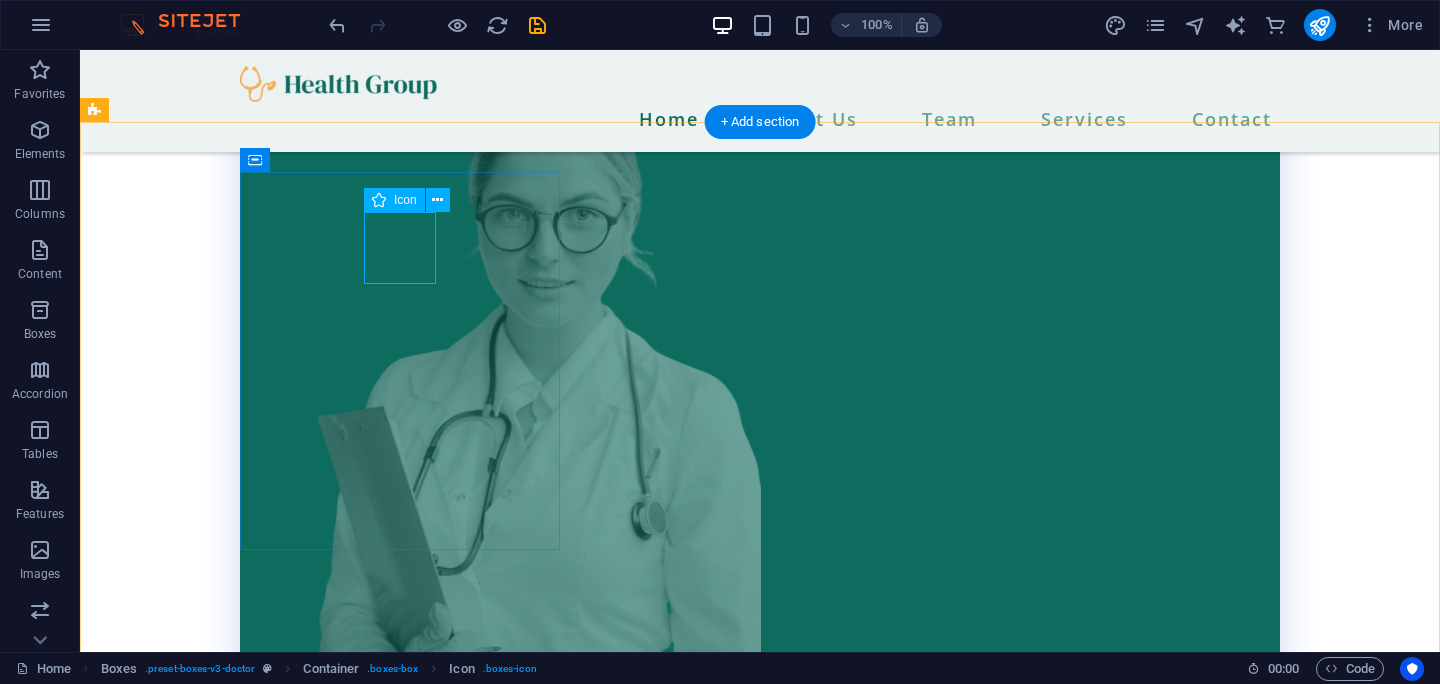 click at bounding box center [256, 1142] 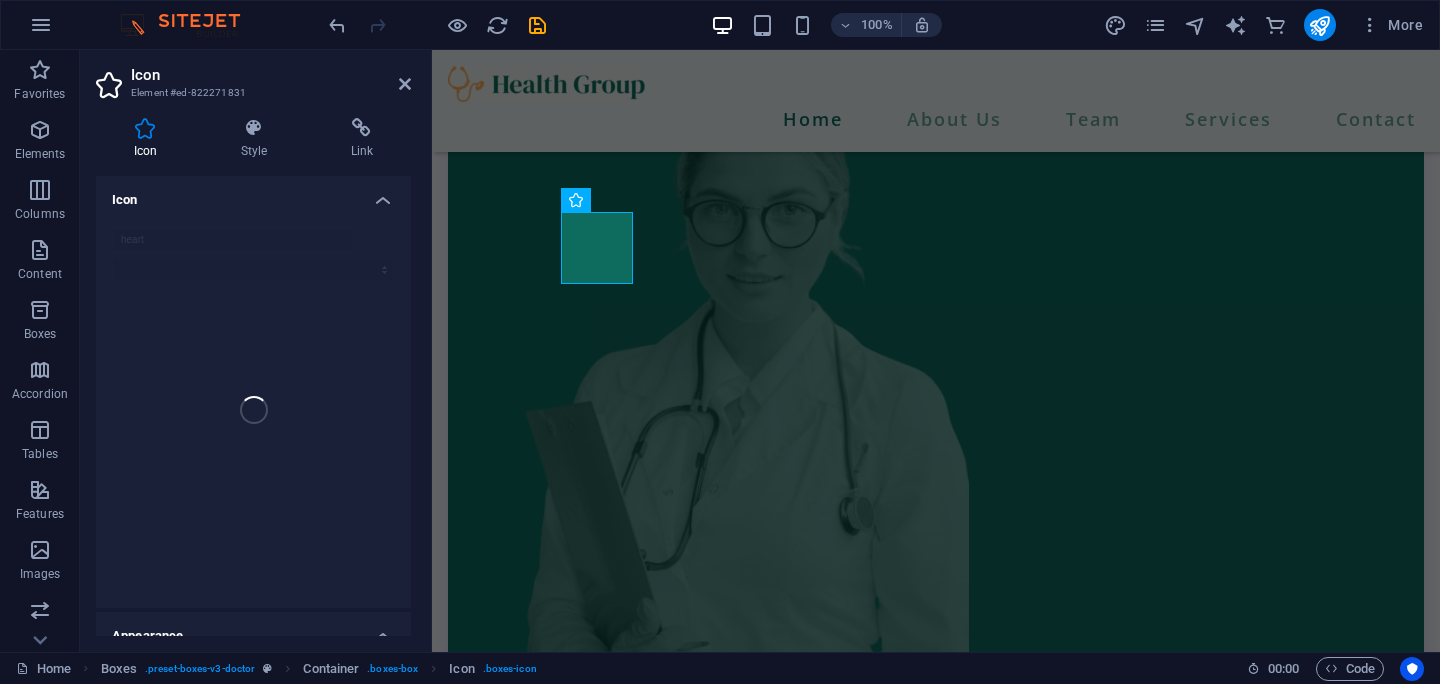 scroll, scrollTop: 3353, scrollLeft: 0, axis: vertical 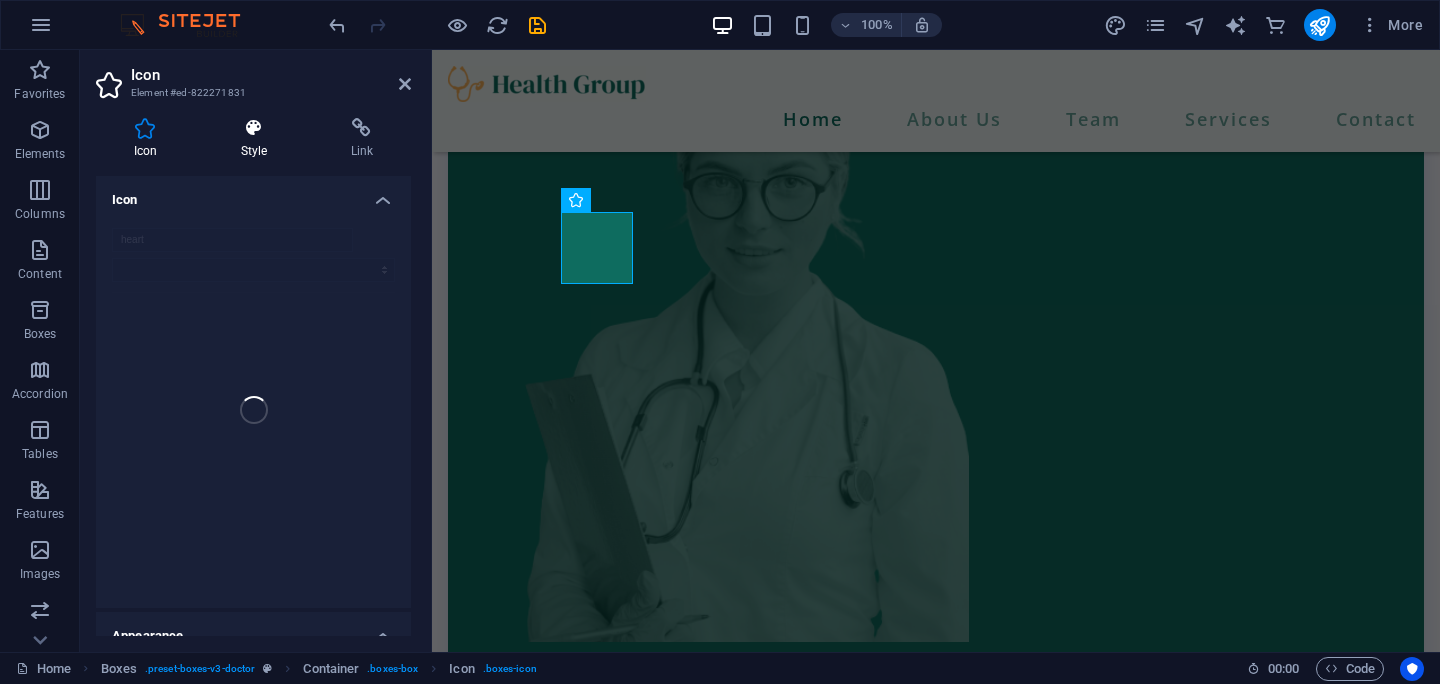 click at bounding box center [254, 128] 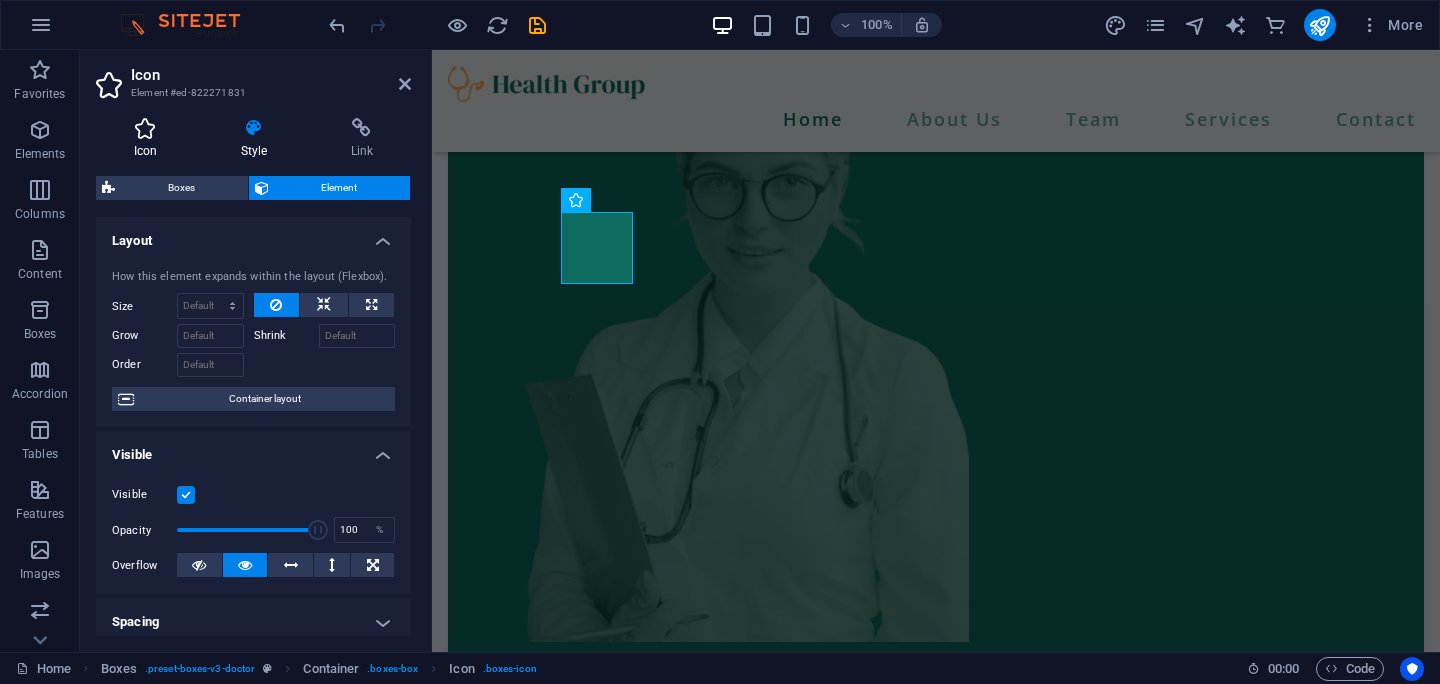 click at bounding box center (145, 128) 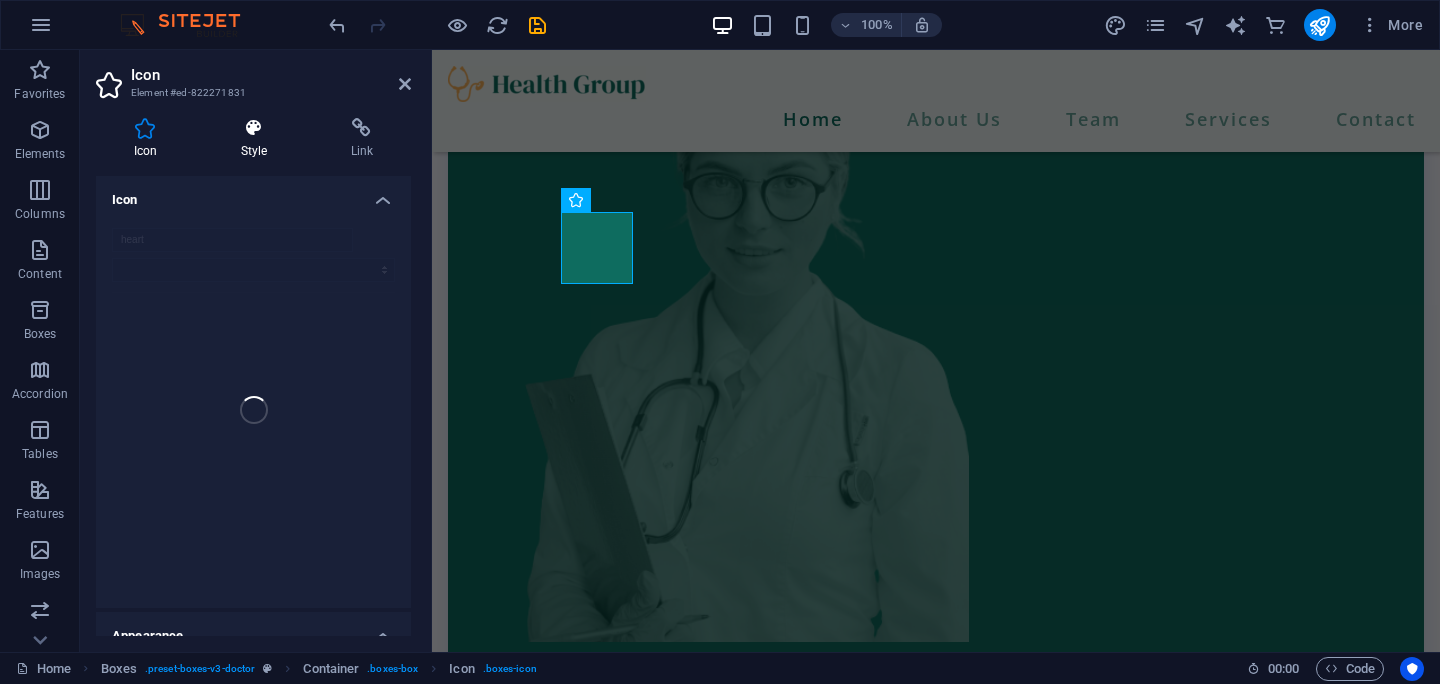 click on "Style" at bounding box center [258, 139] 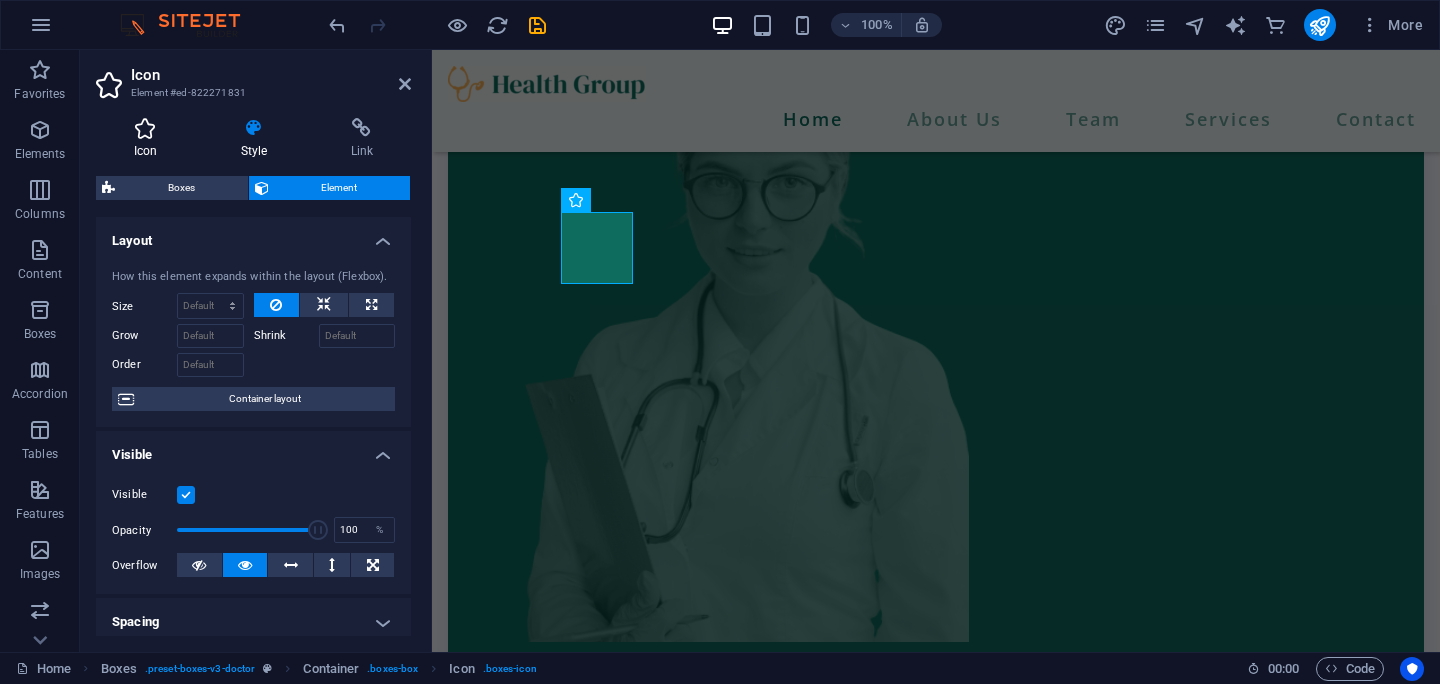 click on "Icon" at bounding box center [149, 139] 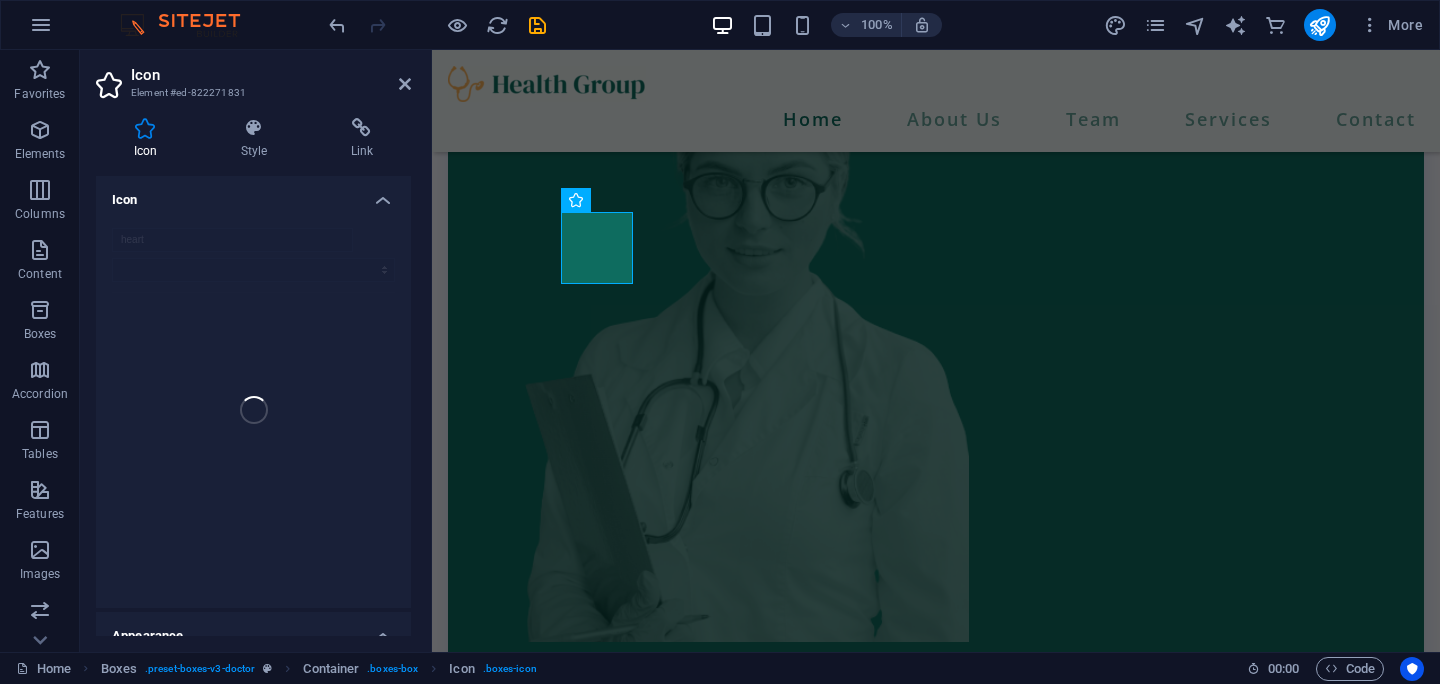 click on "Icon" at bounding box center [149, 139] 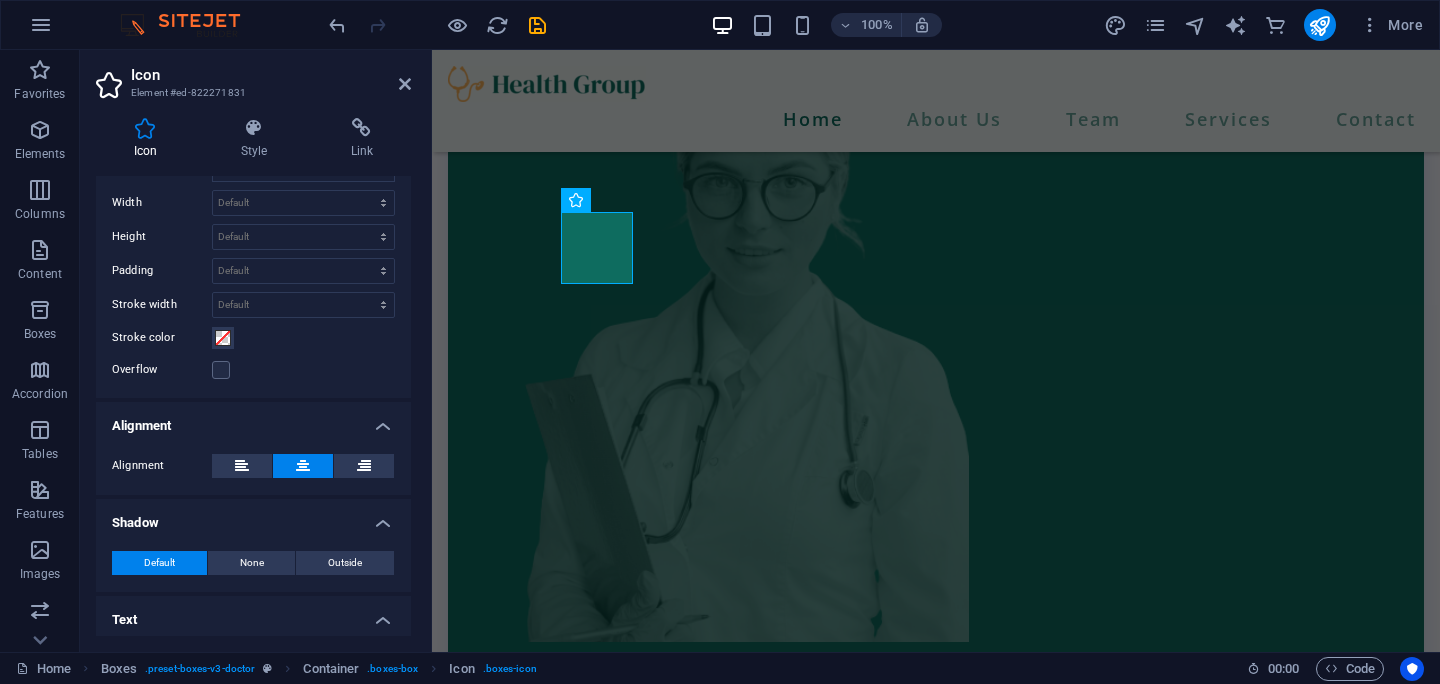 scroll, scrollTop: 589, scrollLeft: 0, axis: vertical 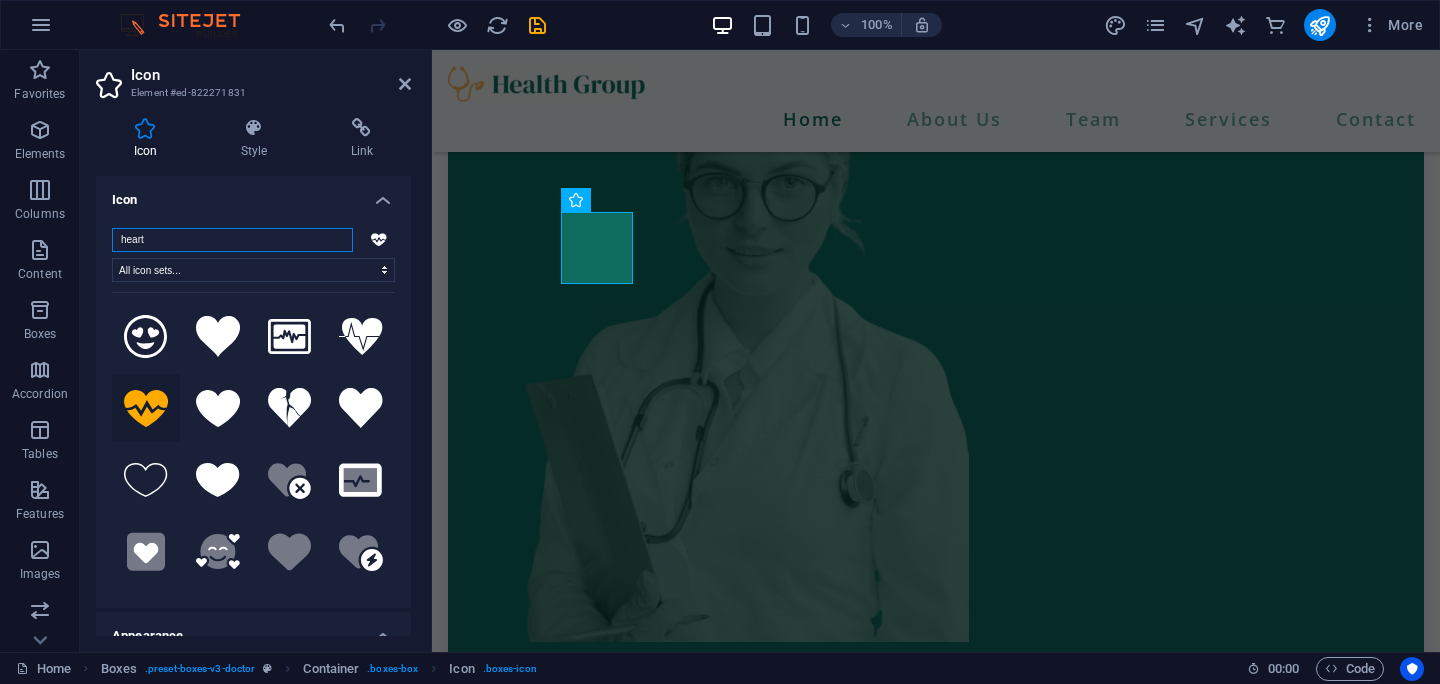 click on "heart" at bounding box center (232, 240) 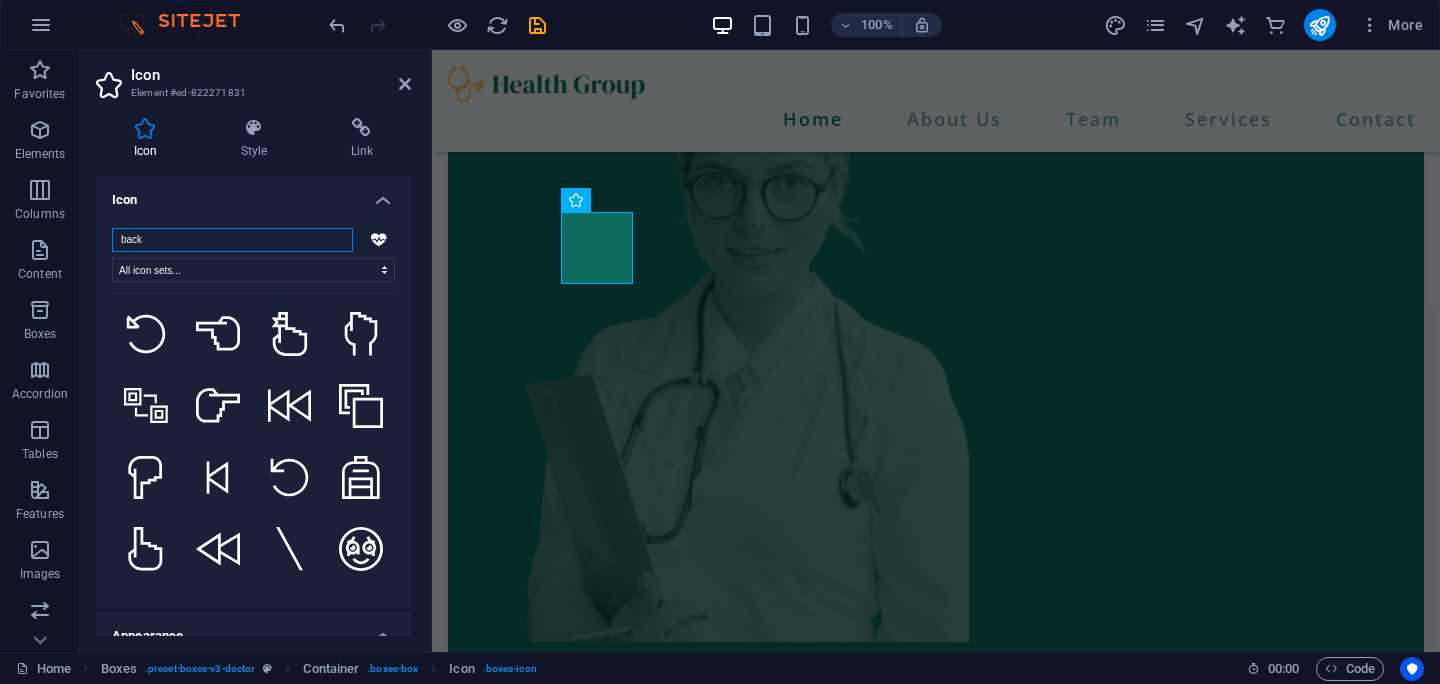 scroll, scrollTop: 2716, scrollLeft: 0, axis: vertical 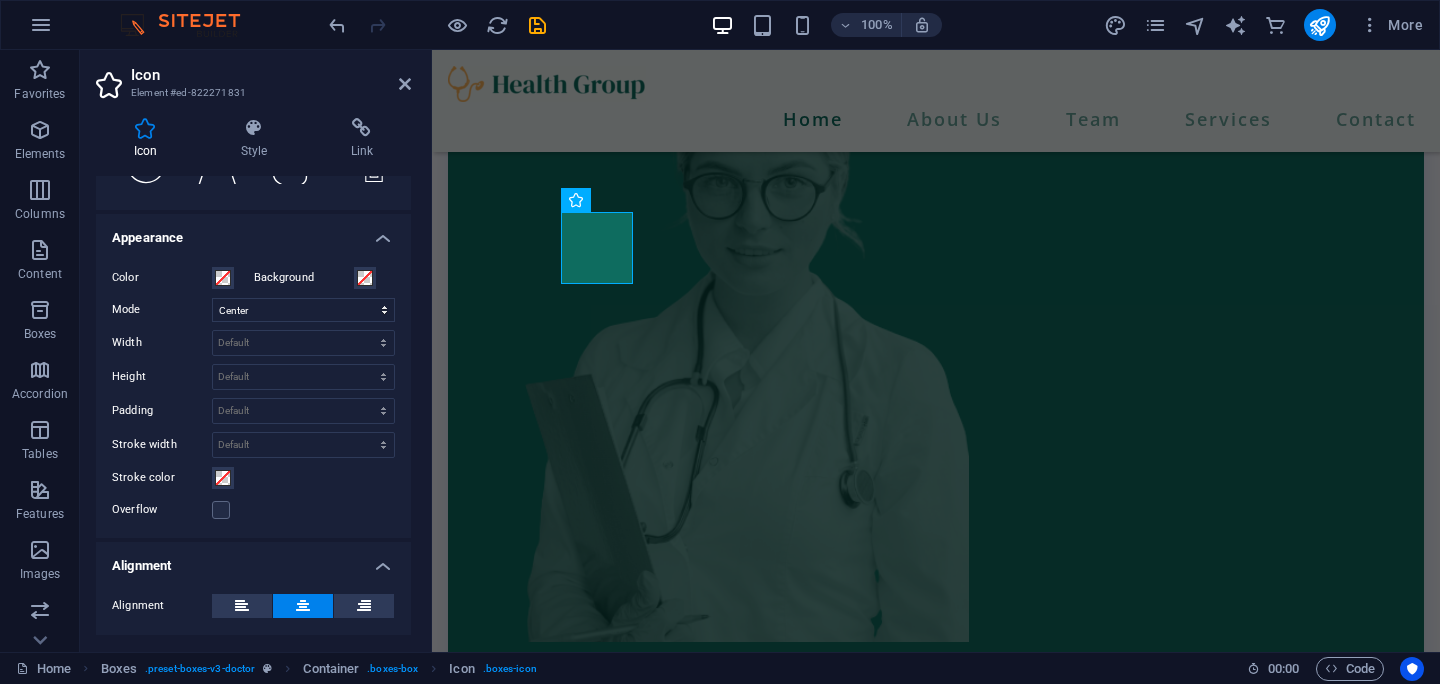 click on "Icon back All icon sets... IcoFont Ionicons FontAwesome Brands FontAwesome Duotone FontAwesome Solid FontAwesome Regular FontAwesome Light FontAwesome Thin FontAwesome Sharp Solid FontAwesome Sharp Regular FontAwesome Sharp Light FontAwesome Sharp Thin .fa-secondary{opacity:.4} .fa-secondary{opacity:.4} .fa-secondary{opacity:.4} .fa-secondary{opacity:.4} .fa-secondary{opacity:.4} .fa-secondary{opacity:.4} .fa-secondary{opacity:.4} .fa-secondary{opacity:.4} .fa-secondary{opacity:.4} .fa-secondary{opacity:.4} .fa-secondary{opacity:.4} .fa-secondary{opacity:.4} .fa-secondary{opacity:.4} .fa-secondary{opacity:.4} .fa-secondary{opacity:.4} .fa-secondary{opacity:.4} .fa-secondary{opacity:.4} .fa-secondary{opacity:.4} Your search returned more icons than we are able to display. Please narrow your search. Appearance Color Background Mode Scale Left Center Right Width Default auto px rem % em vh vw Height Default auto px rem em vh vw Padding Default px rem % em vh vw Stroke width Default px rem % em vh vw Stroke color" at bounding box center [253, 303] 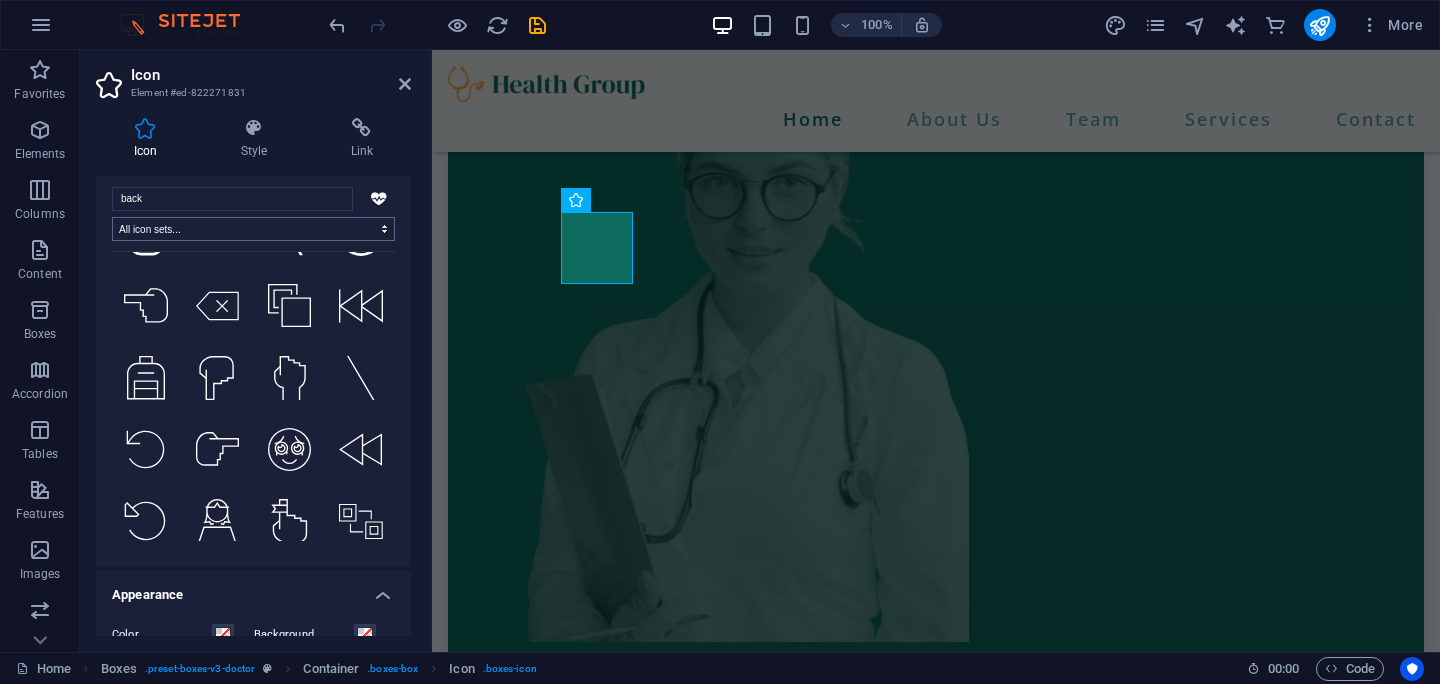 scroll, scrollTop: 0, scrollLeft: 0, axis: both 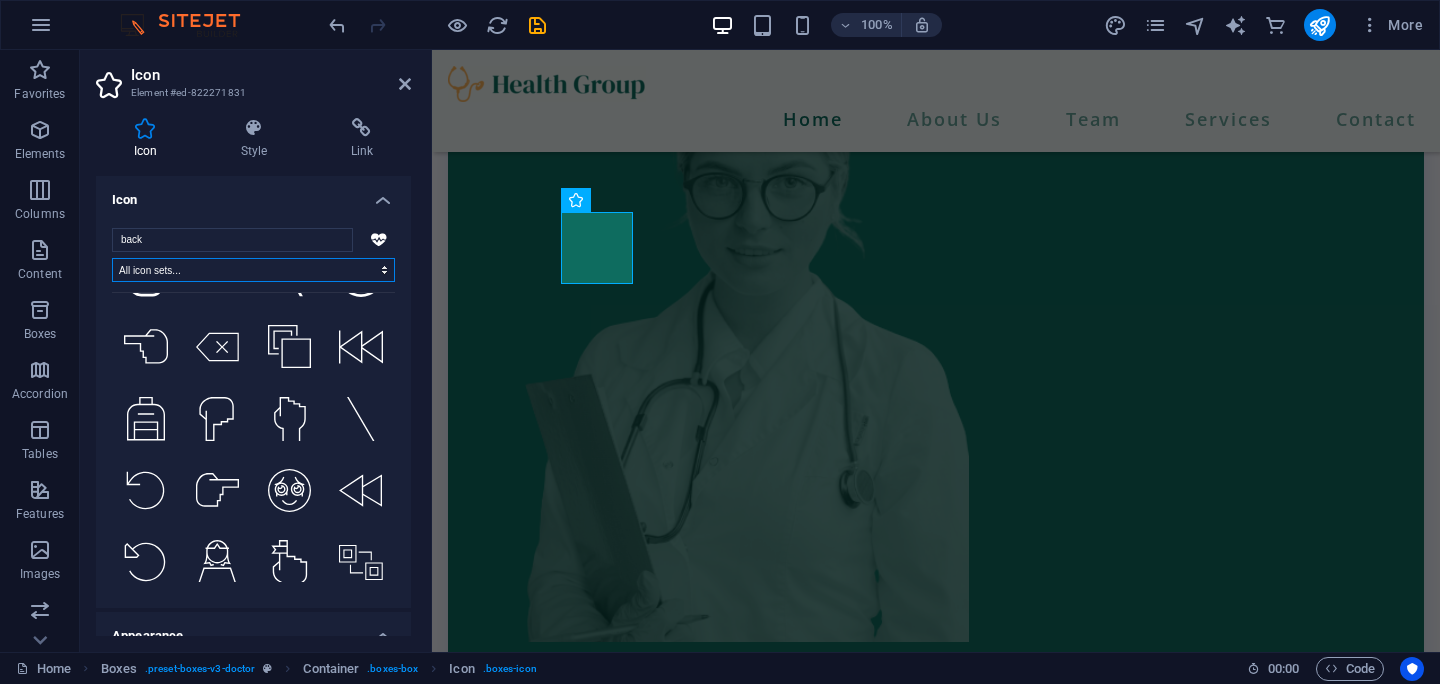 click on "All icon sets... IcoFont Ionicons FontAwesome Brands FontAwesome Duotone FontAwesome Solid FontAwesome Regular FontAwesome Light FontAwesome Thin FontAwesome Sharp Solid FontAwesome Sharp Regular FontAwesome Sharp Light FontAwesome Sharp Thin" at bounding box center [253, 270] 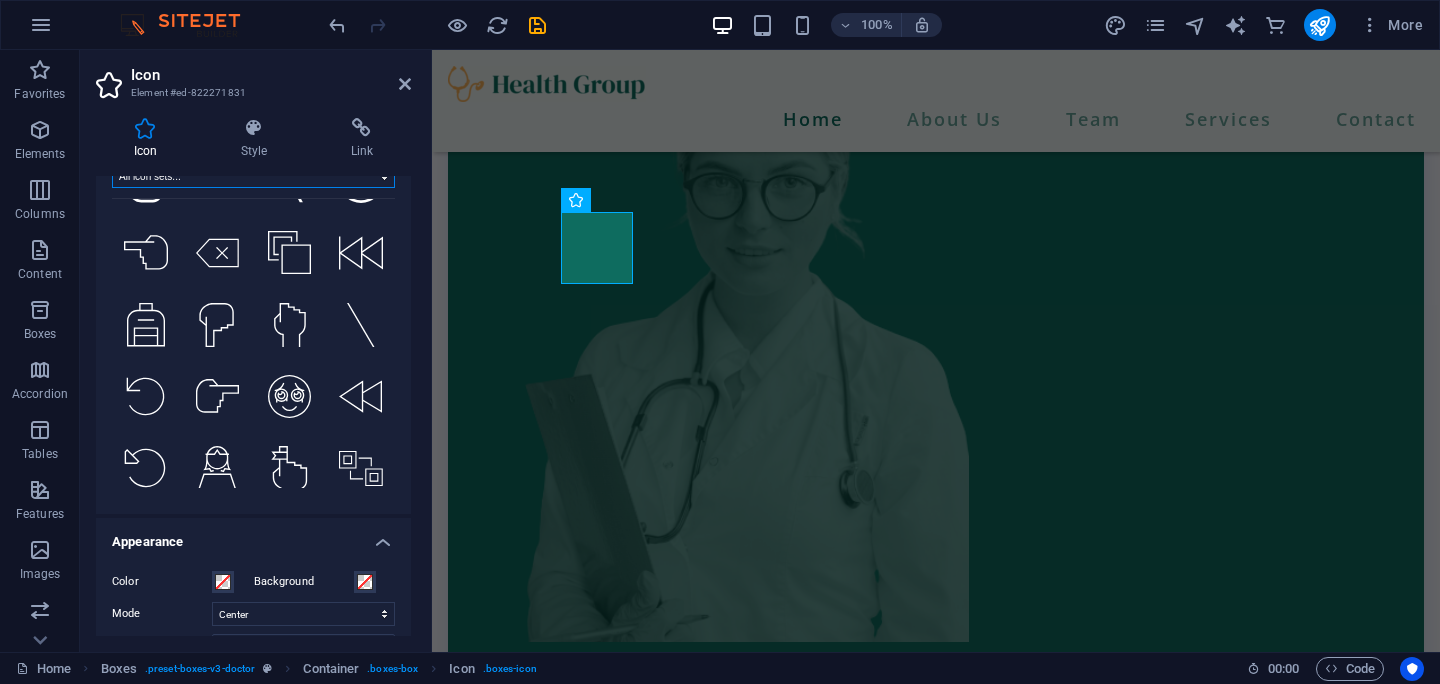 scroll, scrollTop: 90, scrollLeft: 0, axis: vertical 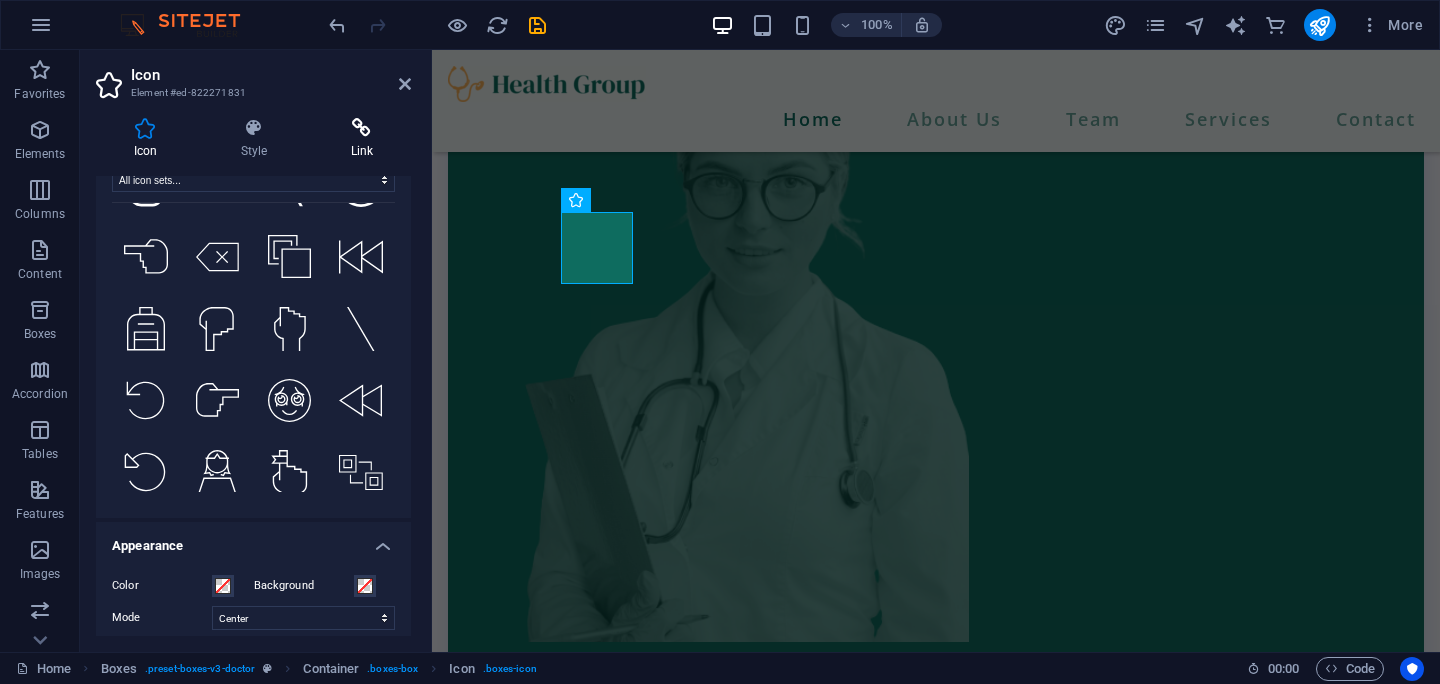 click at bounding box center [362, 128] 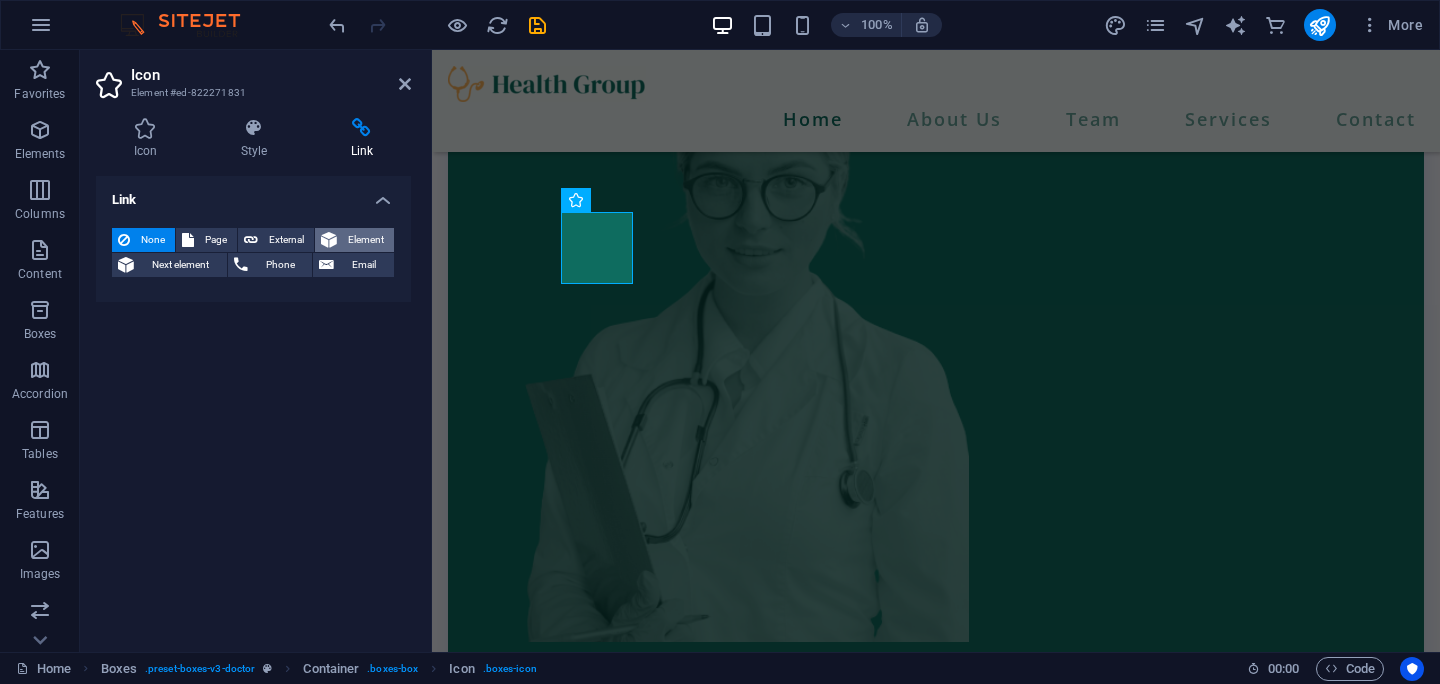 click on "Element" at bounding box center [365, 240] 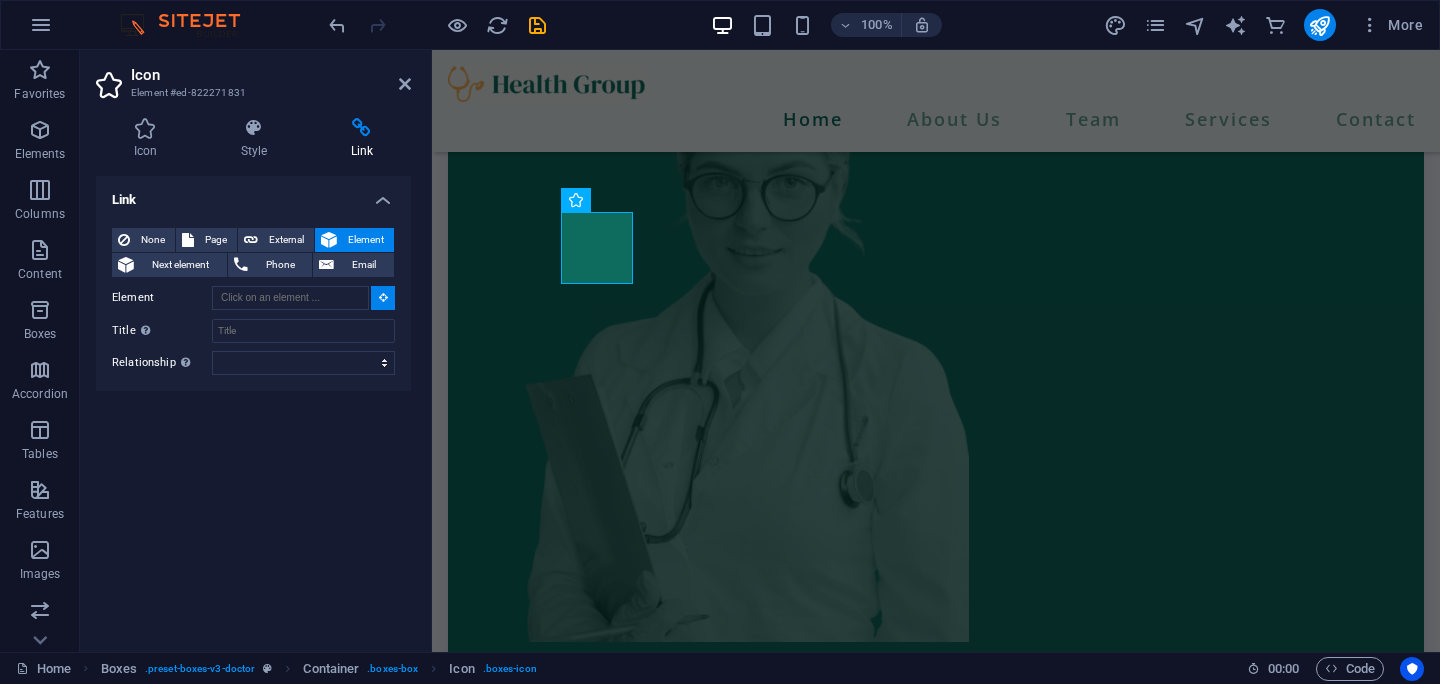 click at bounding box center [362, 128] 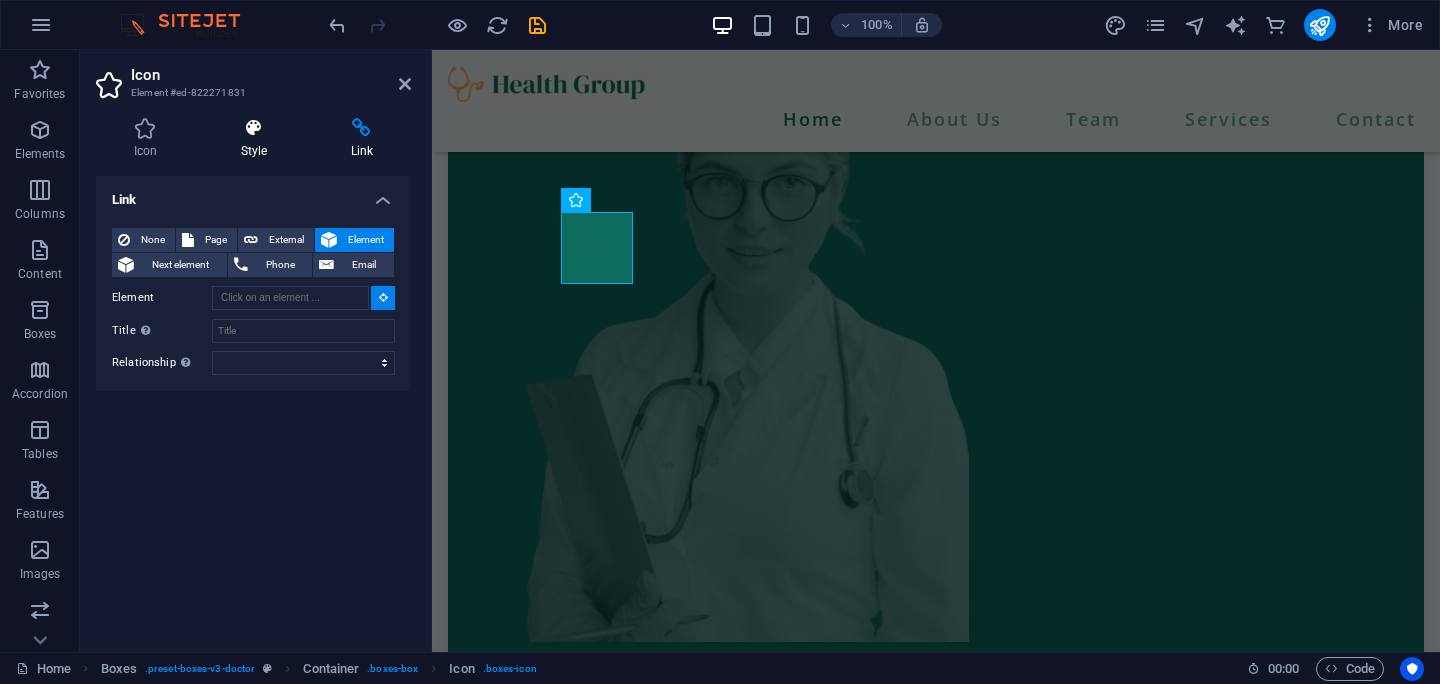 click at bounding box center (254, 128) 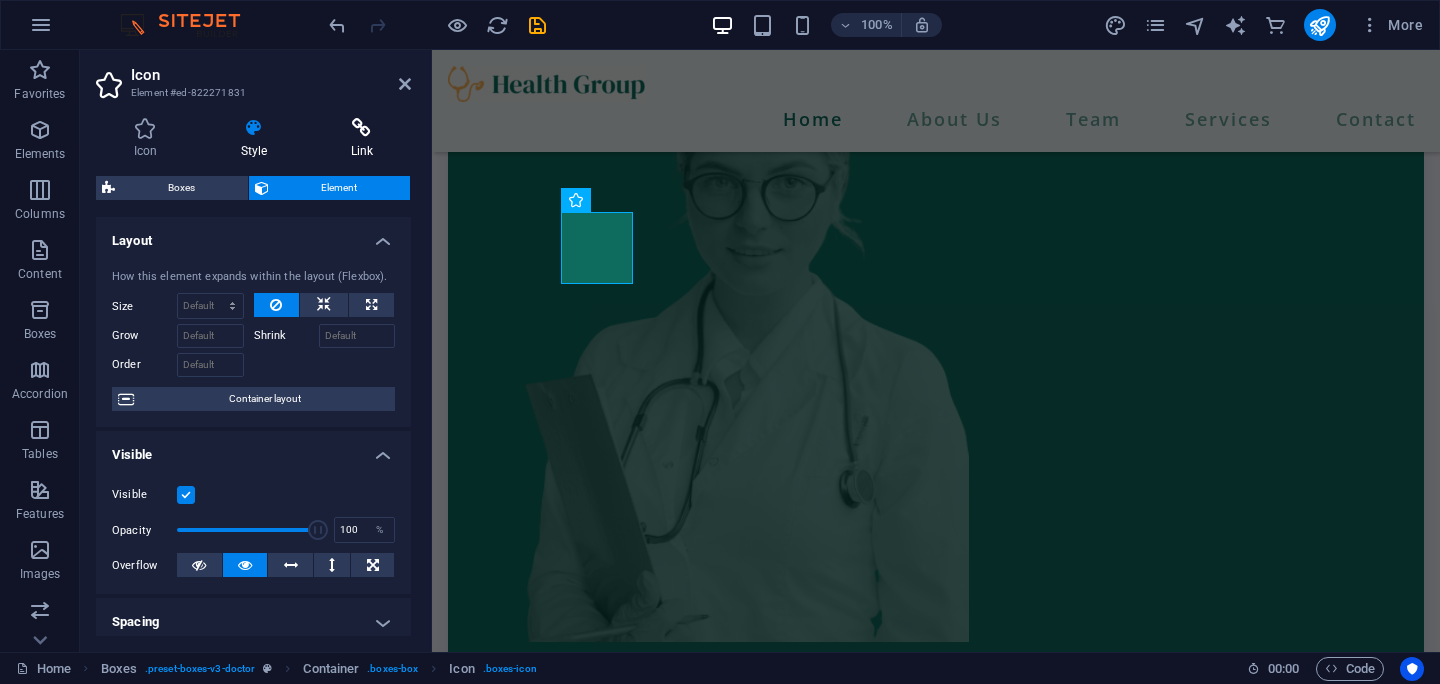 click at bounding box center [362, 128] 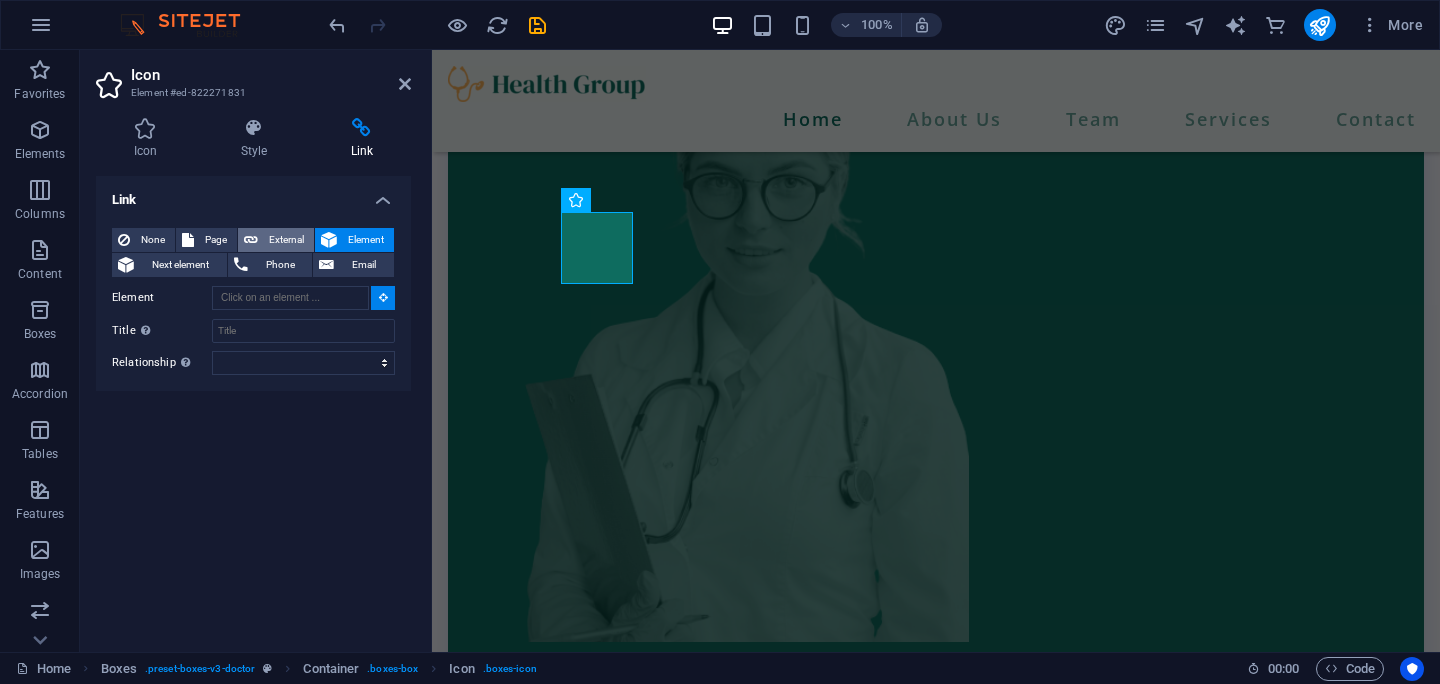click on "External" at bounding box center (286, 240) 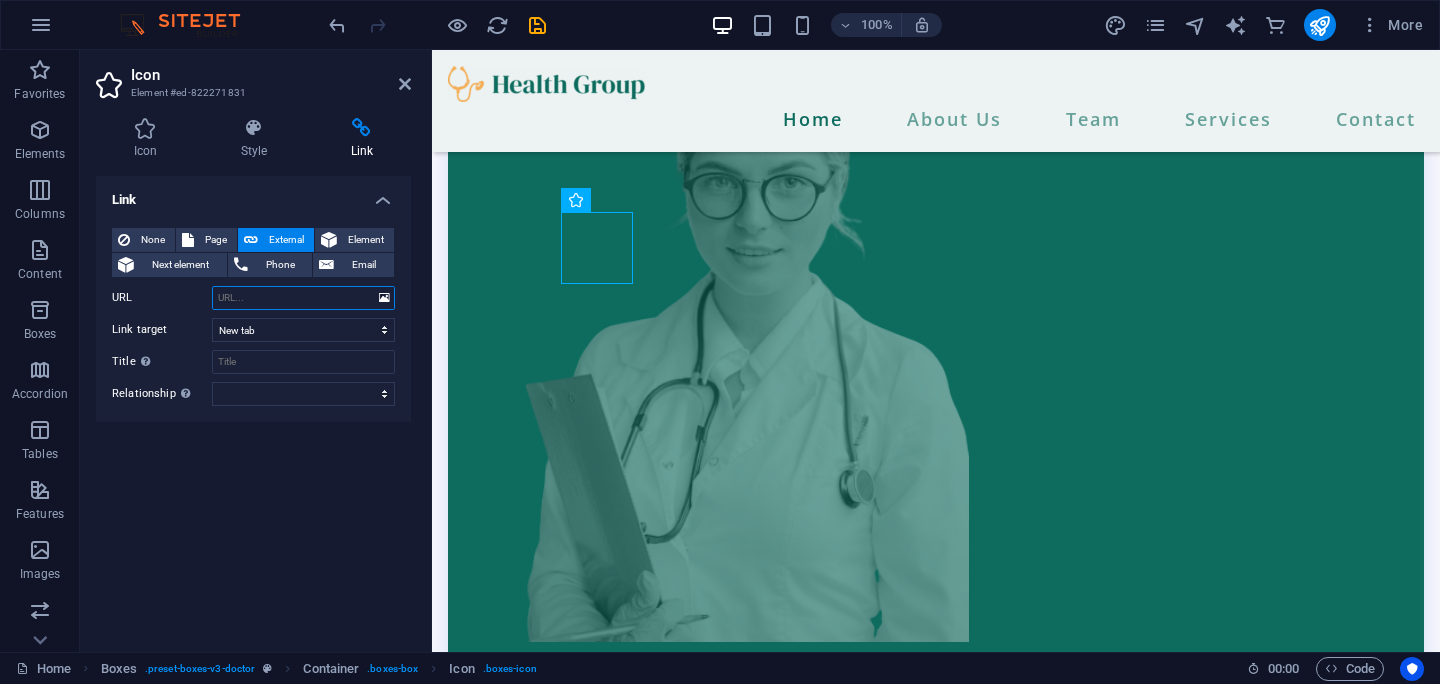 paste on "https://www.svgrepo.com/show/492729/back-pain-woman.svg" 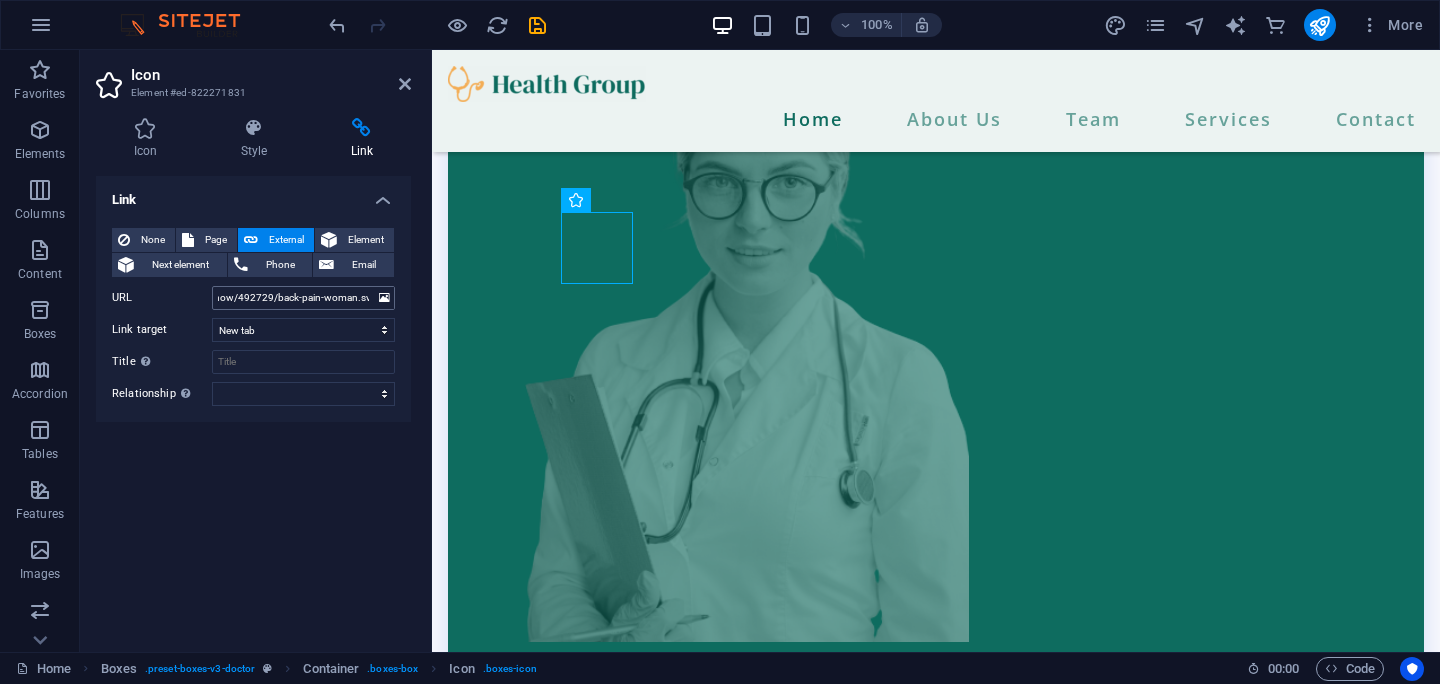 scroll, scrollTop: 0, scrollLeft: 0, axis: both 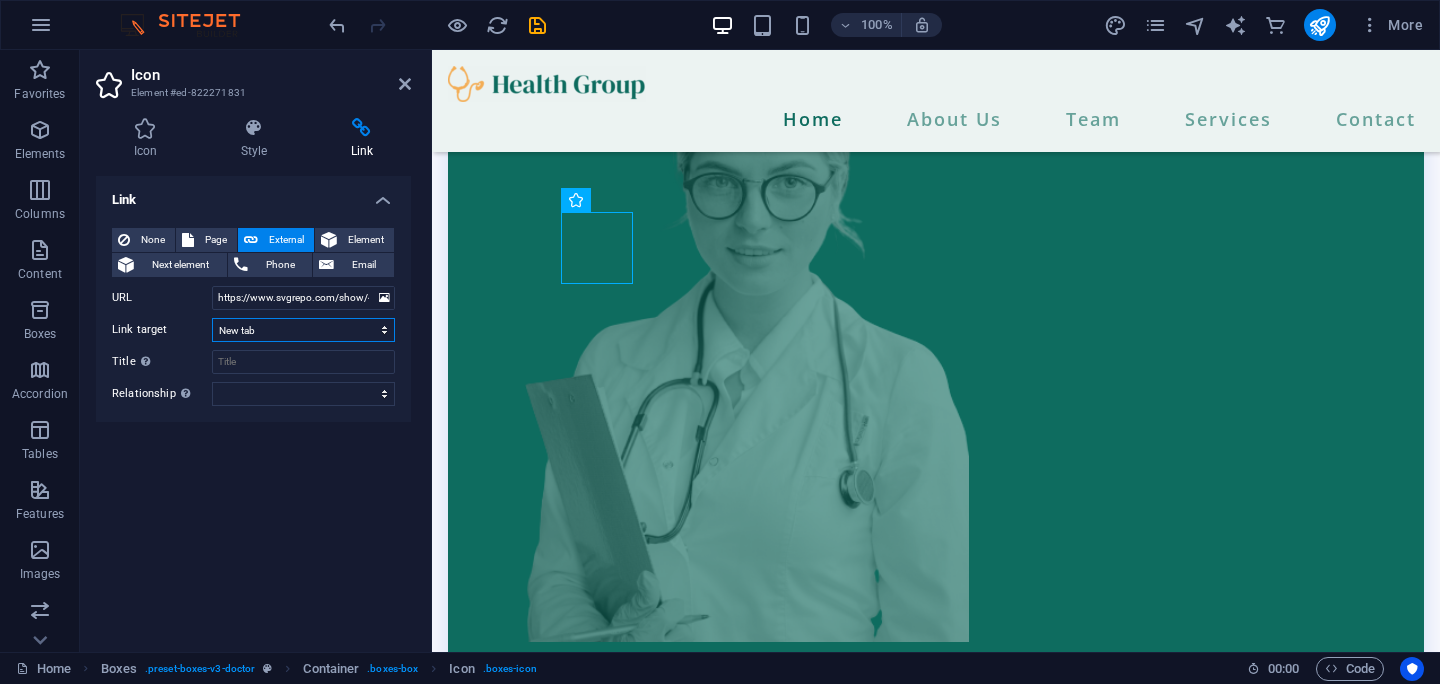 click on "New tab Same tab Overlay" at bounding box center (303, 330) 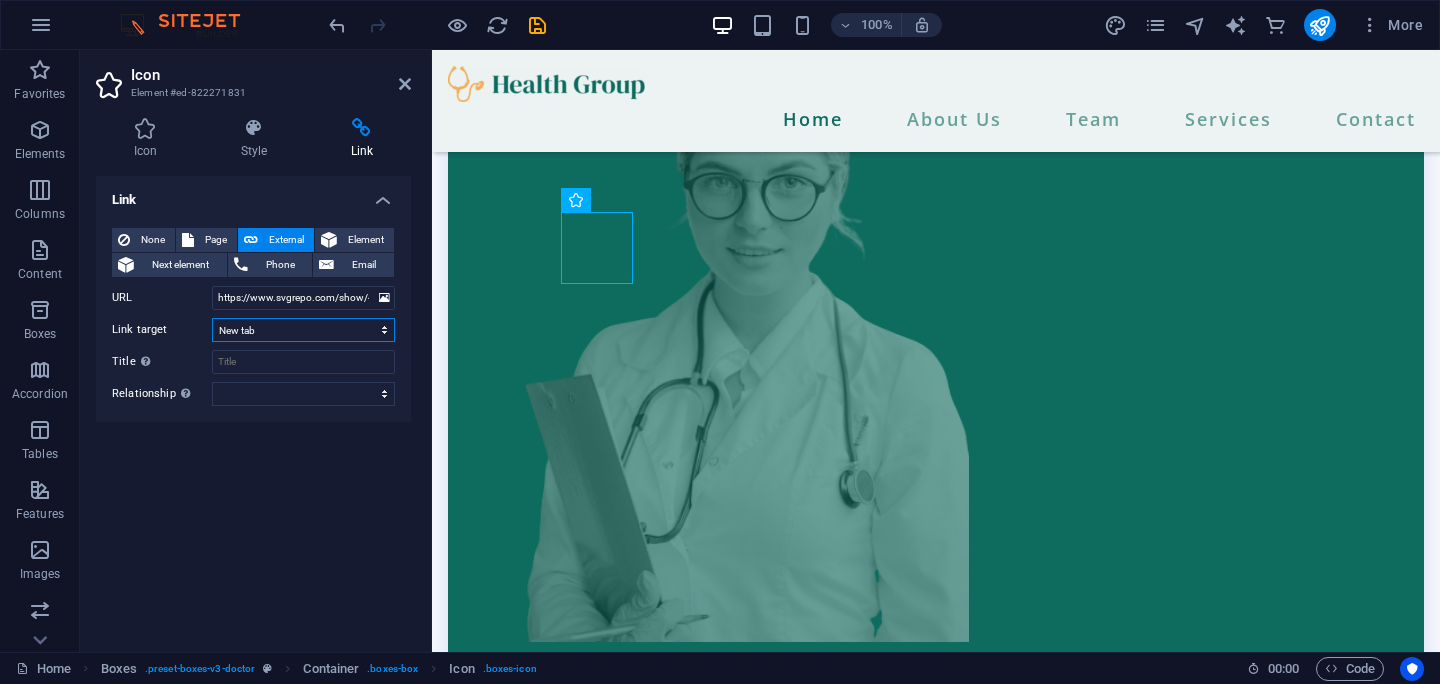 click on "New tab Same tab Overlay" at bounding box center (303, 330) 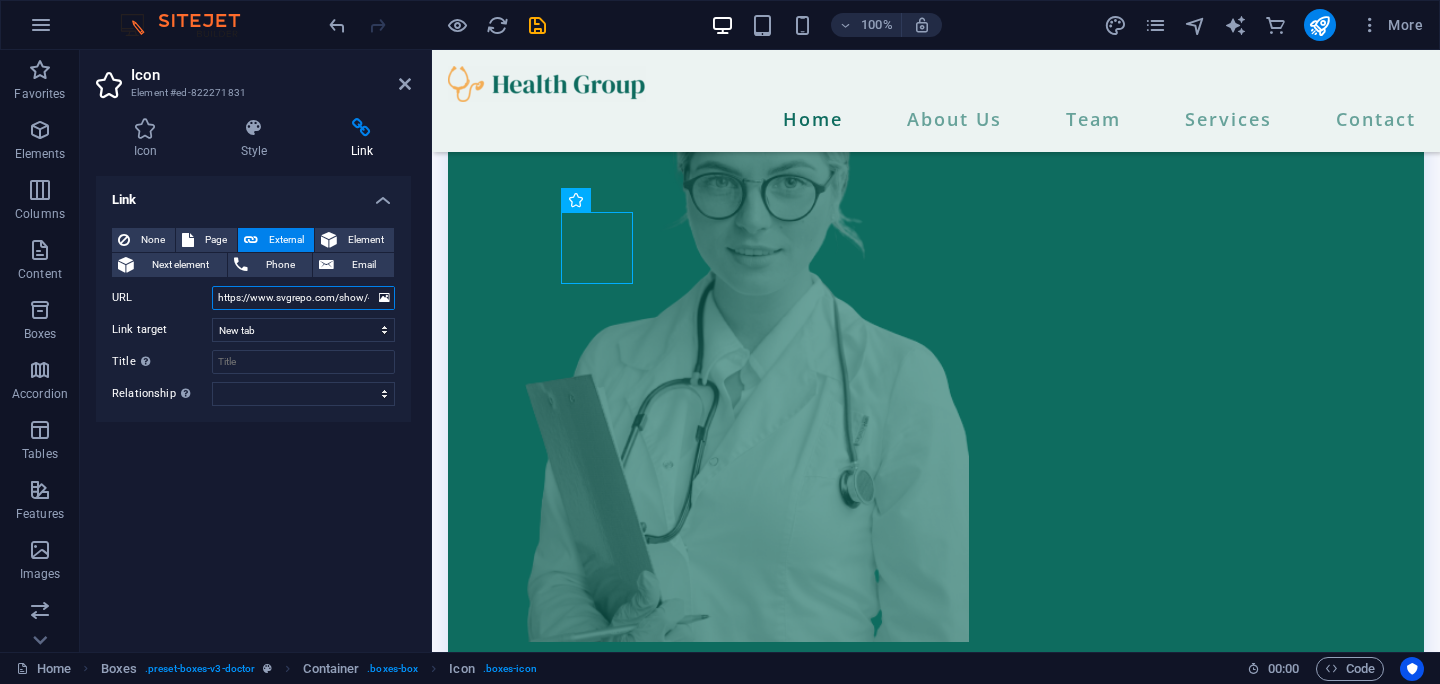 click on "https://www.svgrepo.com/show/492729/back-pain-woman.svg" at bounding box center [303, 298] 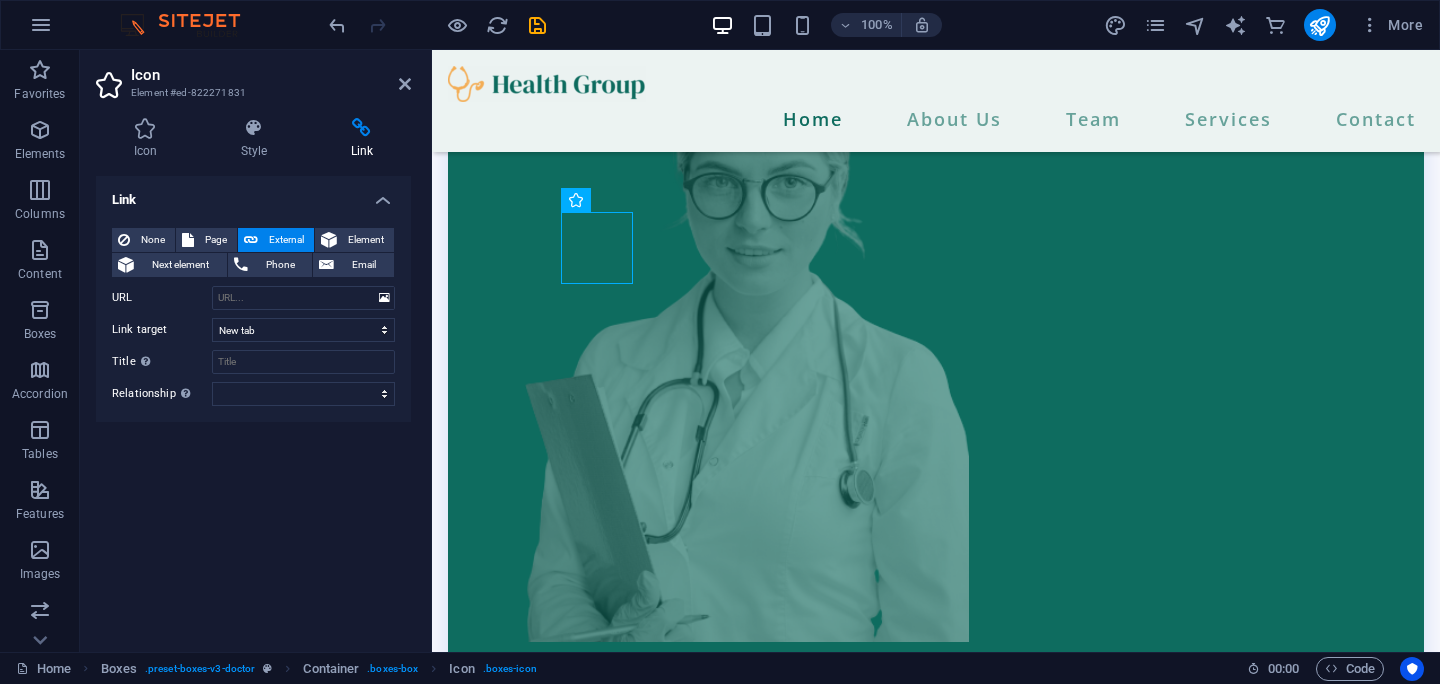 click on "Link None Page External Element Next element Phone Email Page Home About Us Team Services -- Cardiology -- Orthopedics -- Neurology -- General -- Ophthalmology -- Pulmonology Contact Legal Notice Privacy Element
URL Phone Email Link target New tab Same tab Overlay Title Additional link description, should not be the same as the link text. The title is most often shown as a tooltip text when the mouse moves over the element. Leave empty if uncertain. Relationship Sets the  relationship of this link to the link target . For example, the value "nofollow" instructs search engines not to follow the link. Can be left empty. alternate author bookmark external help license next nofollow noreferrer noopener prev search tag" at bounding box center (253, 406) 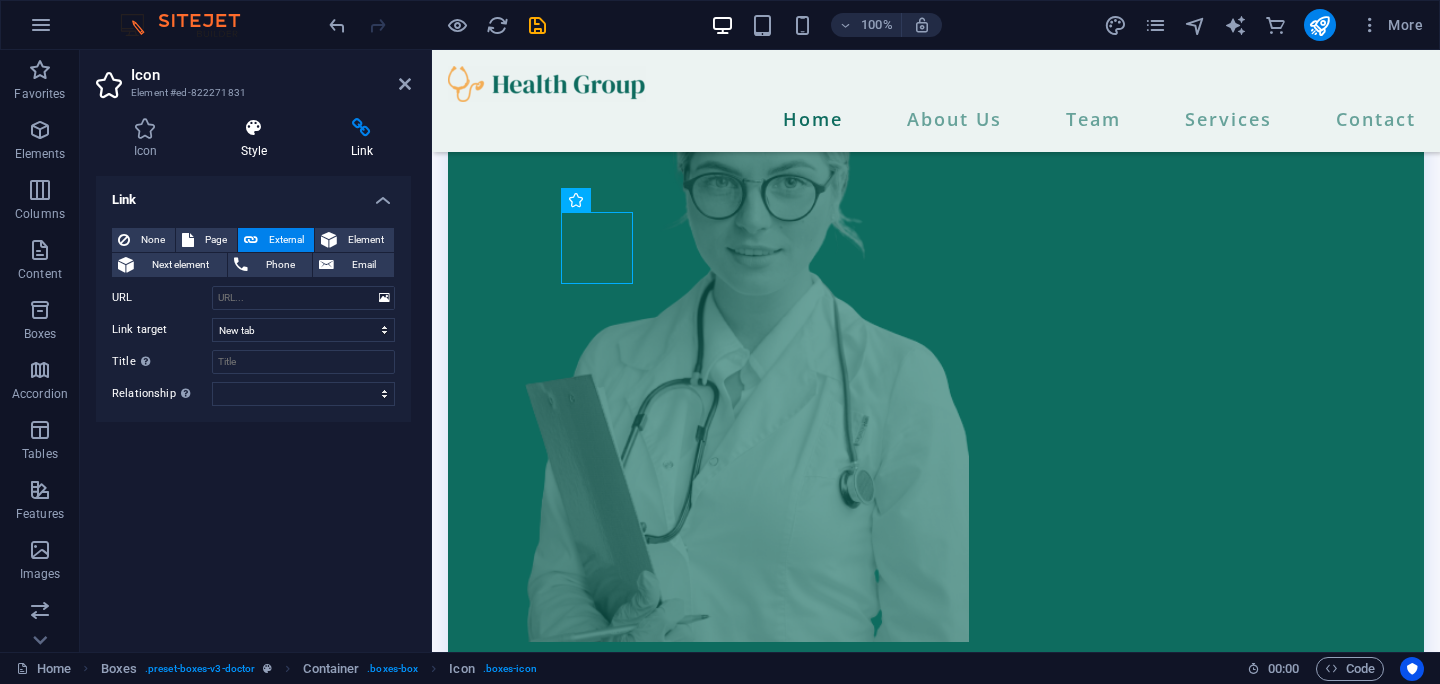 click at bounding box center [254, 128] 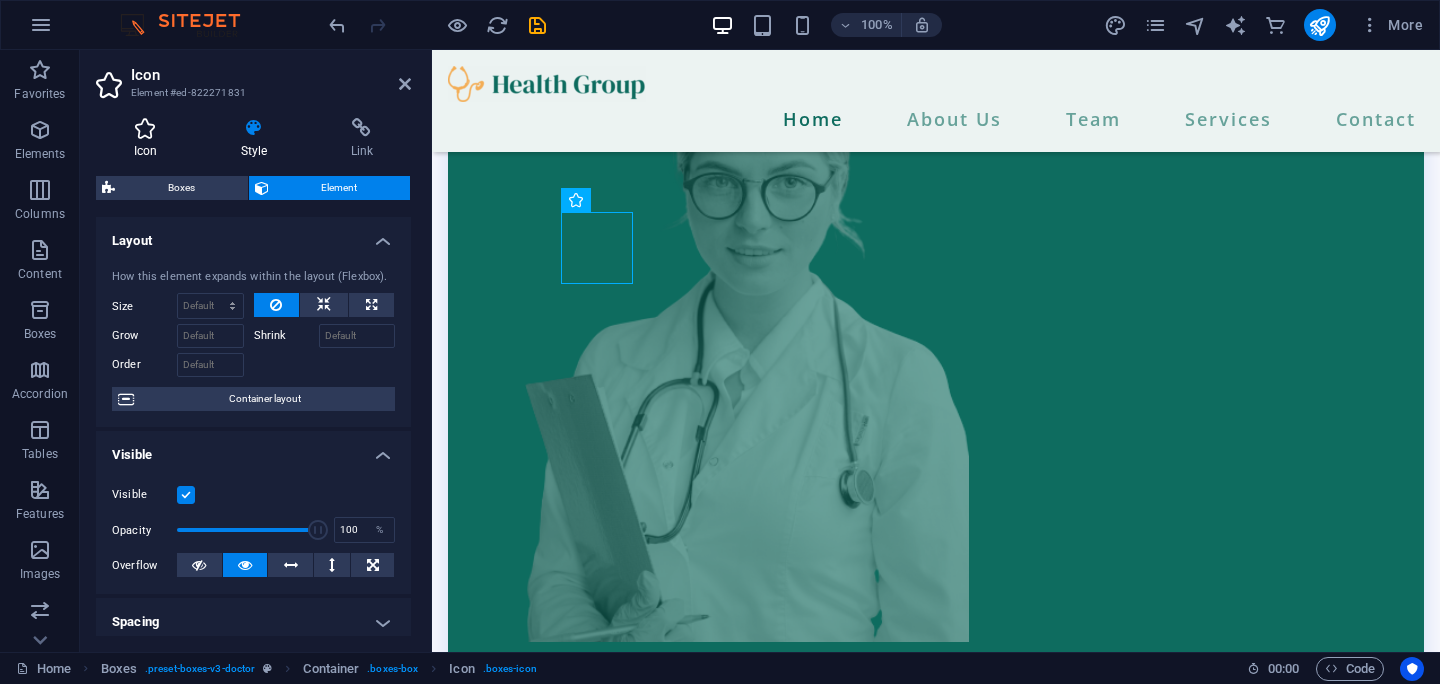 click at bounding box center (145, 128) 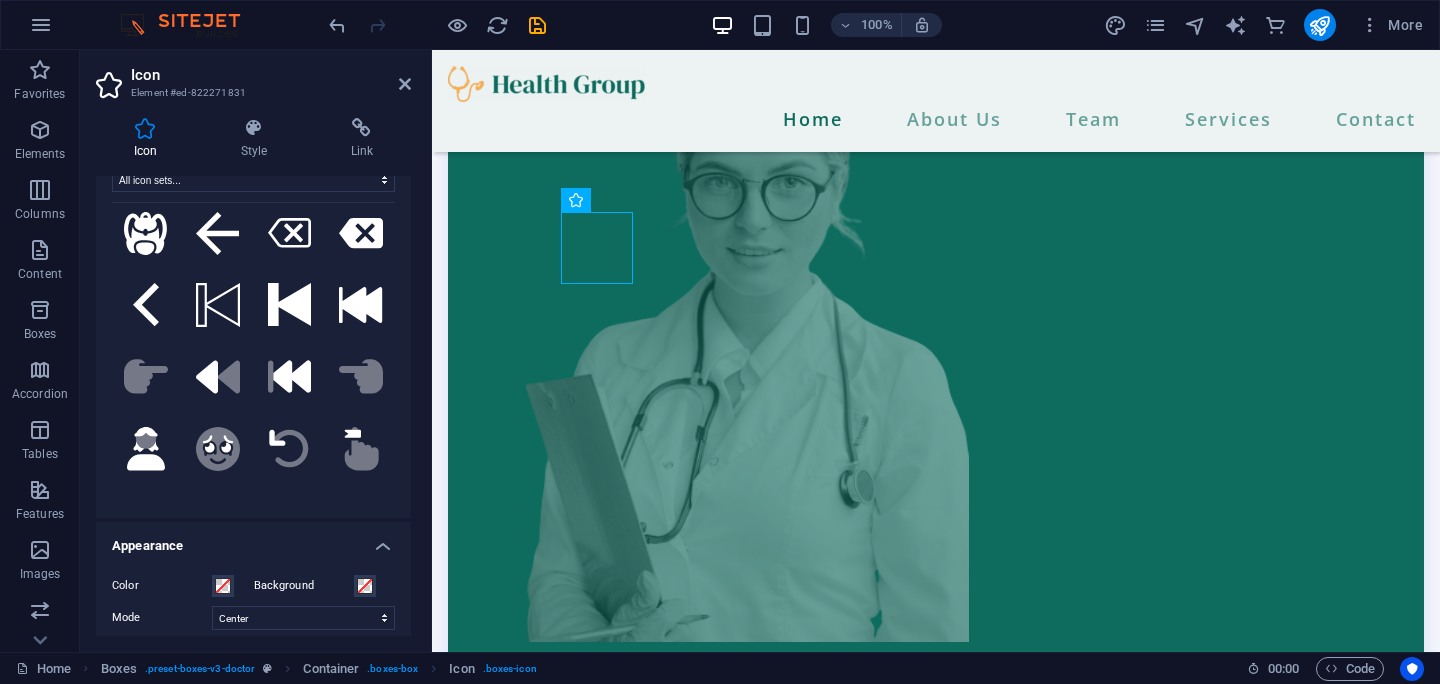 scroll, scrollTop: 0, scrollLeft: 0, axis: both 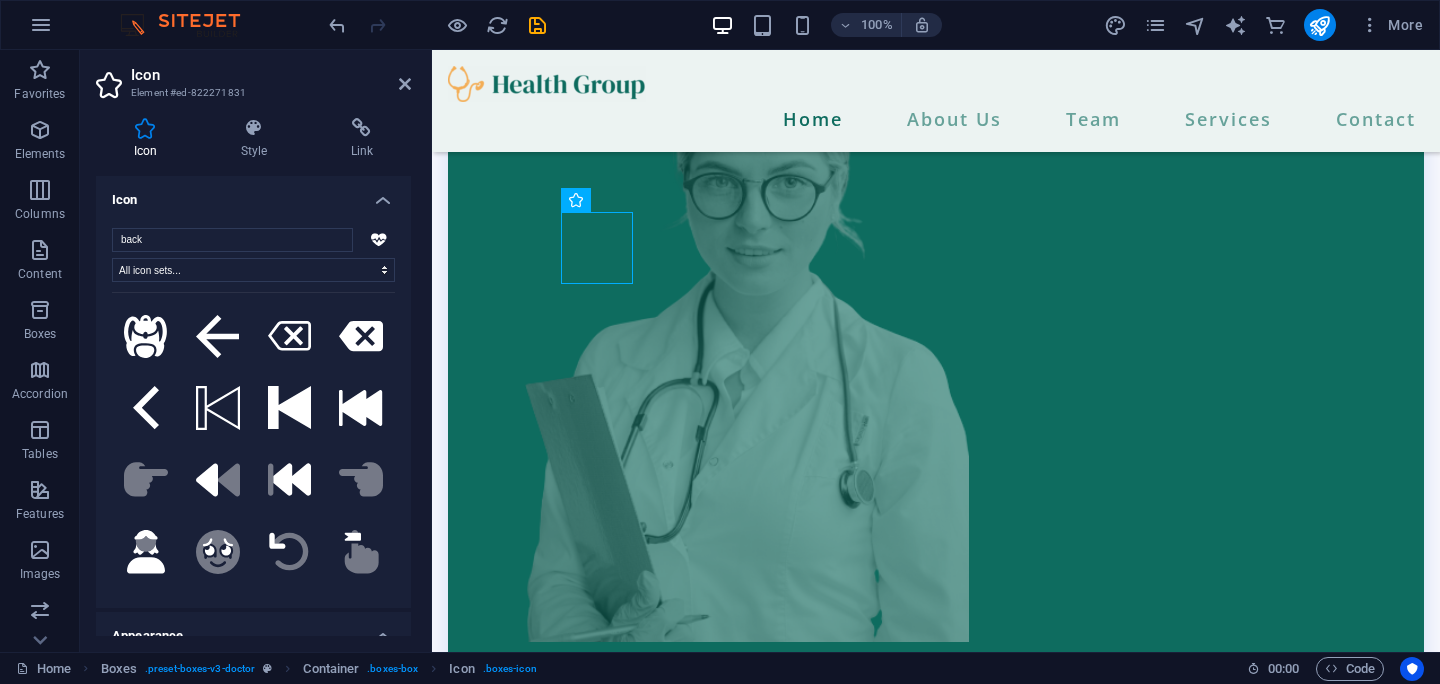 click 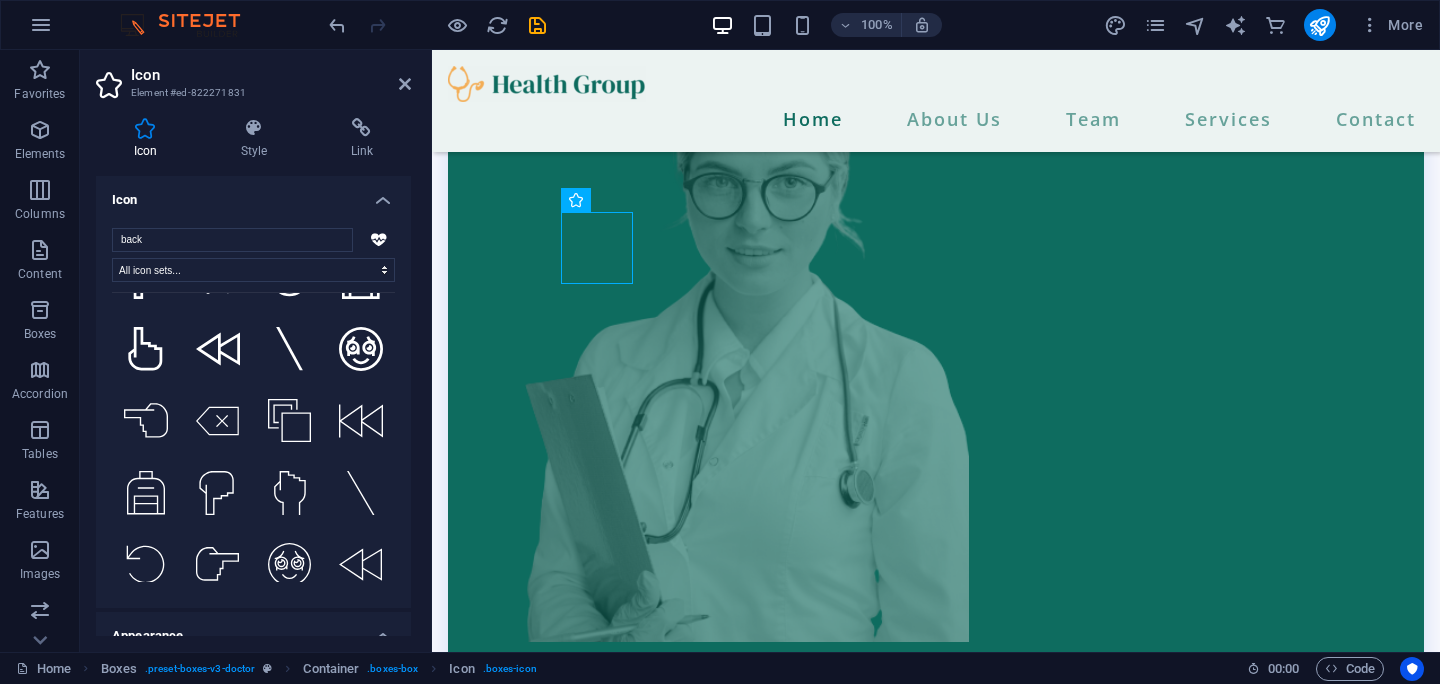 scroll, scrollTop: 2716, scrollLeft: 0, axis: vertical 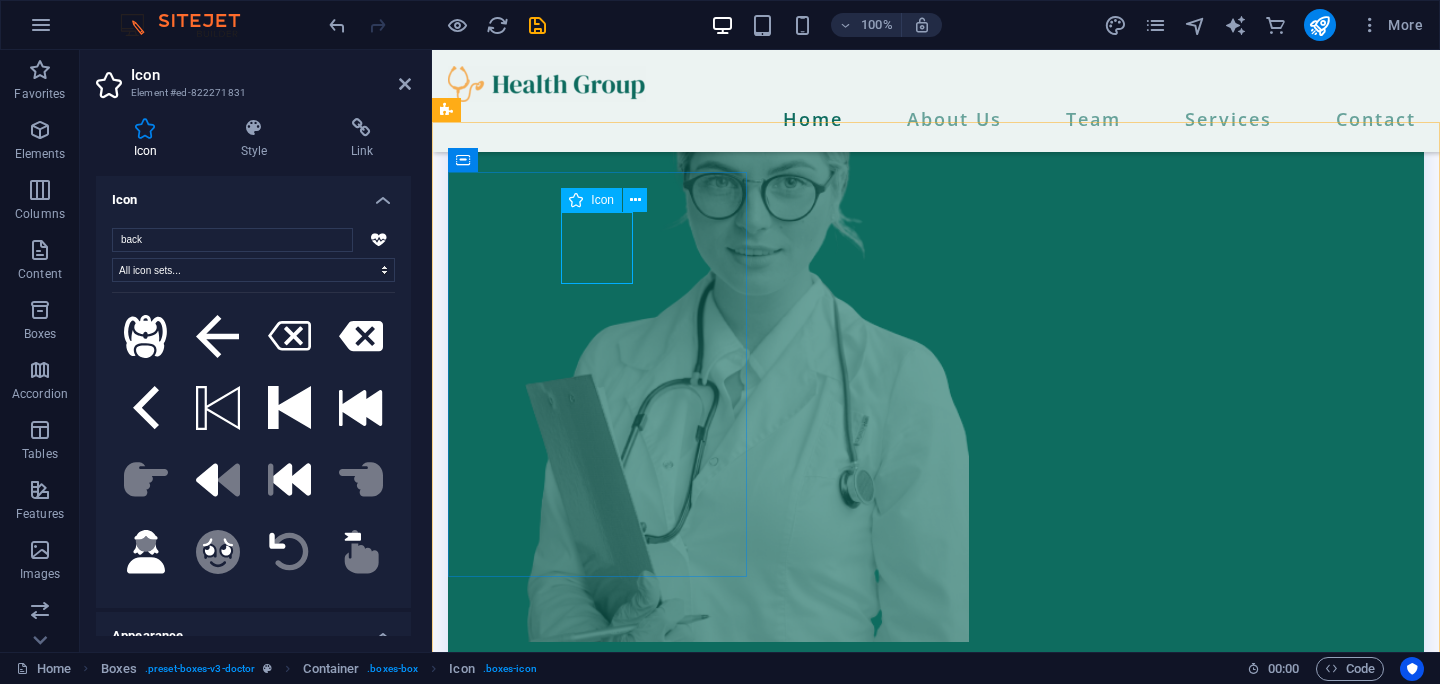 click at bounding box center [597, 1110] 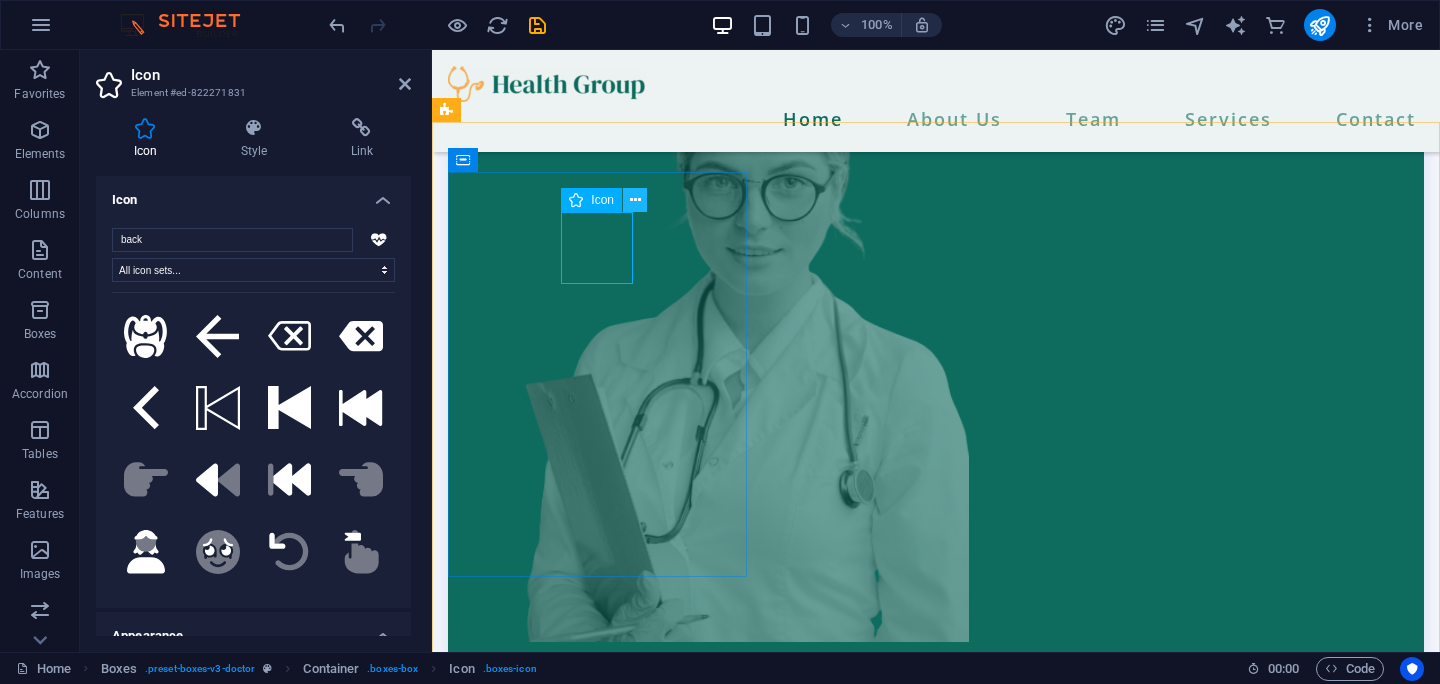 click at bounding box center (635, 200) 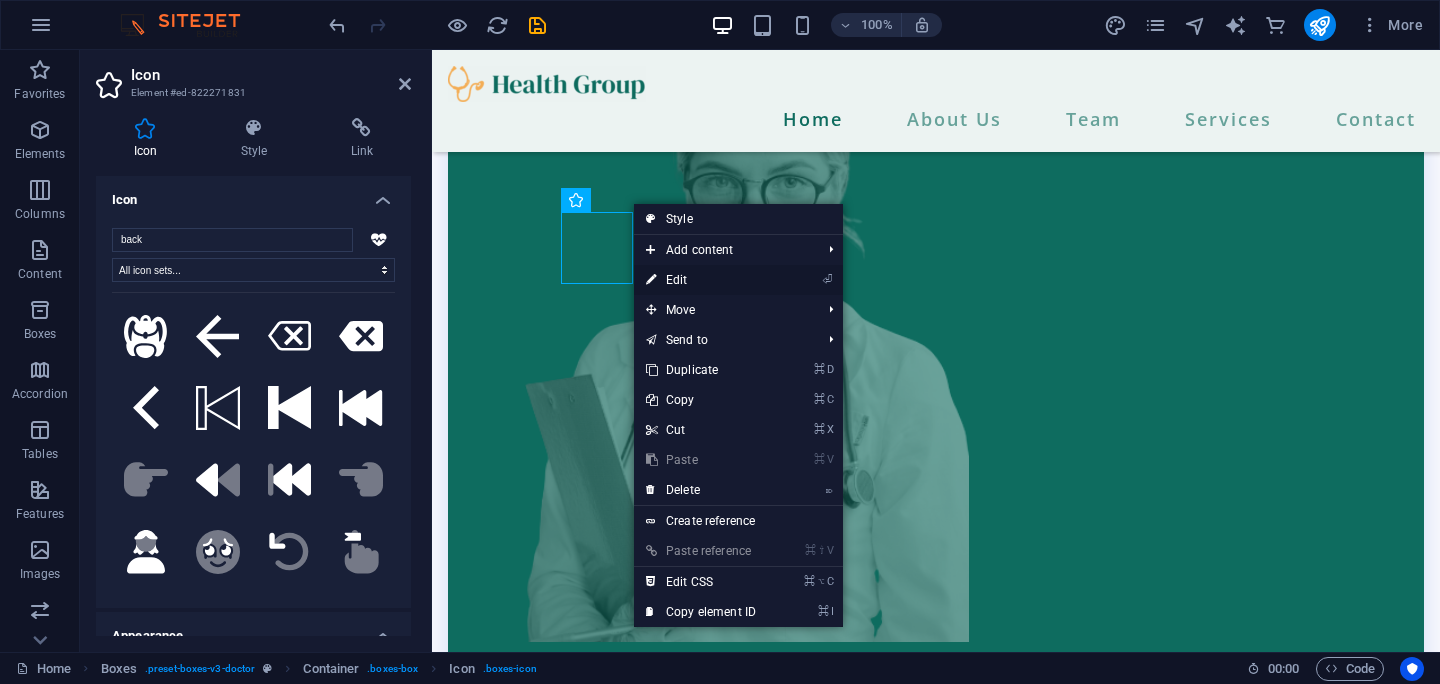 click on "⏎  Edit" at bounding box center (701, 280) 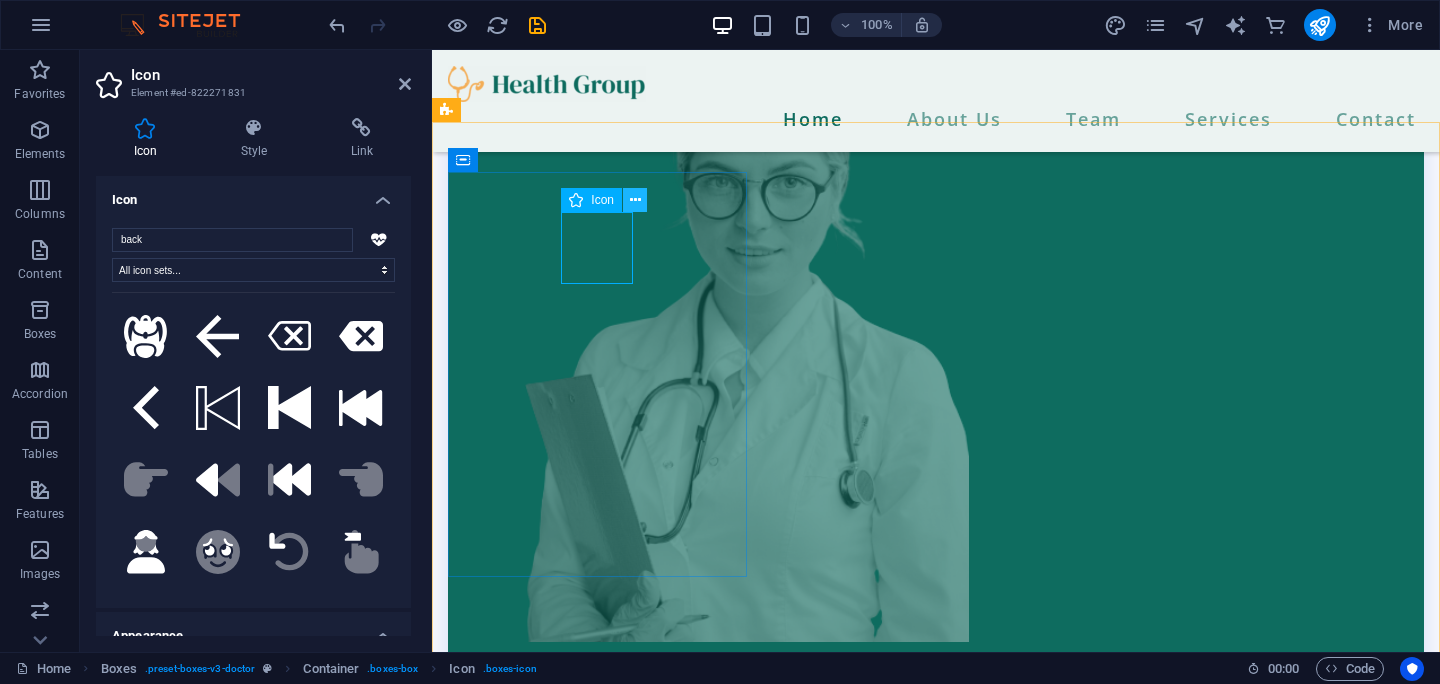 click at bounding box center (635, 200) 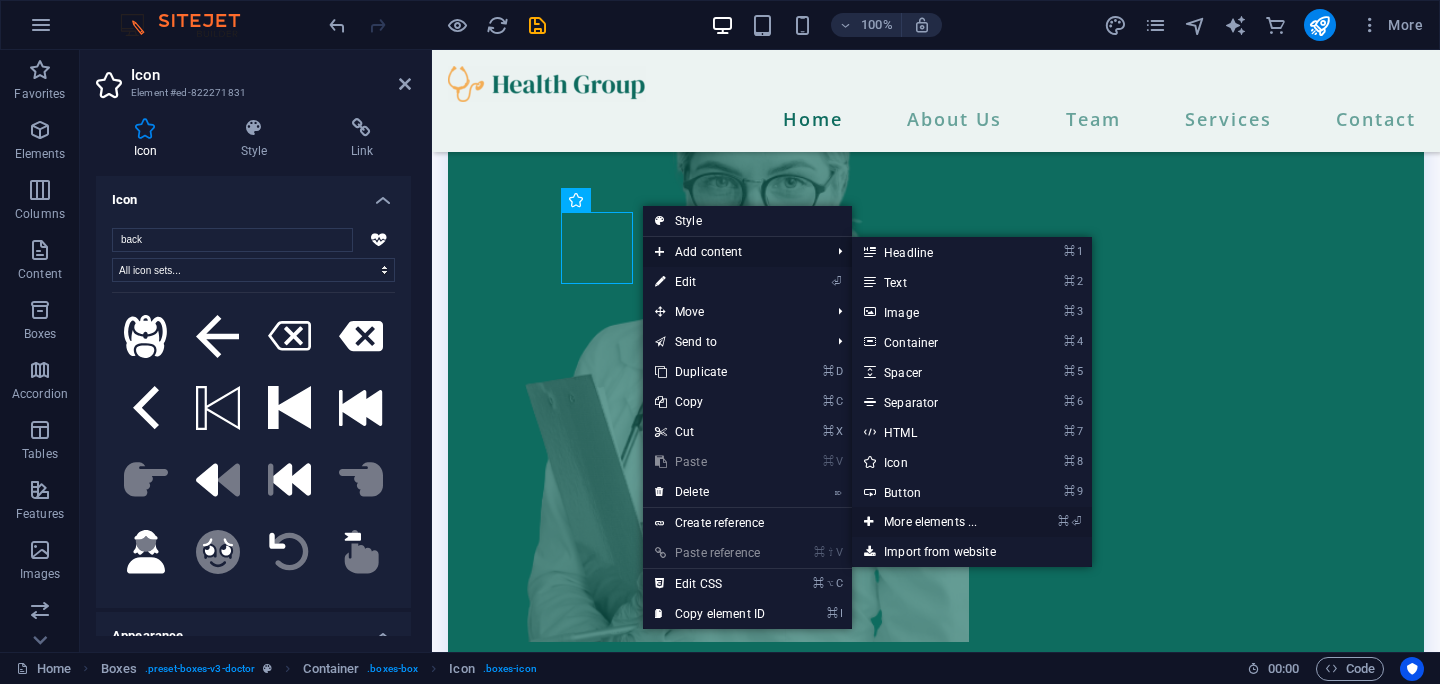 click on "⌘ ⏎  More elements ..." at bounding box center [934, 522] 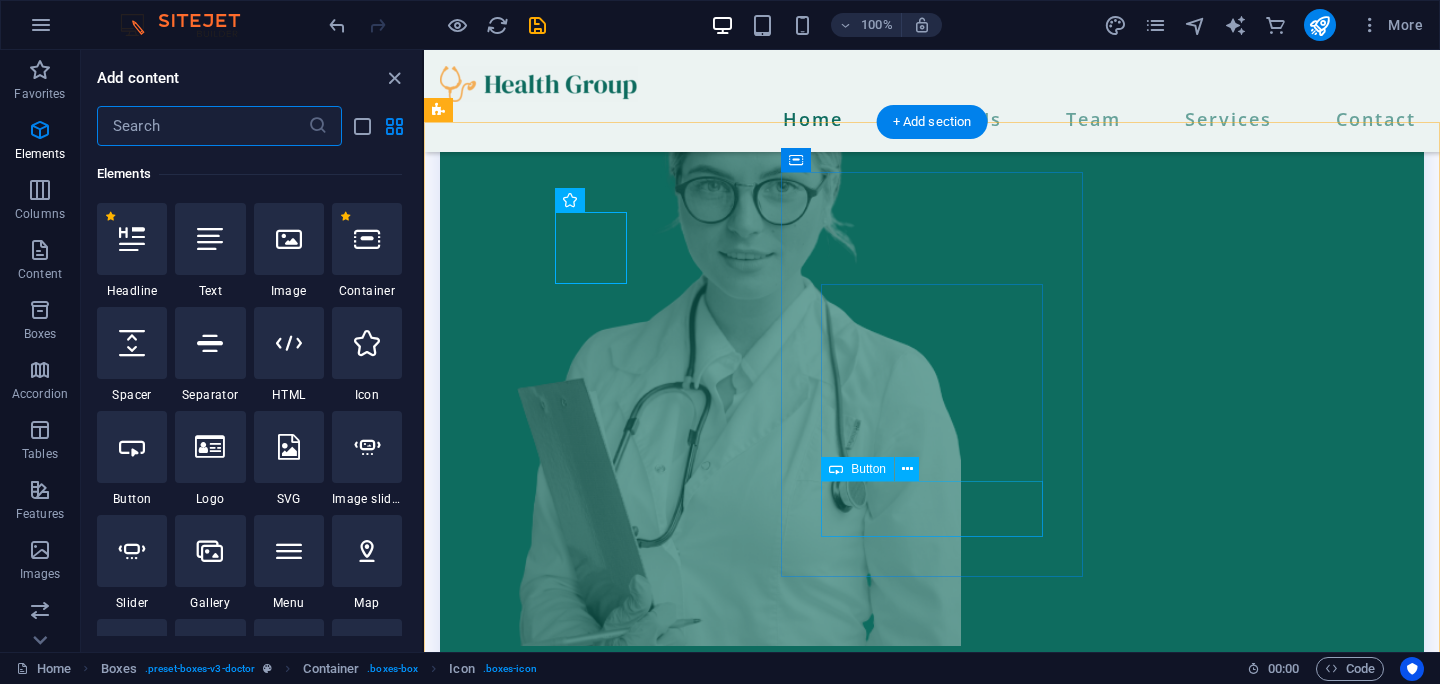 scroll, scrollTop: 213, scrollLeft: 0, axis: vertical 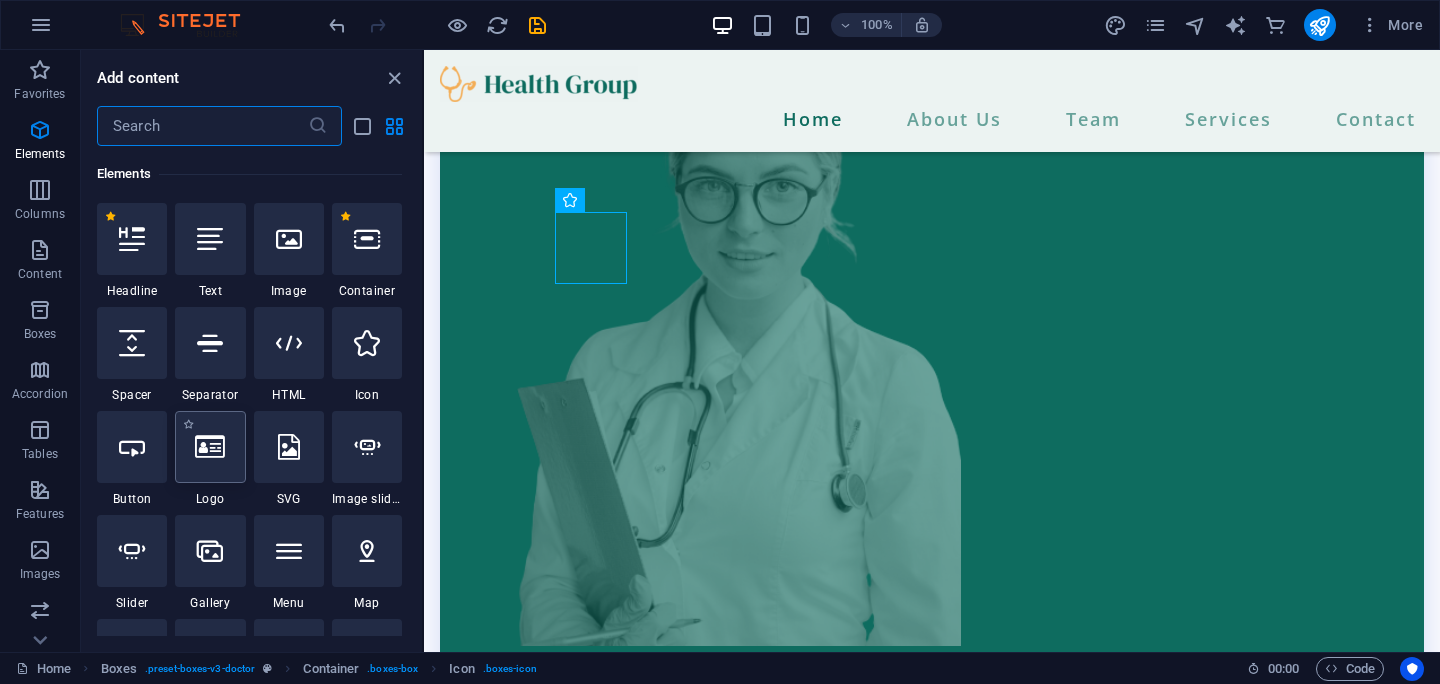 click at bounding box center [210, 447] 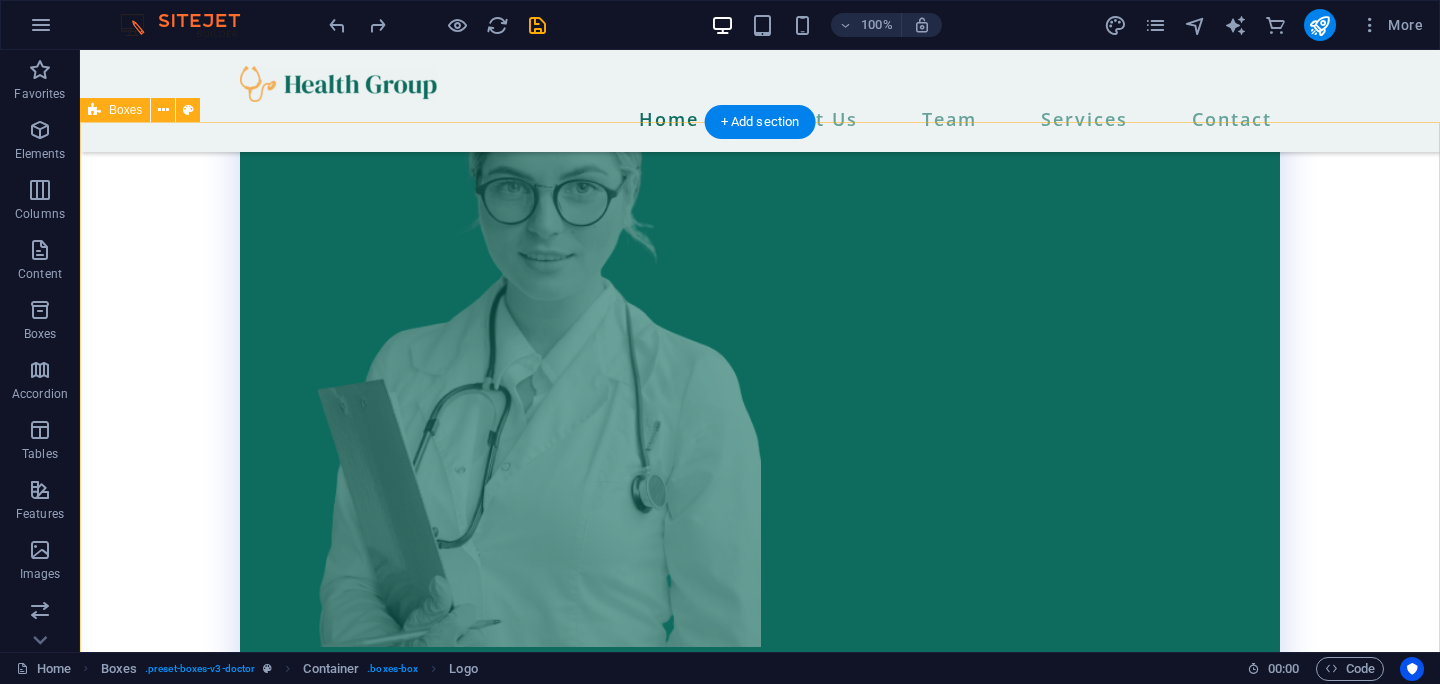 scroll, scrollTop: 3326, scrollLeft: 0, axis: vertical 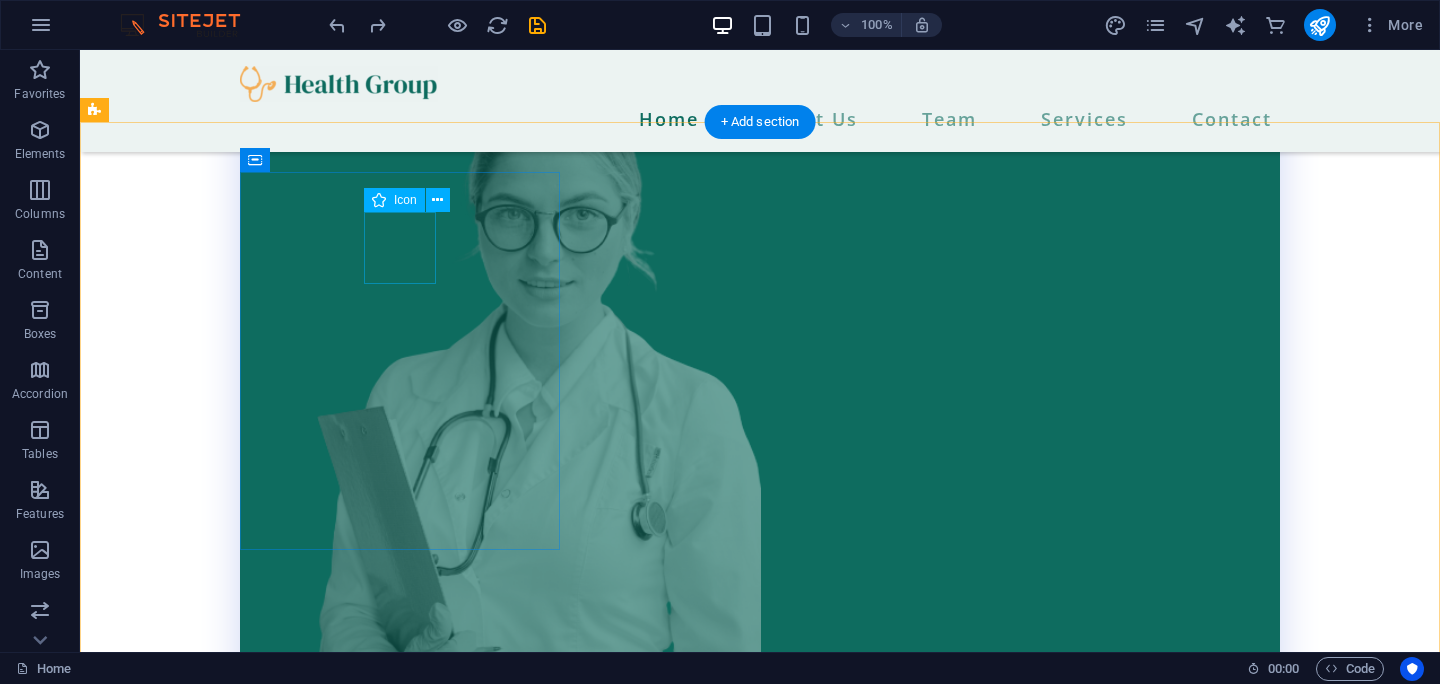 click at bounding box center [256, 1142] 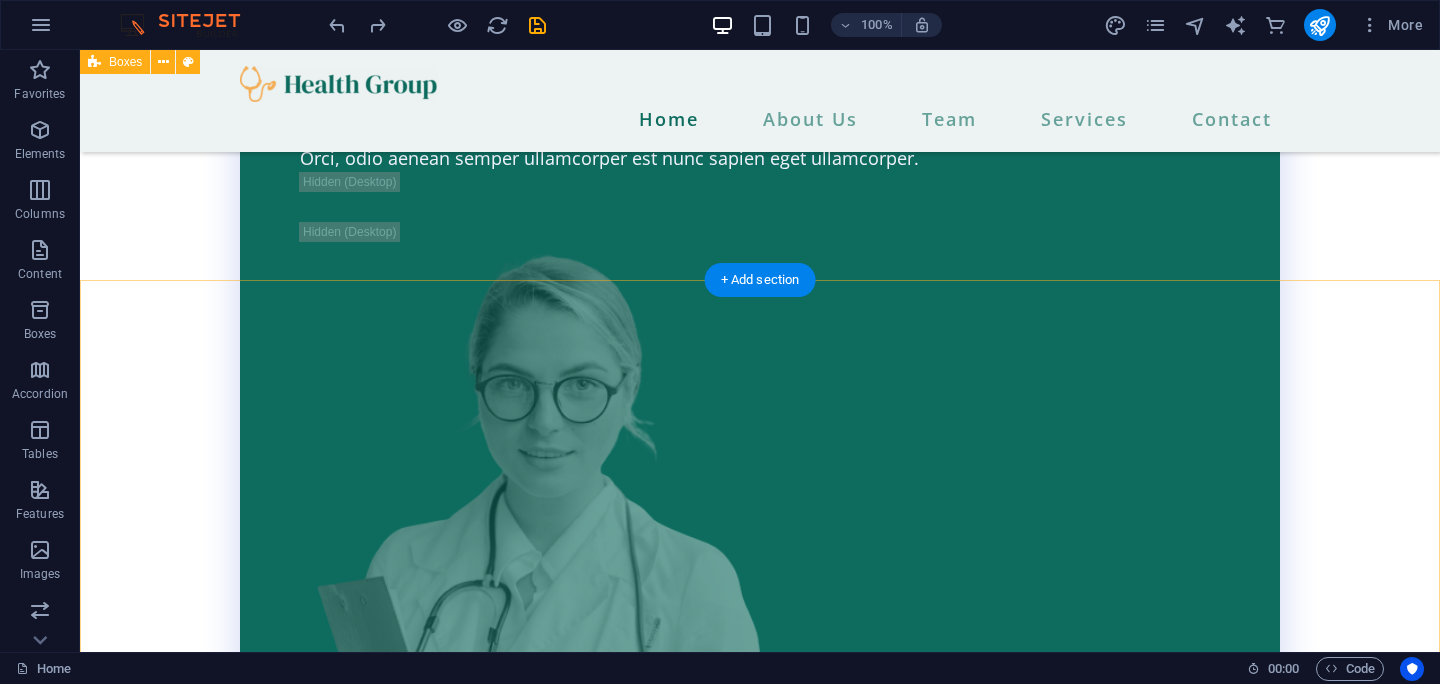 scroll, scrollTop: 3151, scrollLeft: 0, axis: vertical 